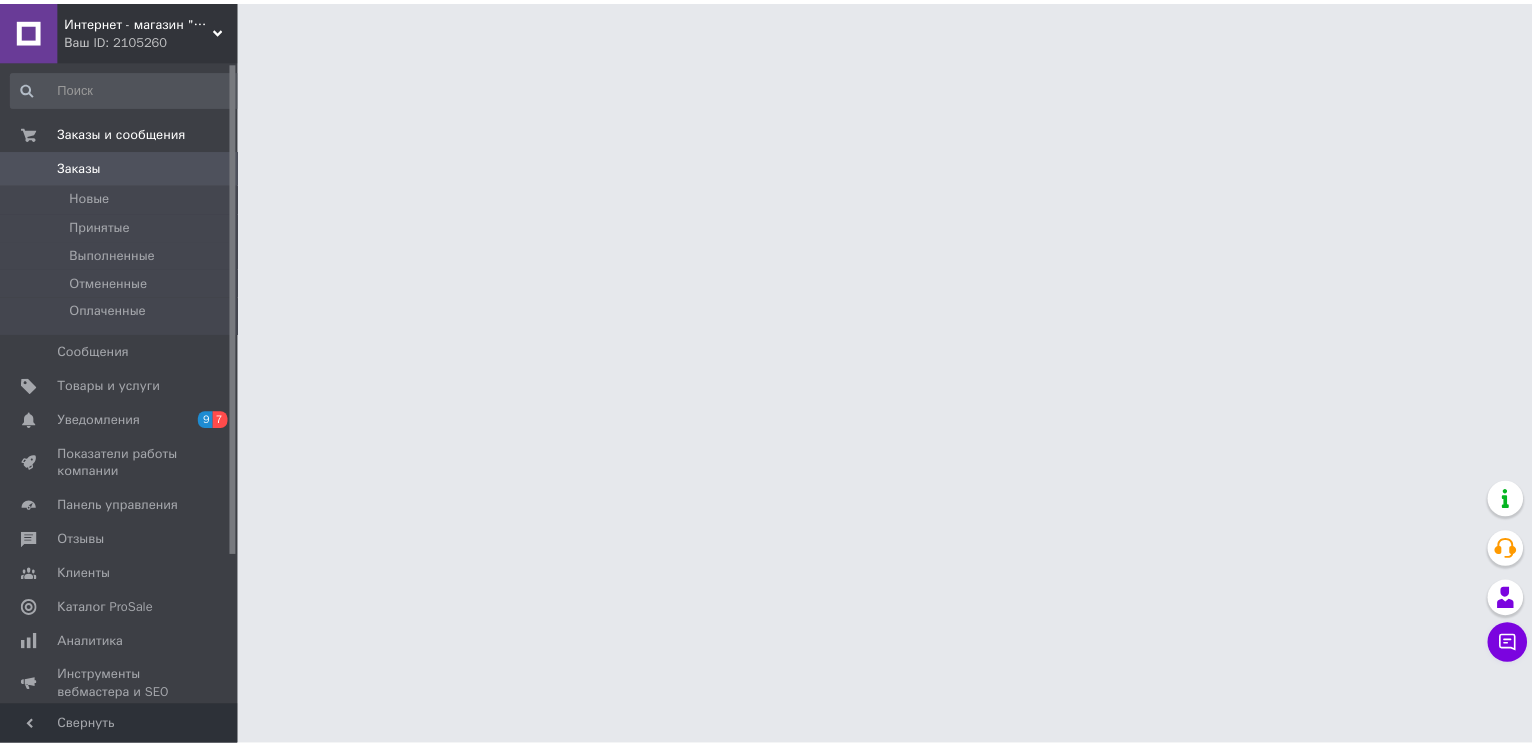 scroll, scrollTop: 0, scrollLeft: 0, axis: both 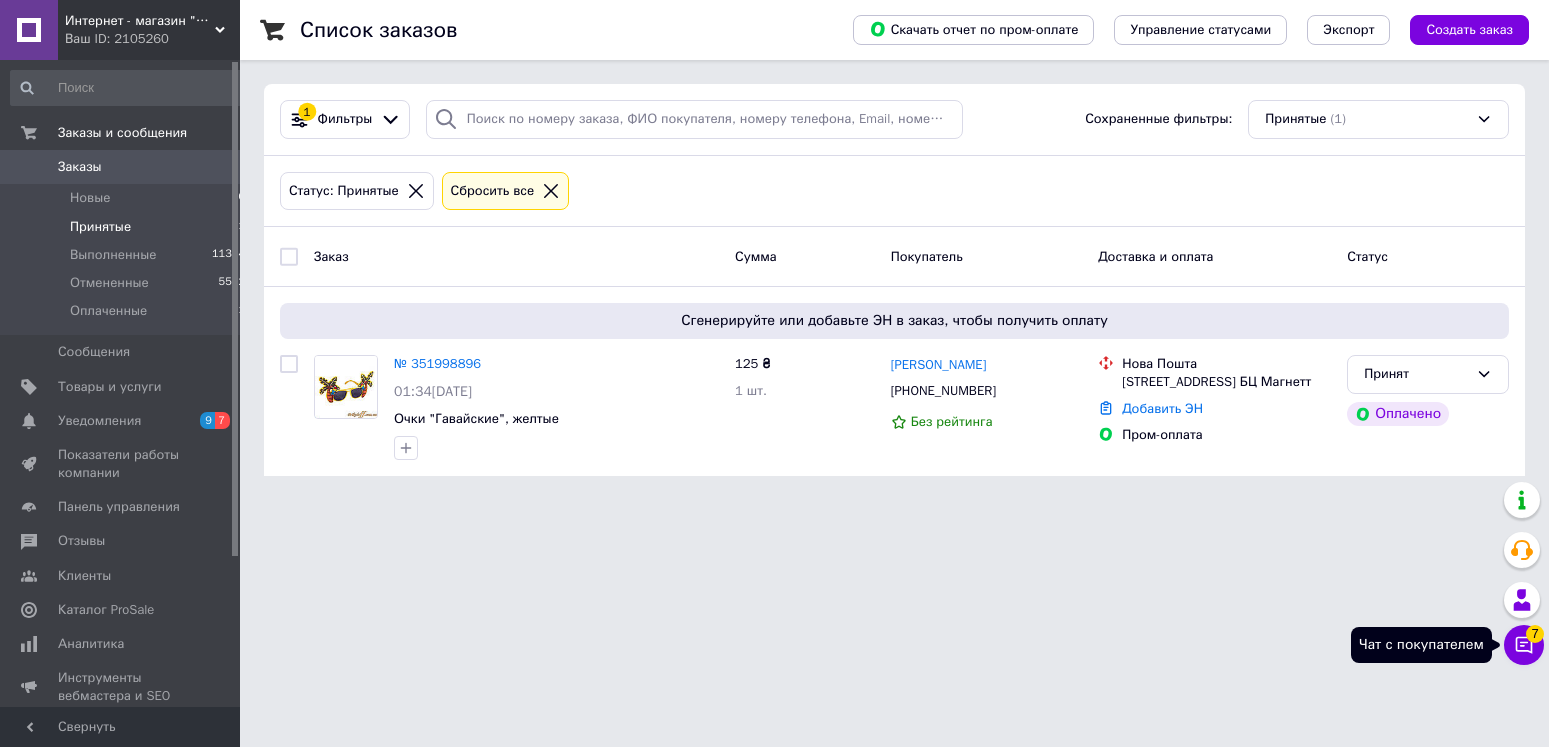 click 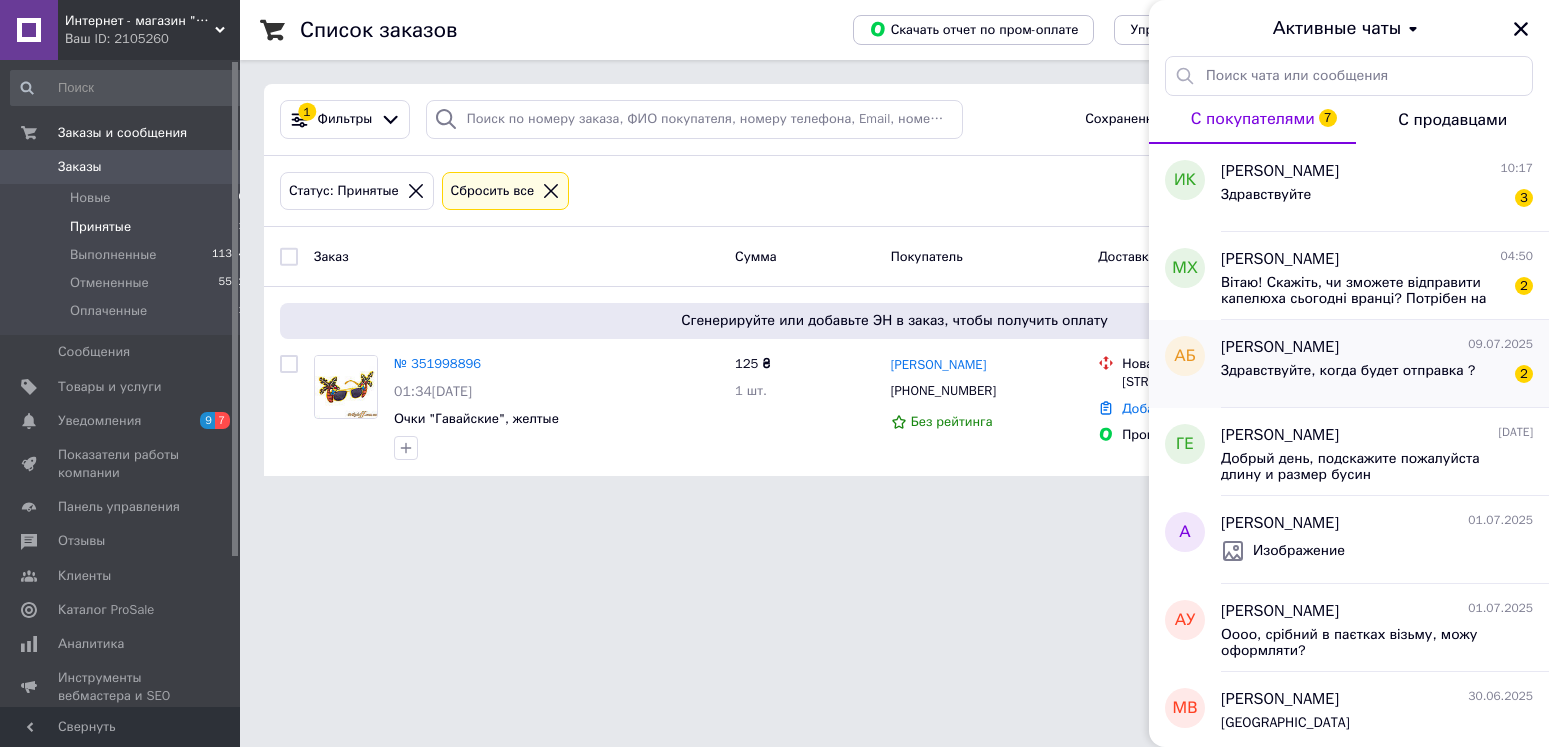 click on "Здравствуйте, когда будет отправка ?" at bounding box center (1348, 371) 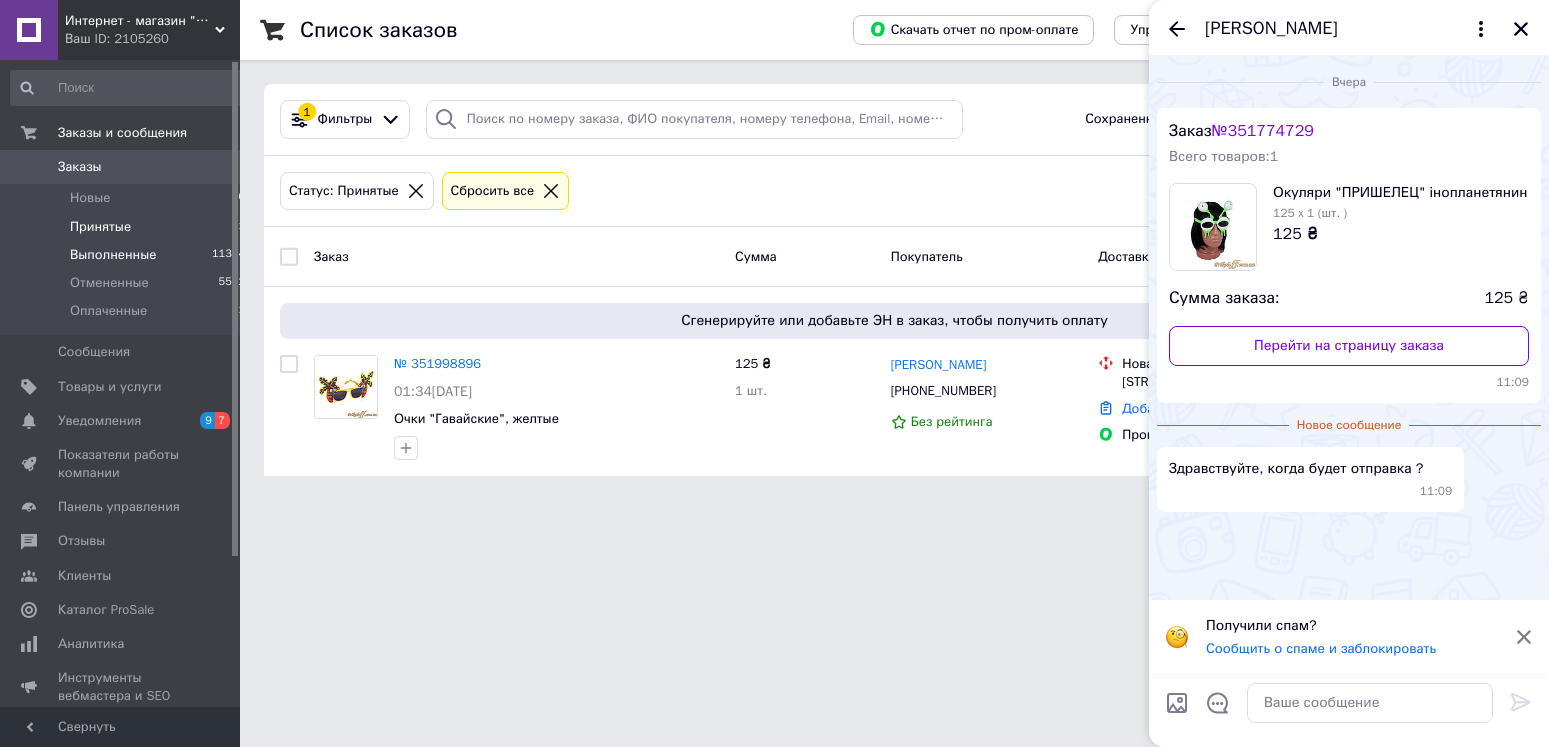 click on "Выполненные" at bounding box center [113, 255] 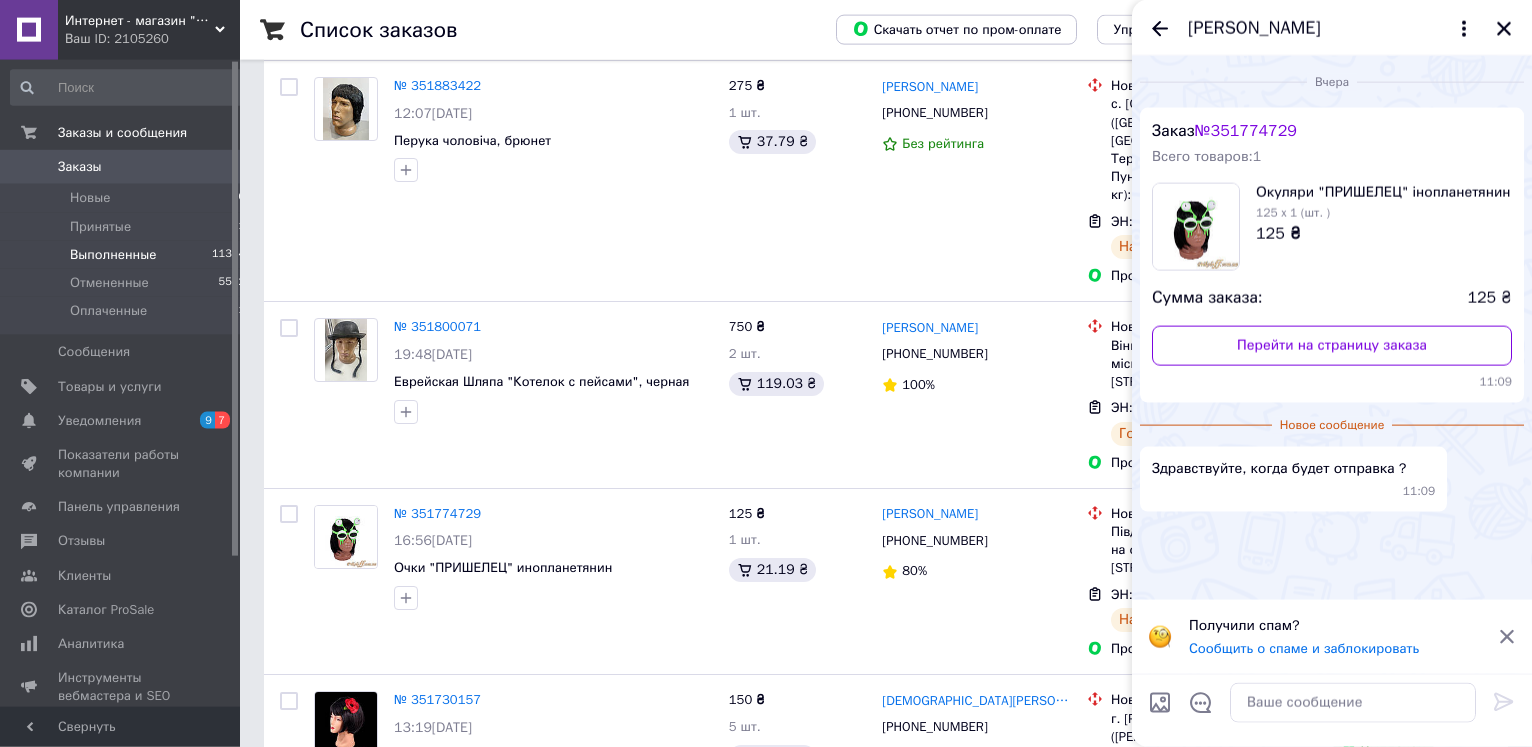 scroll, scrollTop: 1020, scrollLeft: 0, axis: vertical 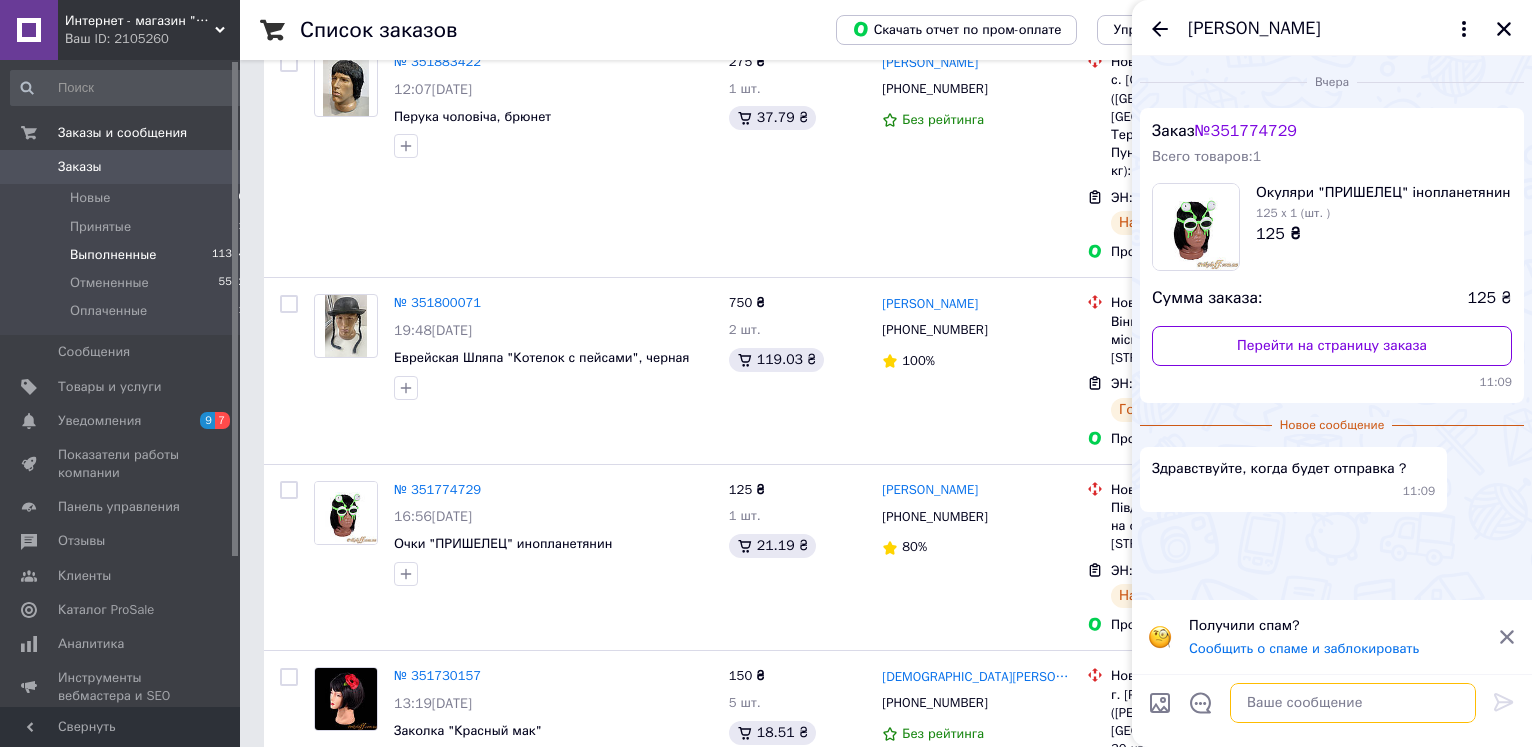 click at bounding box center (1353, 703) 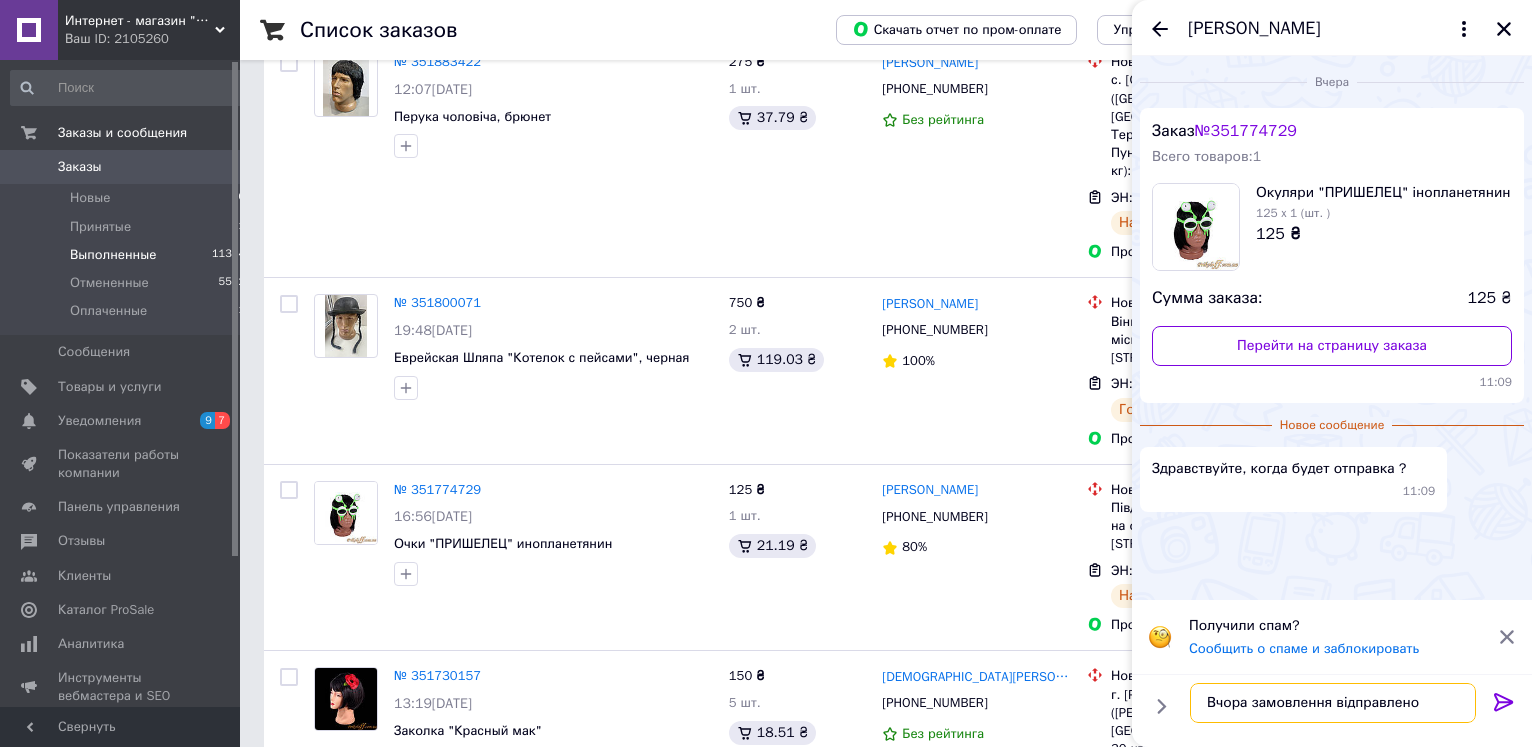 type on "Вчора замовлення відправлено!" 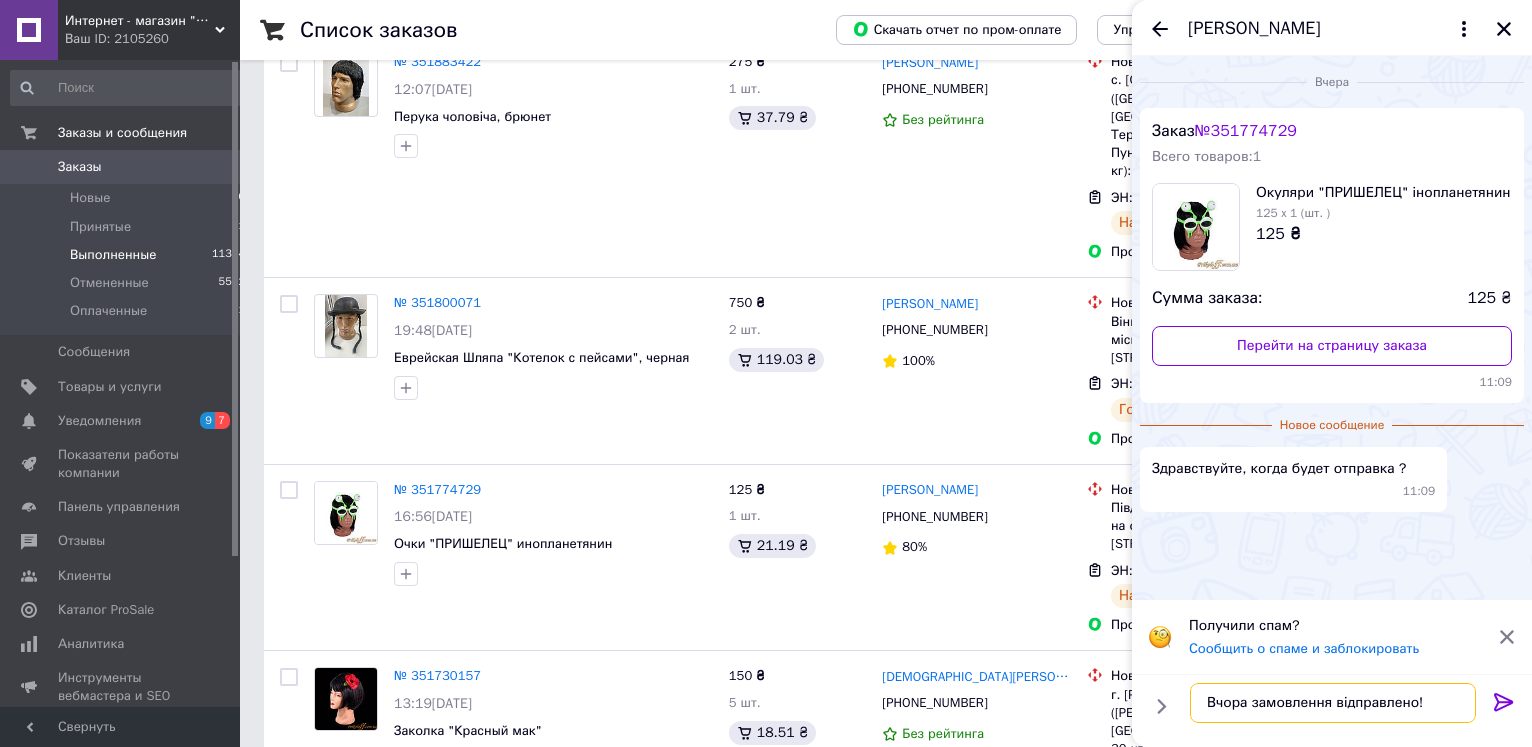 type 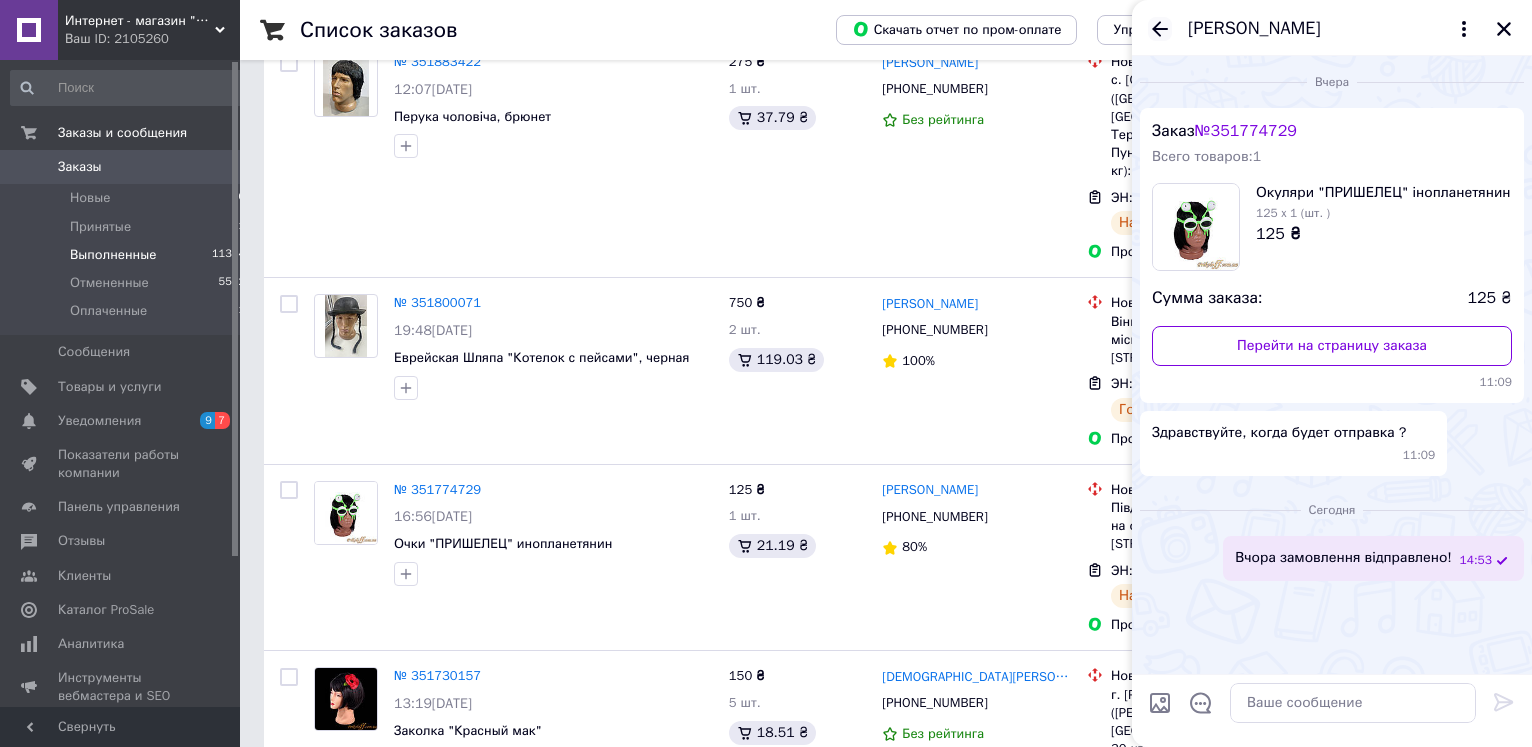 click 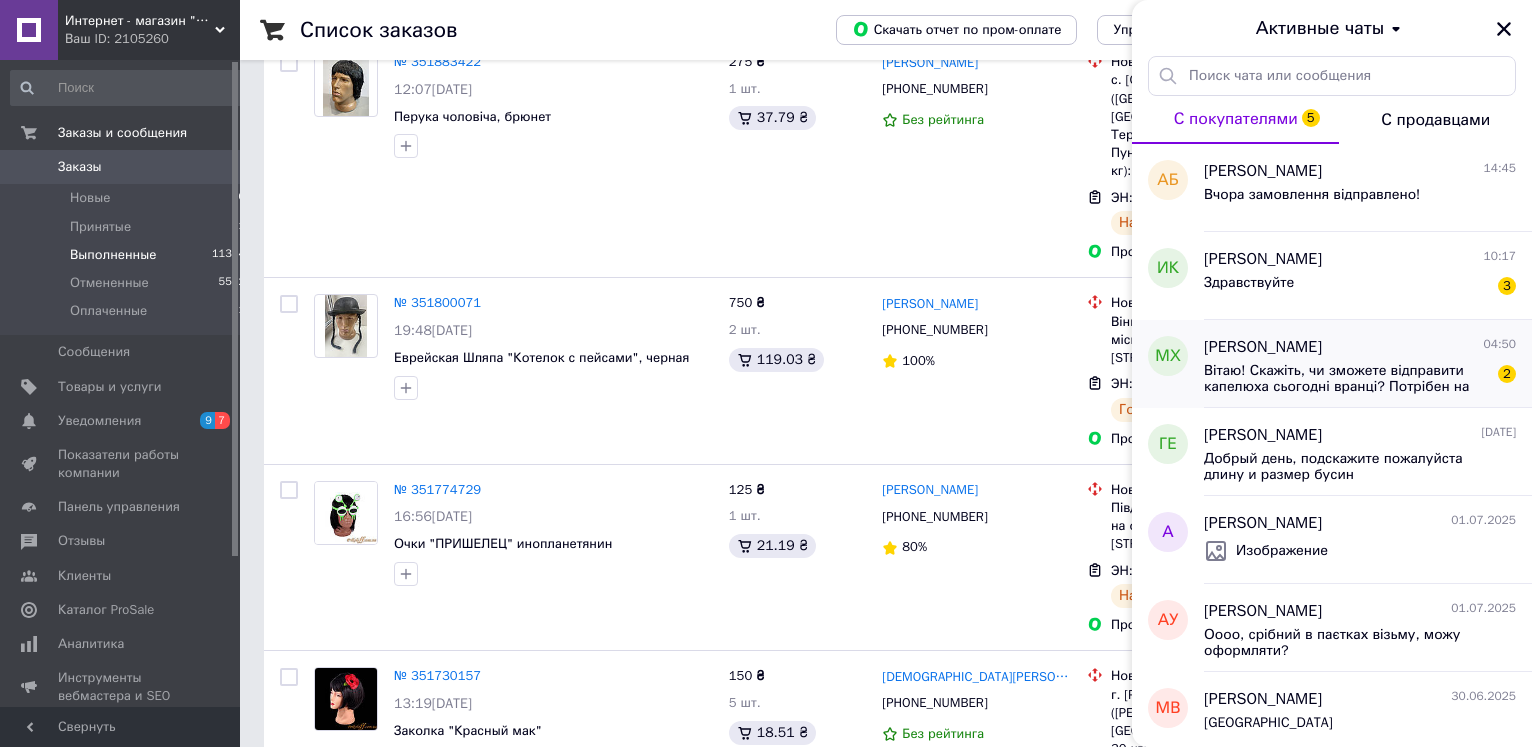 click on "Вітаю! Скажіть, чи зможете відправити капелюха сьогодні вранці? Потрібен на дитяче свято на пʼятницю на ранок." at bounding box center (1346, 379) 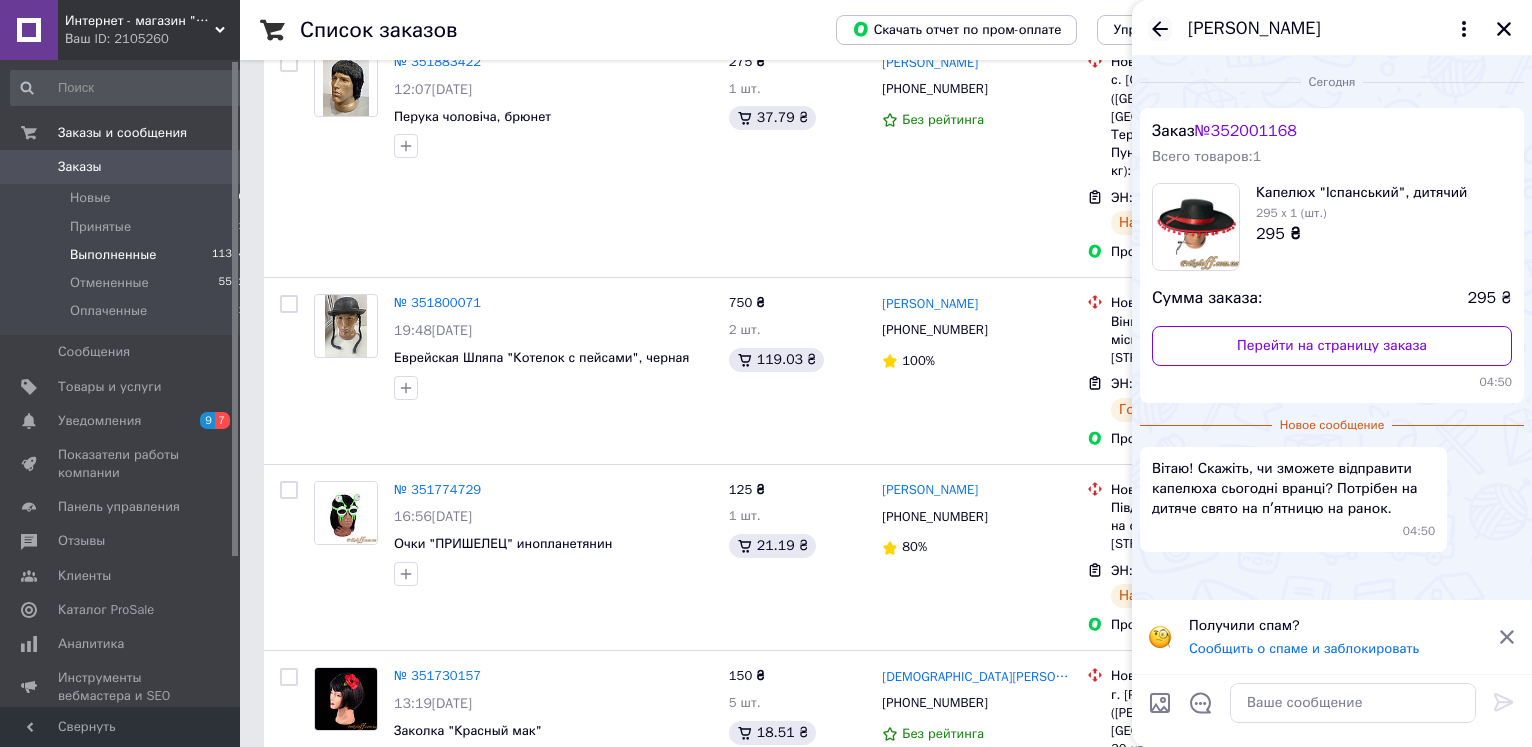 click 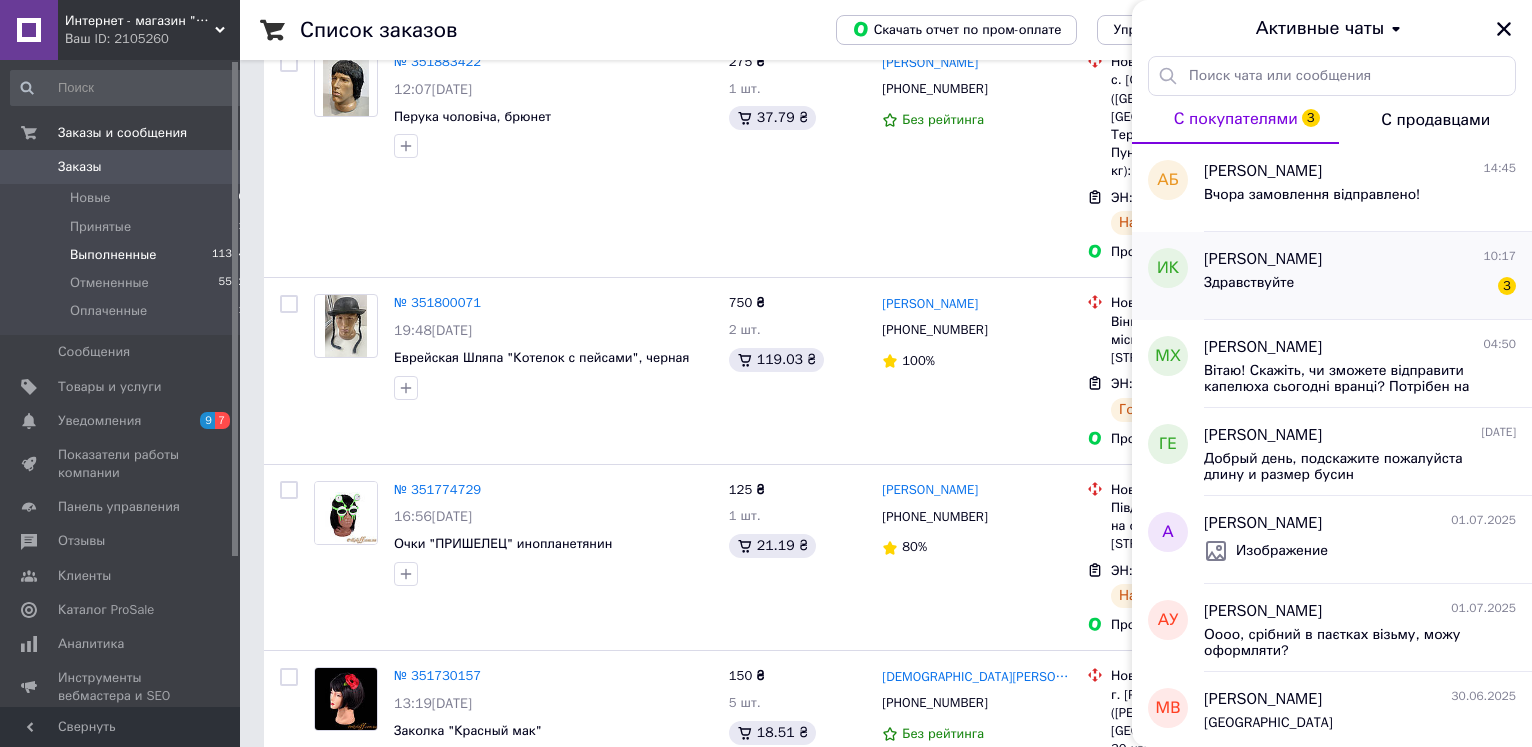 click on "Здравствуйте" at bounding box center [1249, 289] 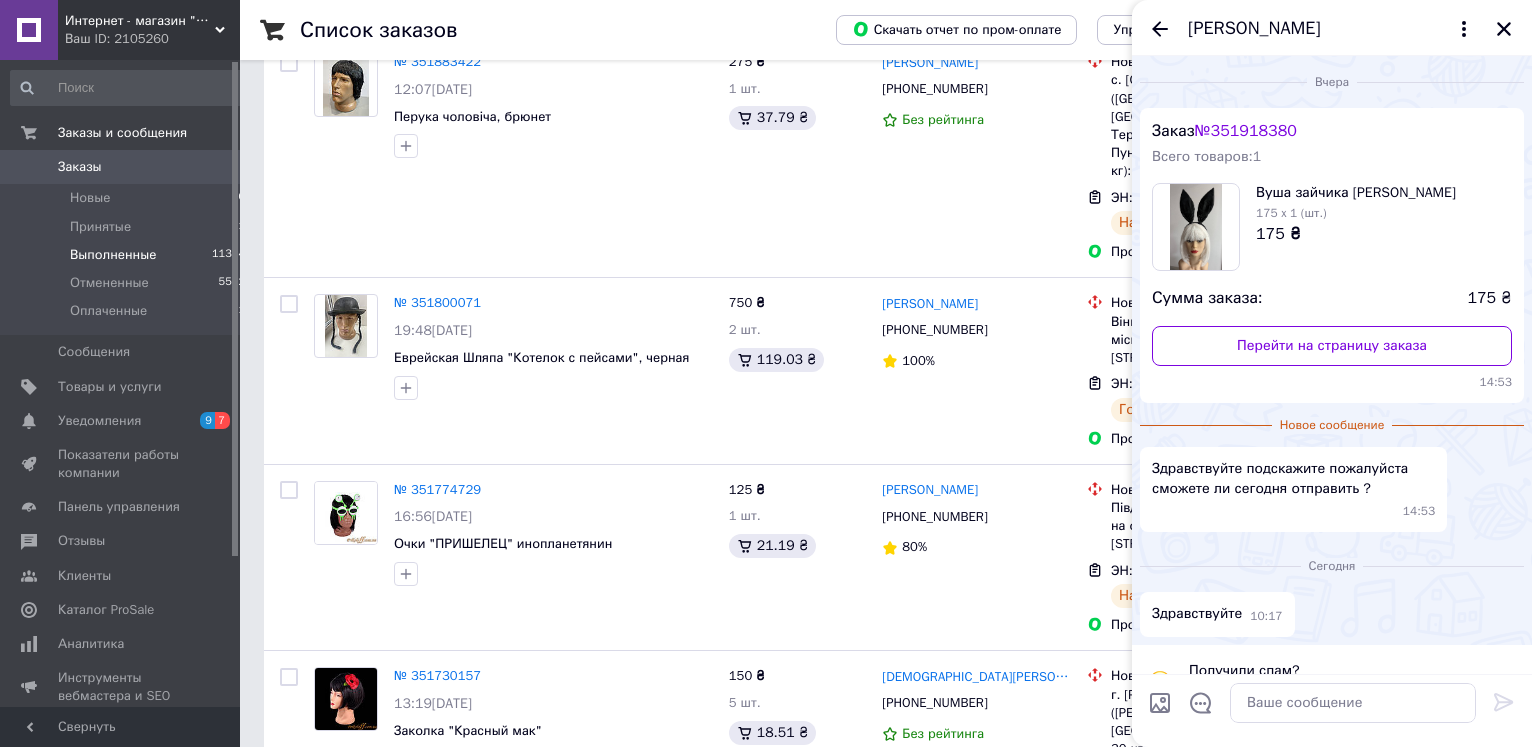 scroll, scrollTop: 44, scrollLeft: 0, axis: vertical 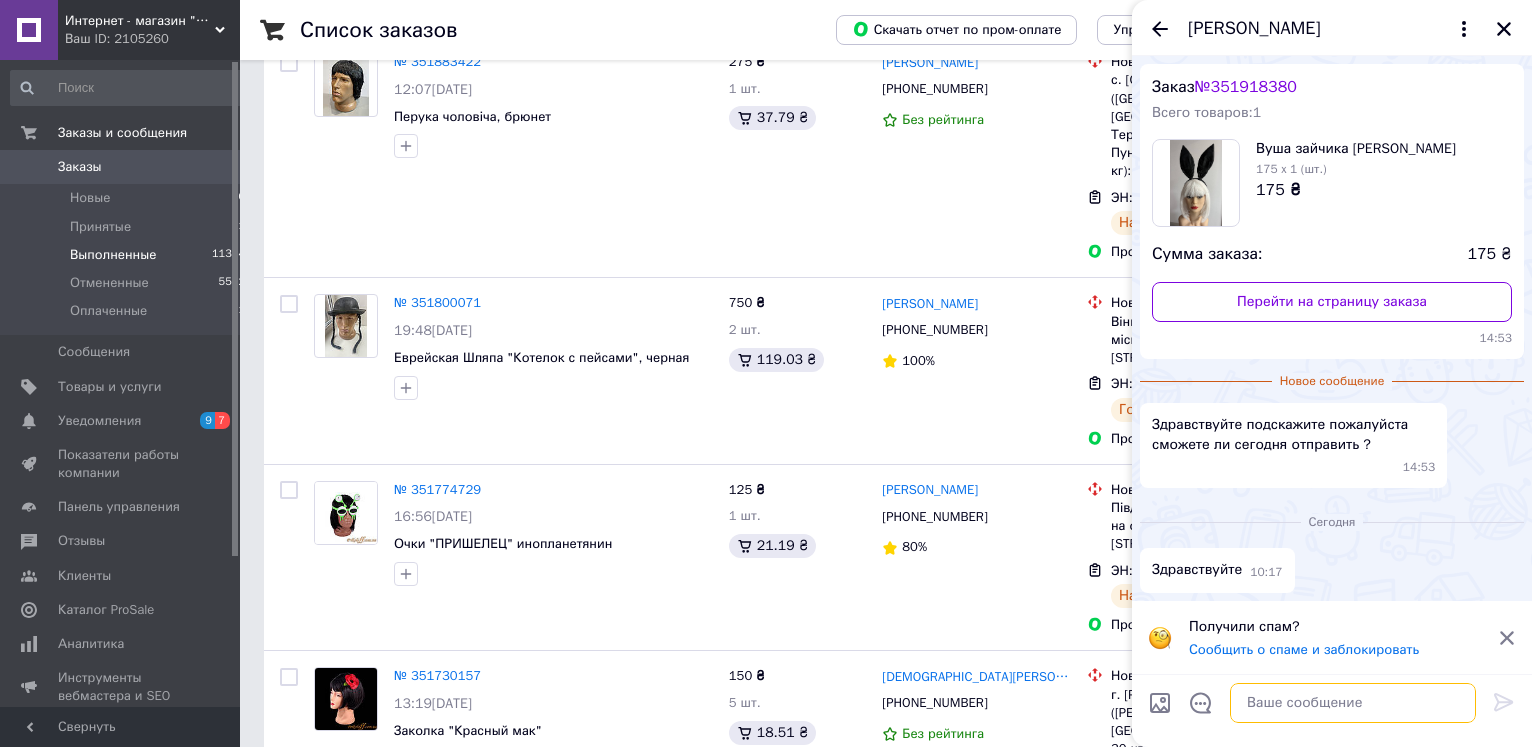 click at bounding box center [1353, 703] 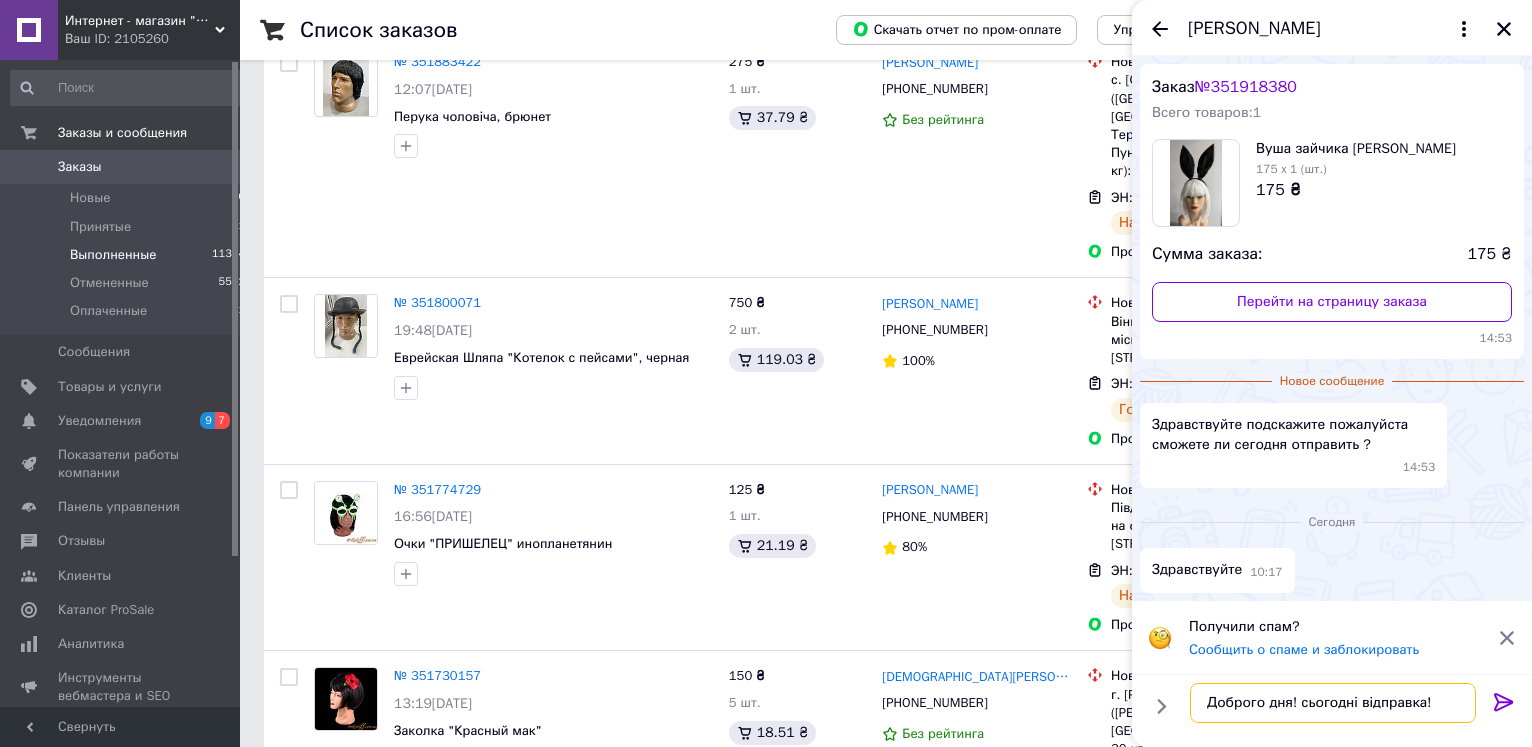 type on "Доброго дня! сьогодні відправка!" 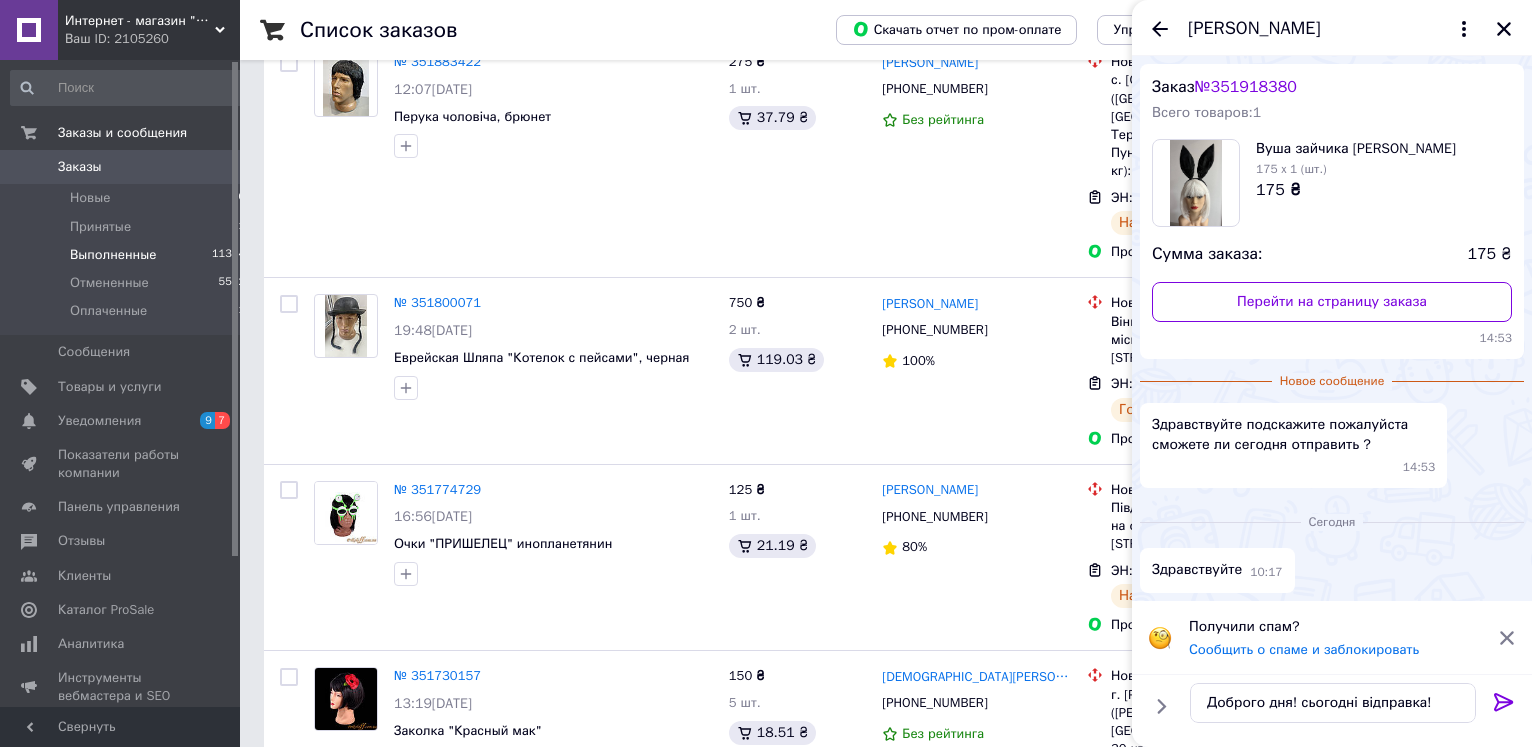 click 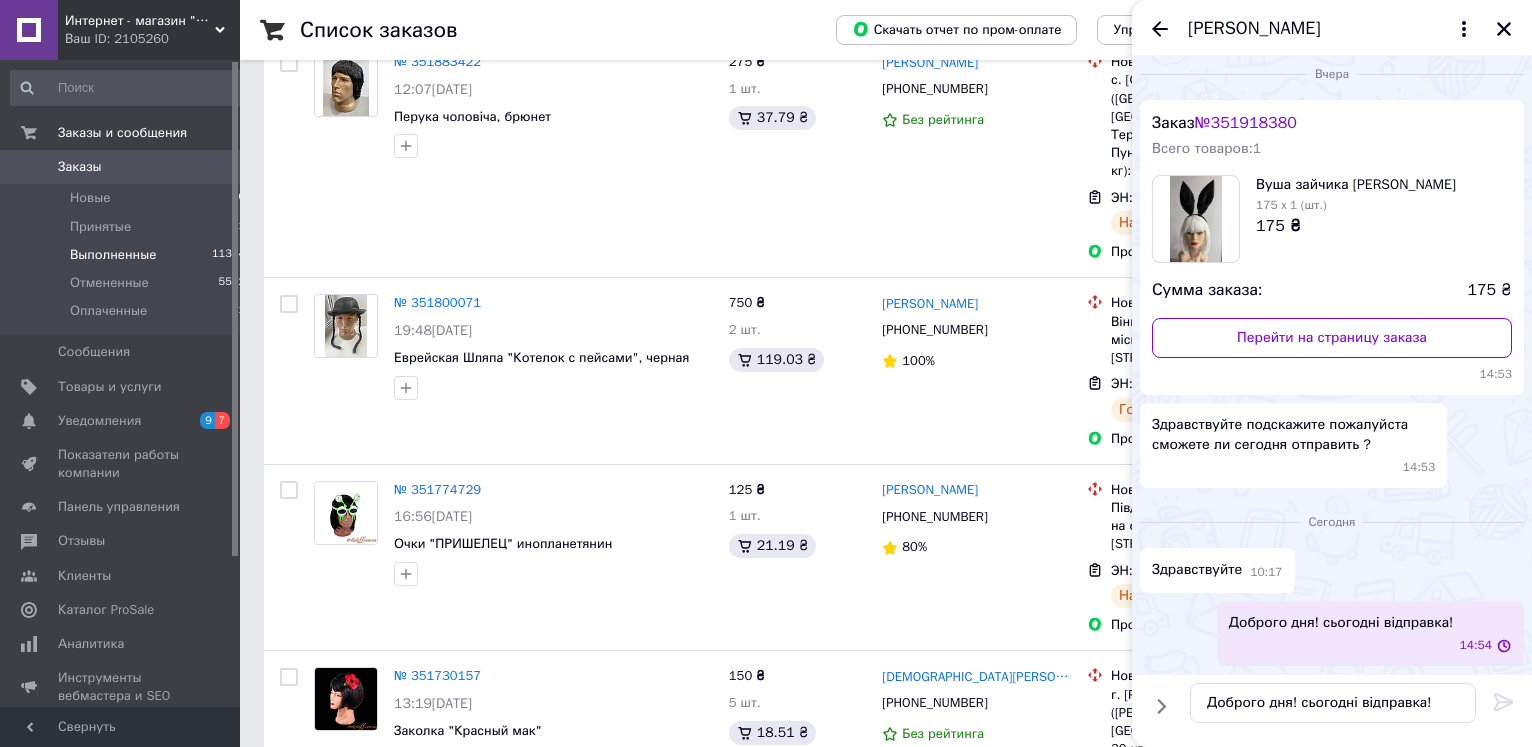 type 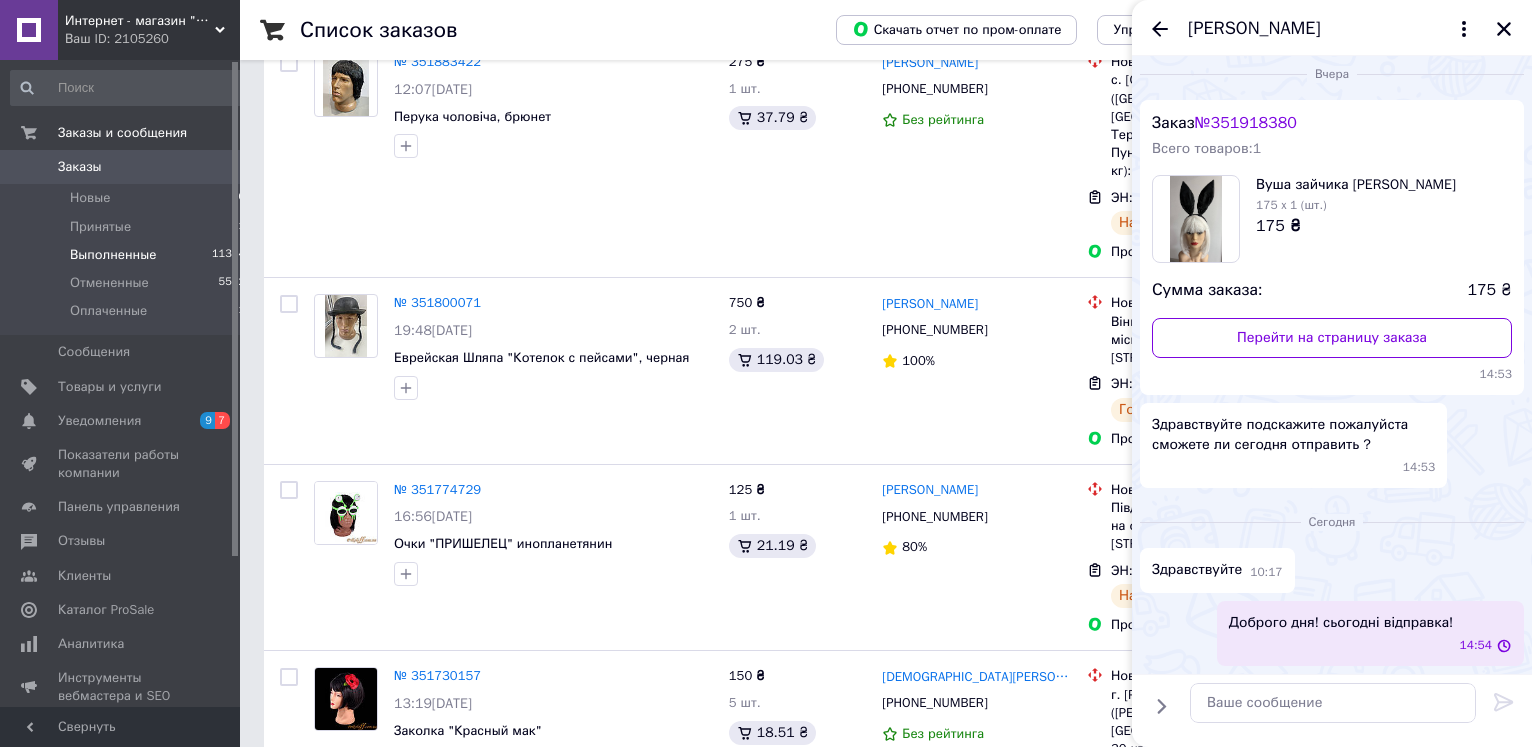 scroll, scrollTop: 0, scrollLeft: 0, axis: both 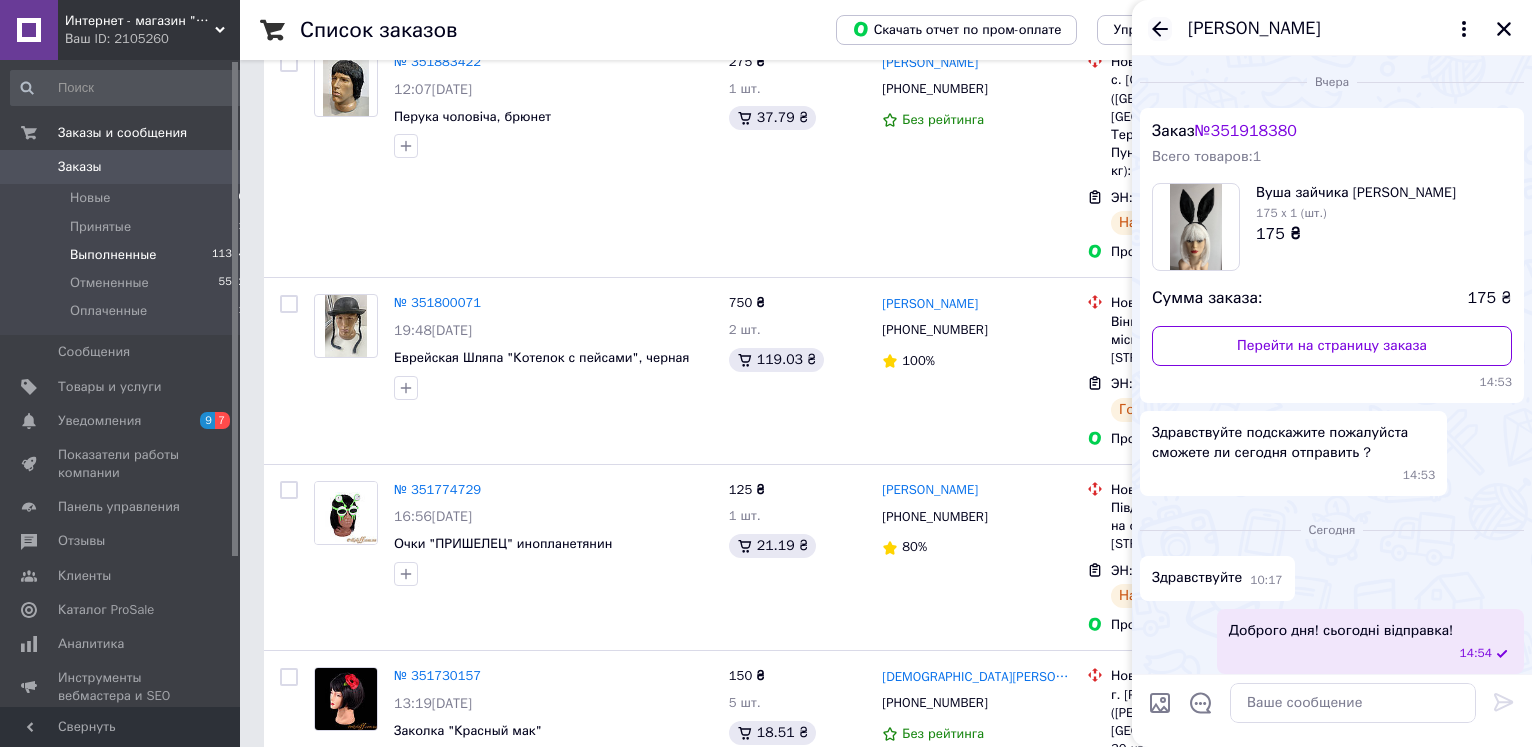 click 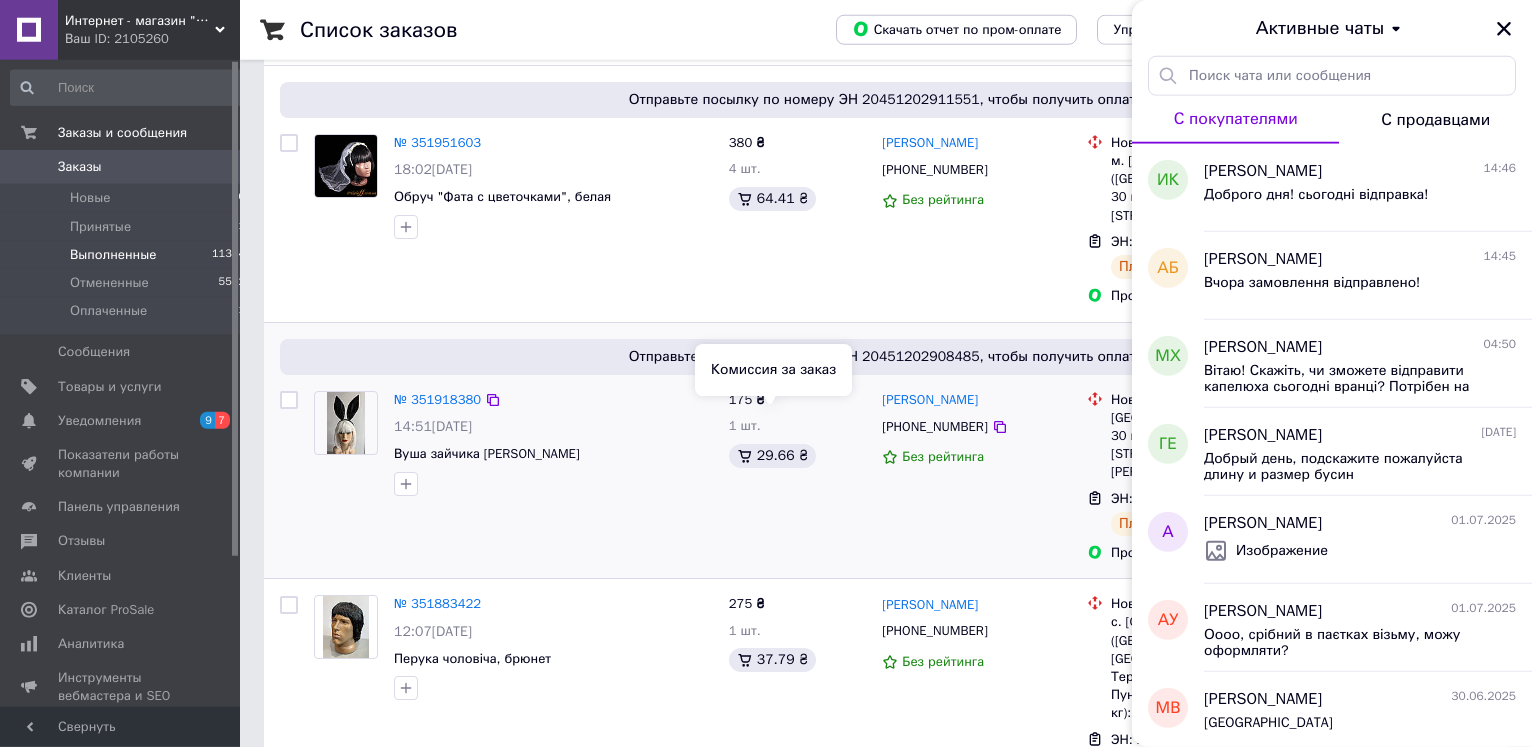 scroll, scrollTop: 408, scrollLeft: 0, axis: vertical 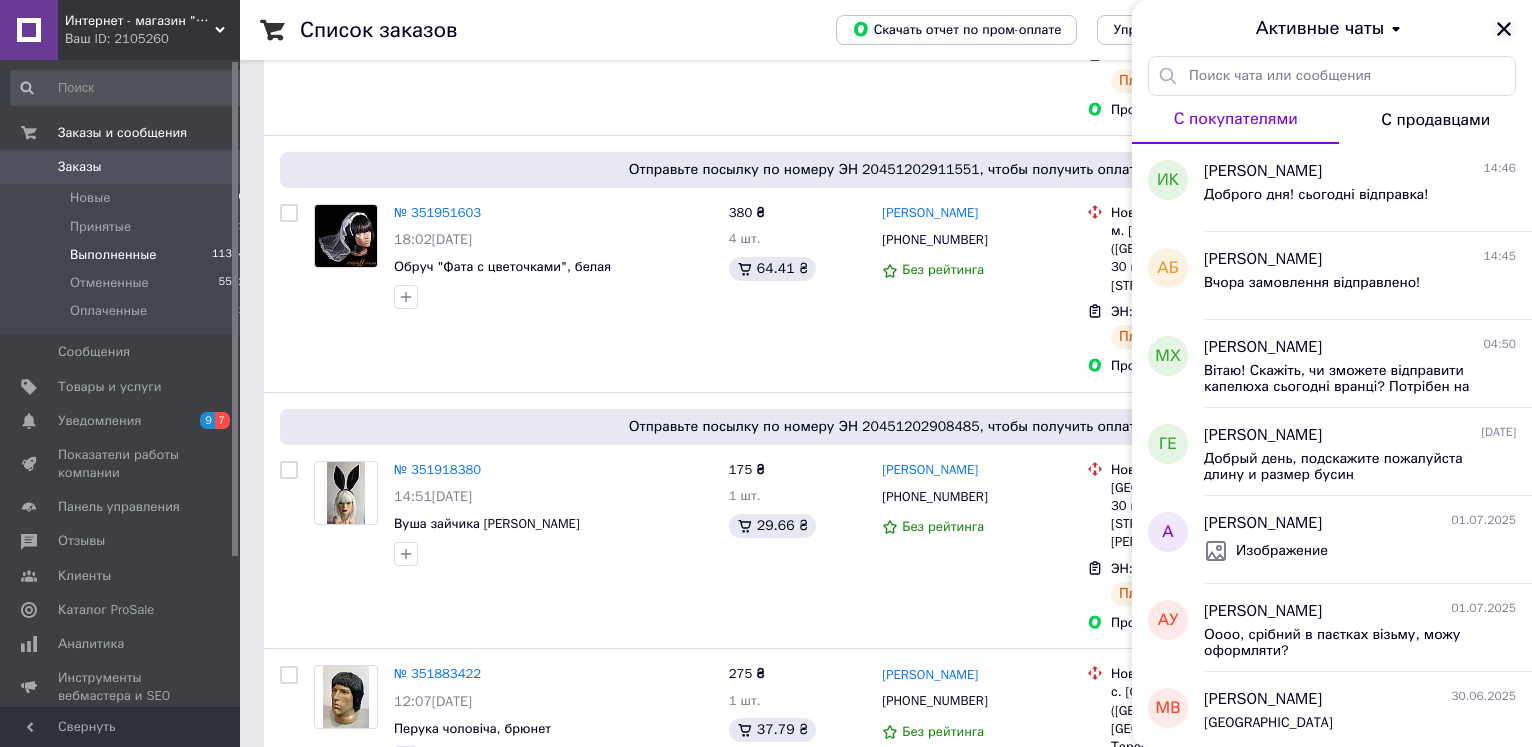 click at bounding box center [1504, 29] 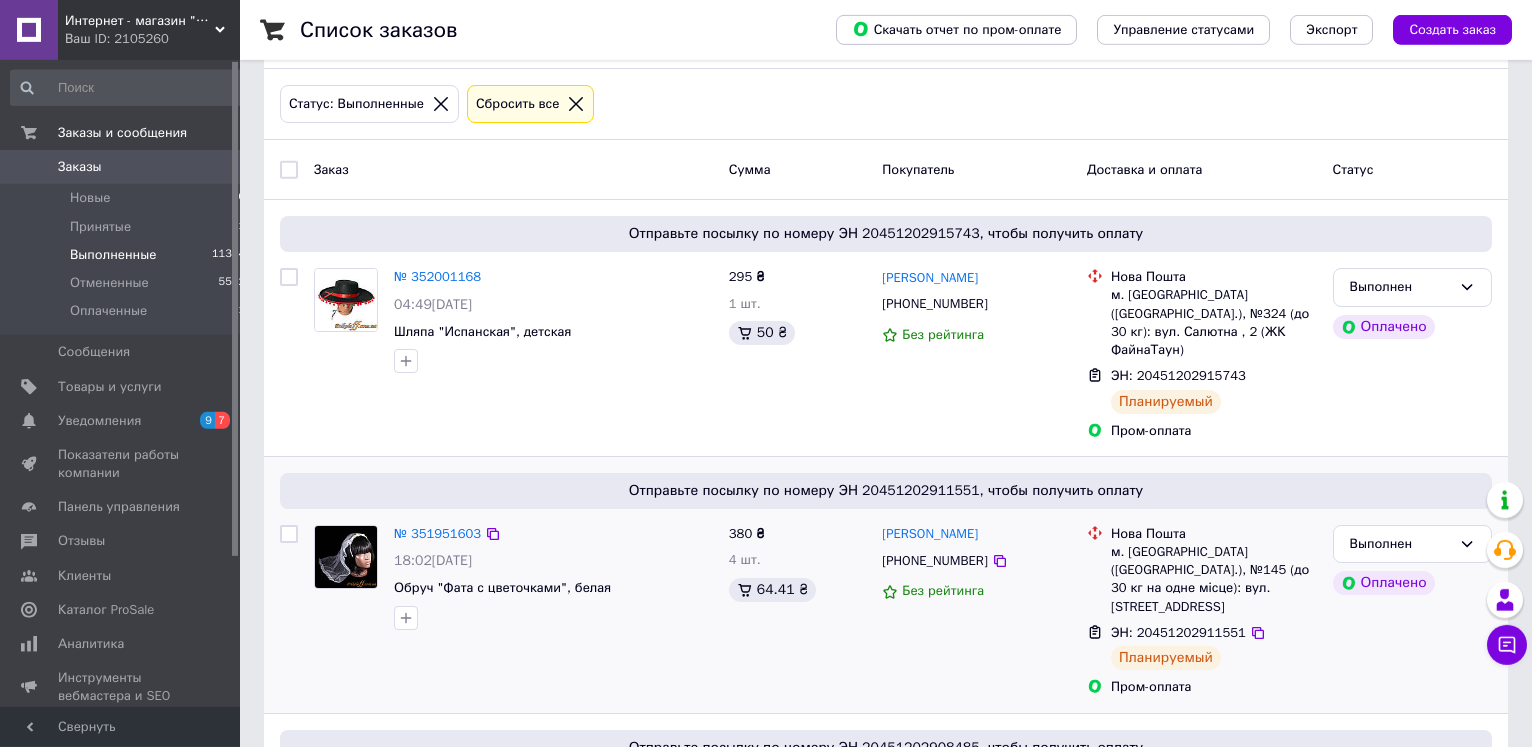scroll, scrollTop: 0, scrollLeft: 0, axis: both 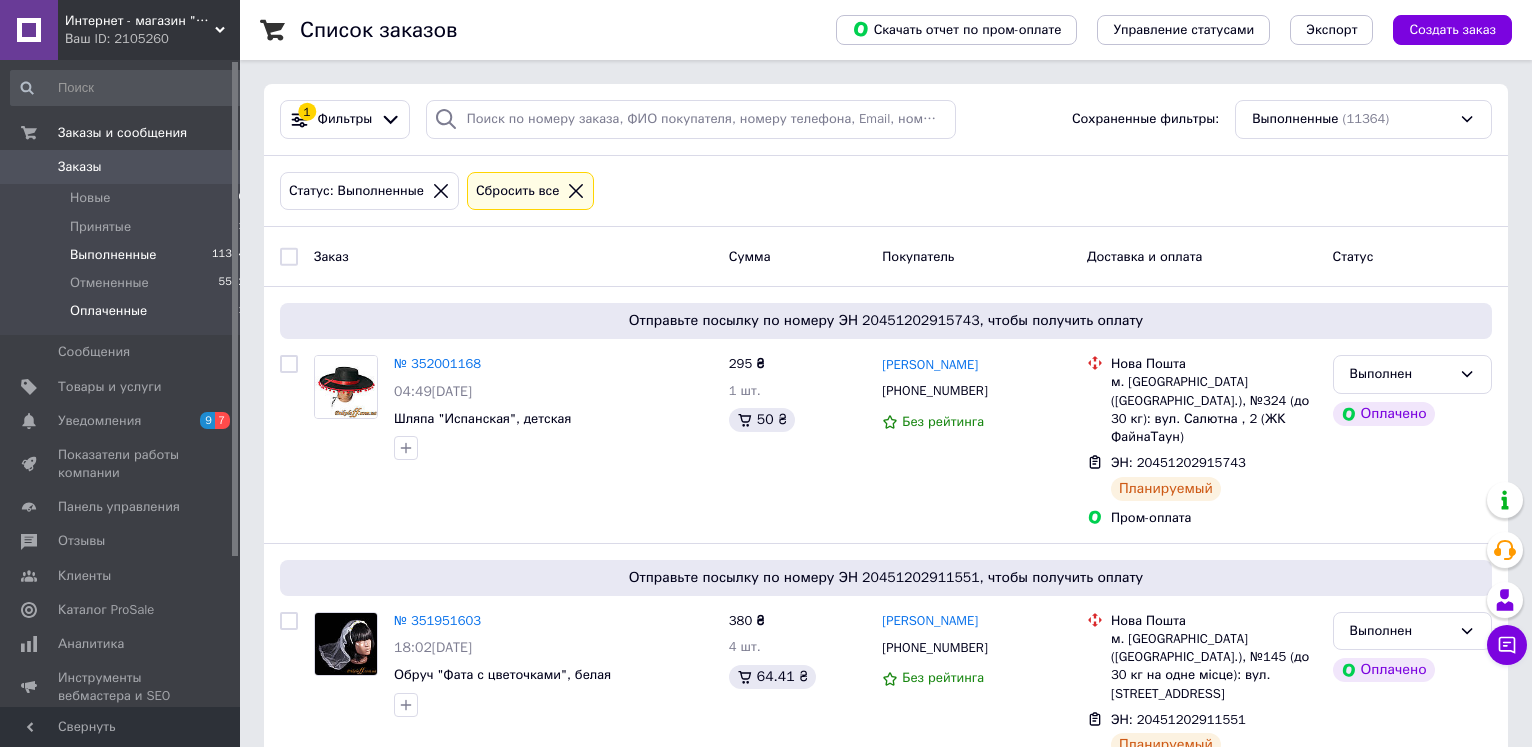 click on "Оплаченные" at bounding box center (108, 311) 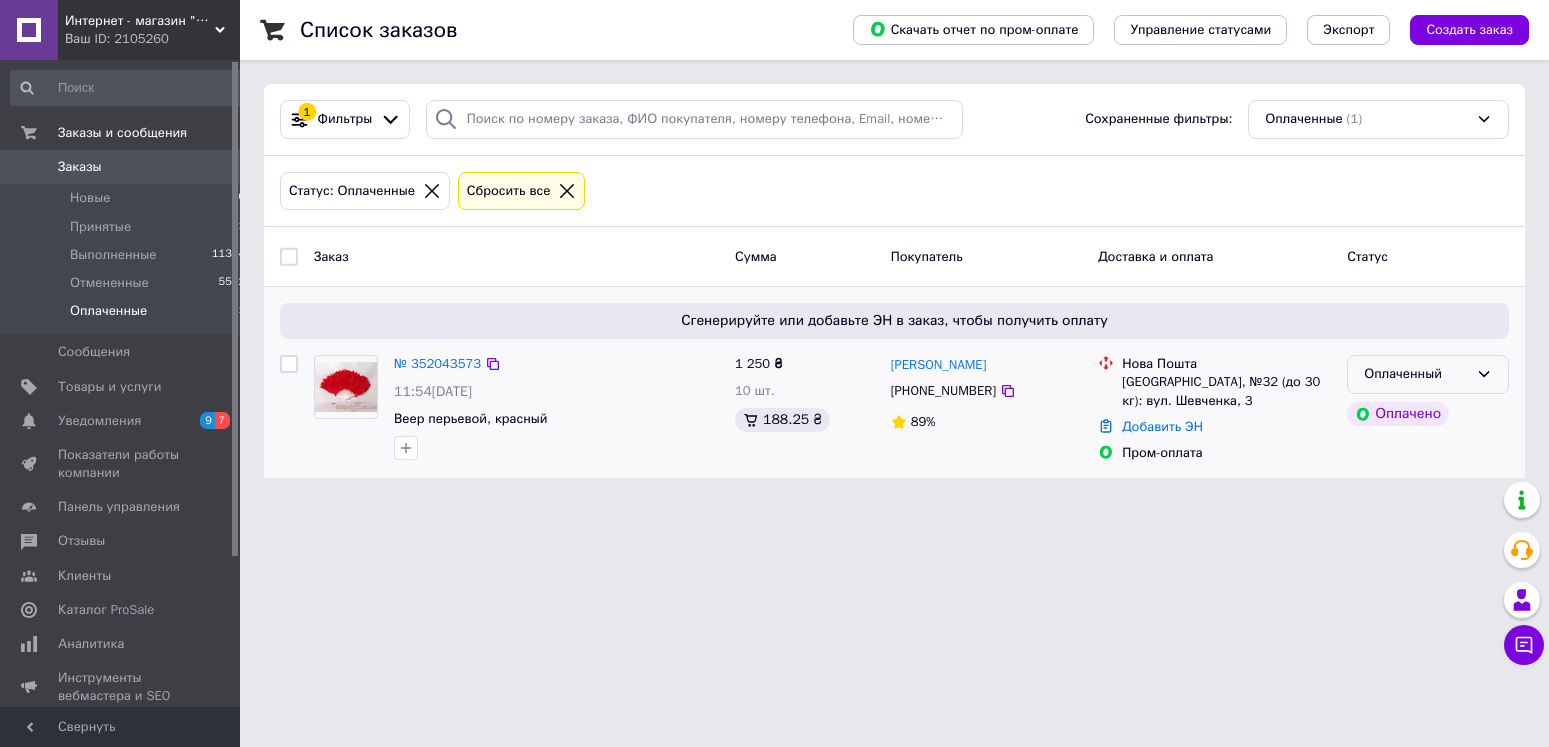 click on "Оплаченный" at bounding box center [1416, 374] 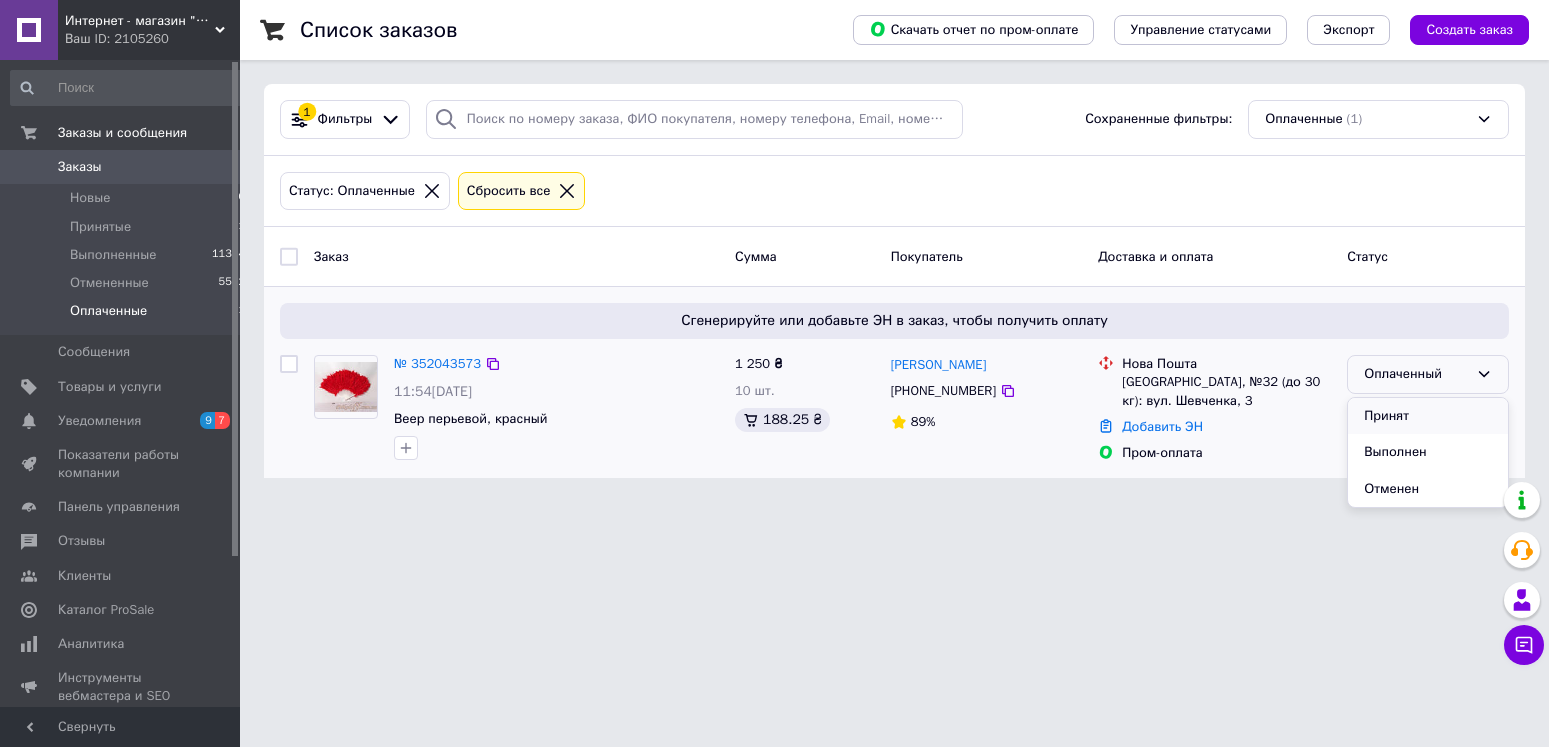 click on "Принят" at bounding box center (1428, 416) 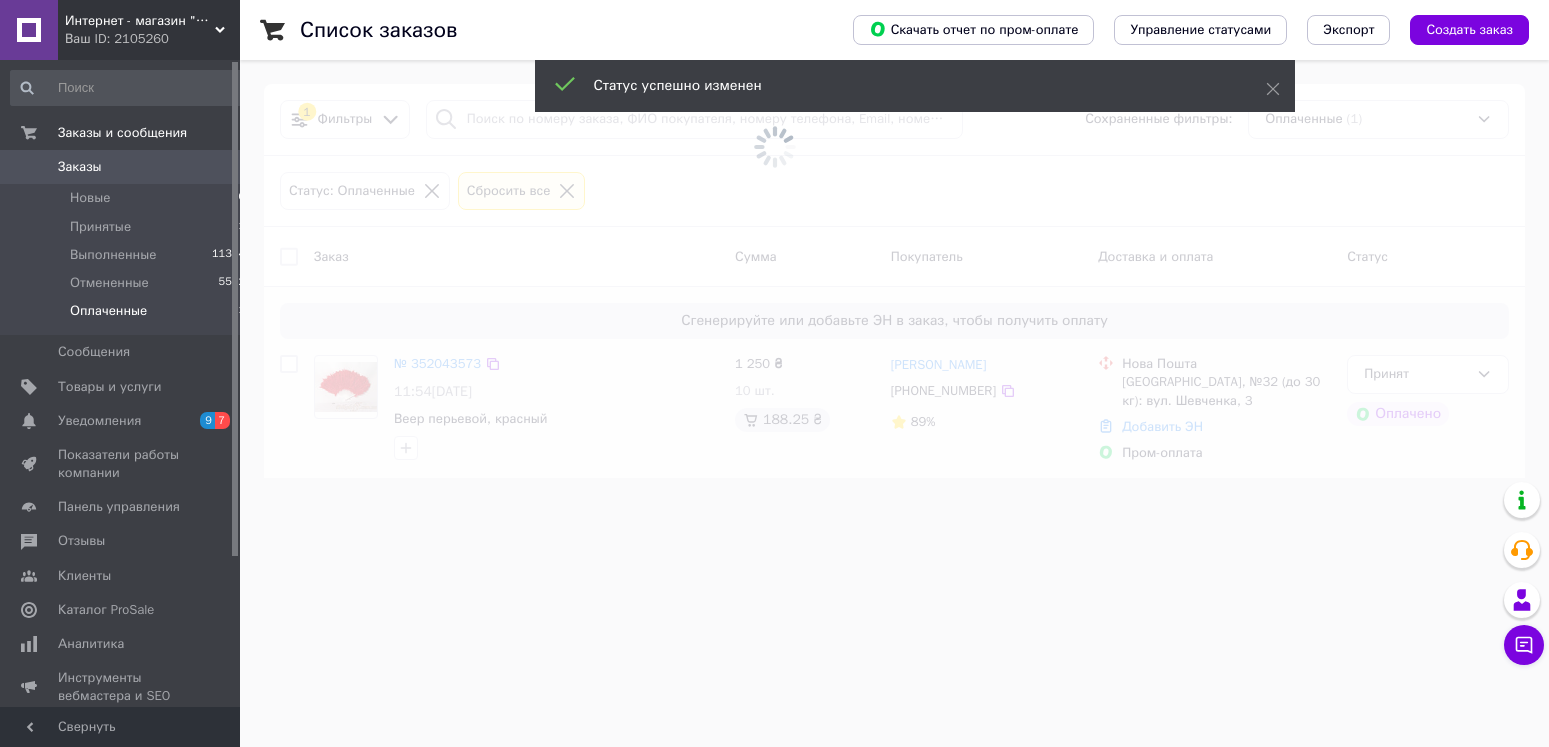 click at bounding box center [774, 373] 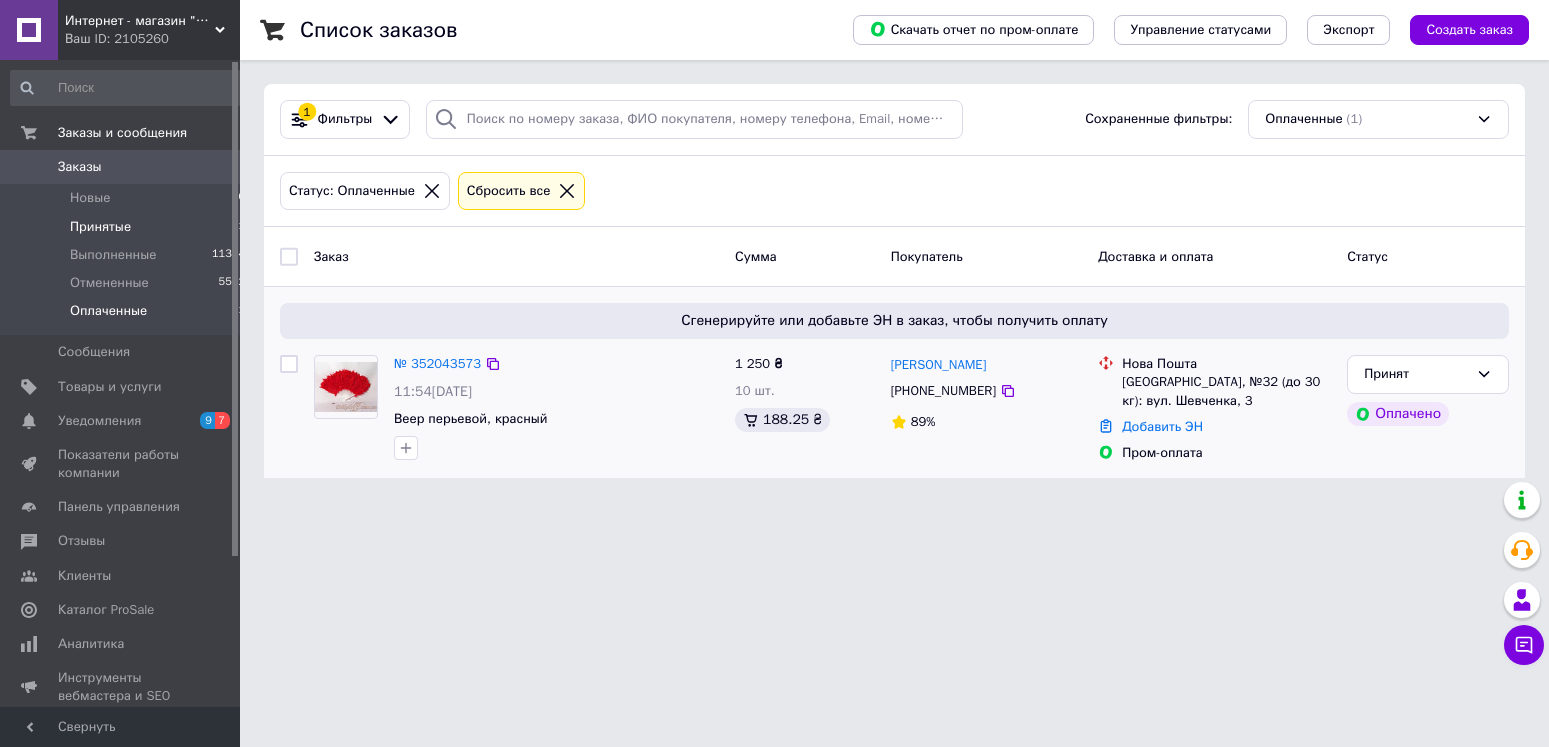 click on "Принятые" at bounding box center (100, 227) 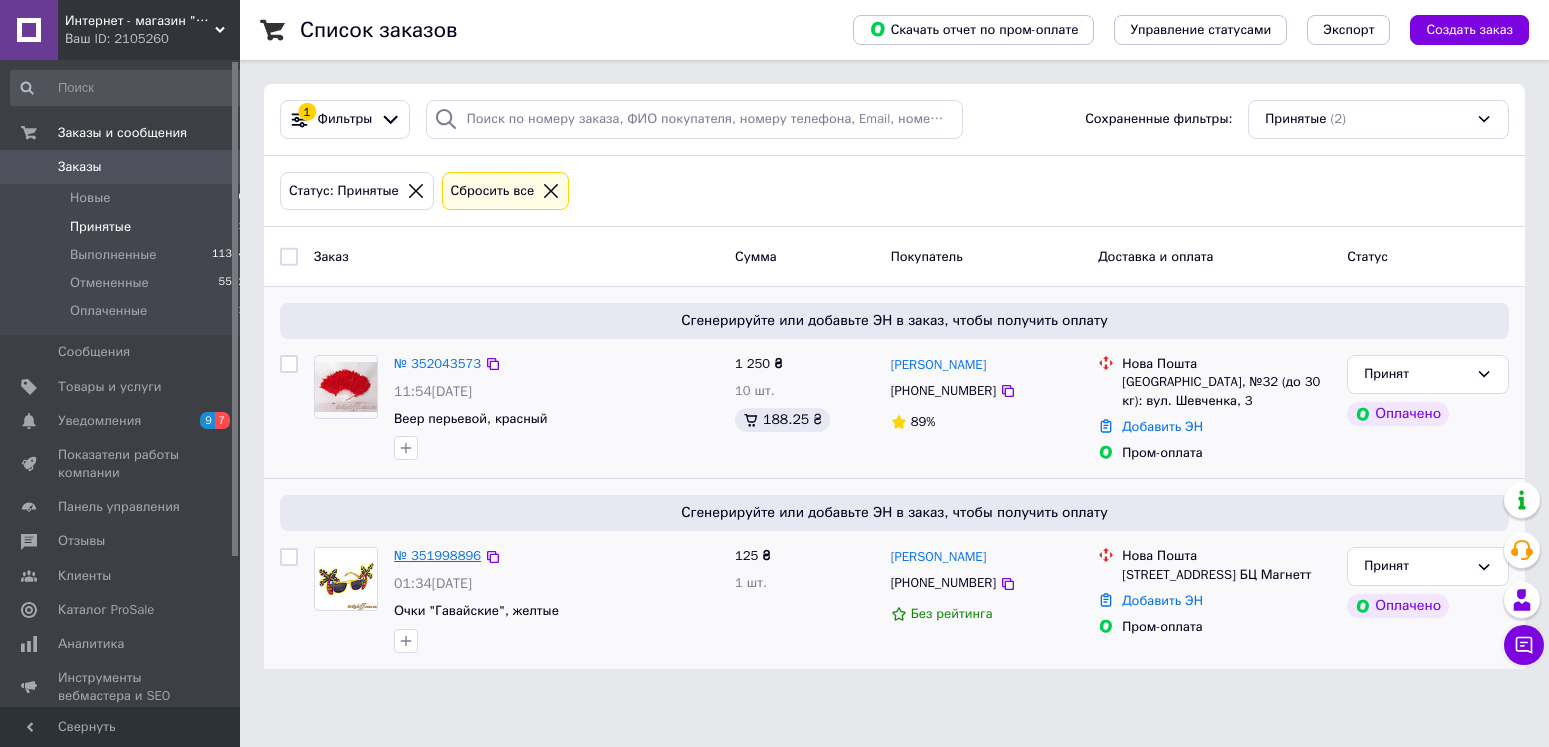 click on "№ 351998896" at bounding box center [437, 555] 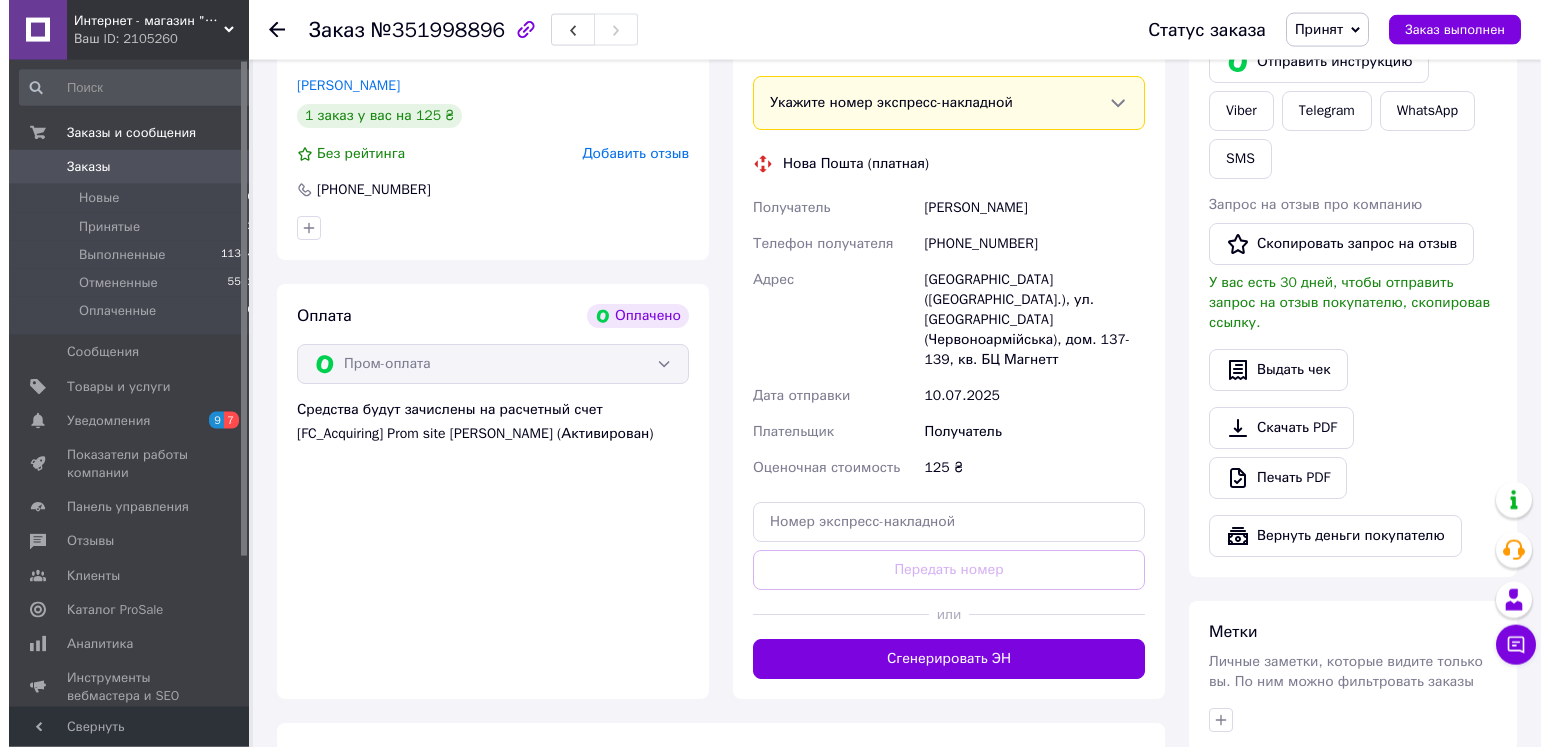 scroll, scrollTop: 918, scrollLeft: 0, axis: vertical 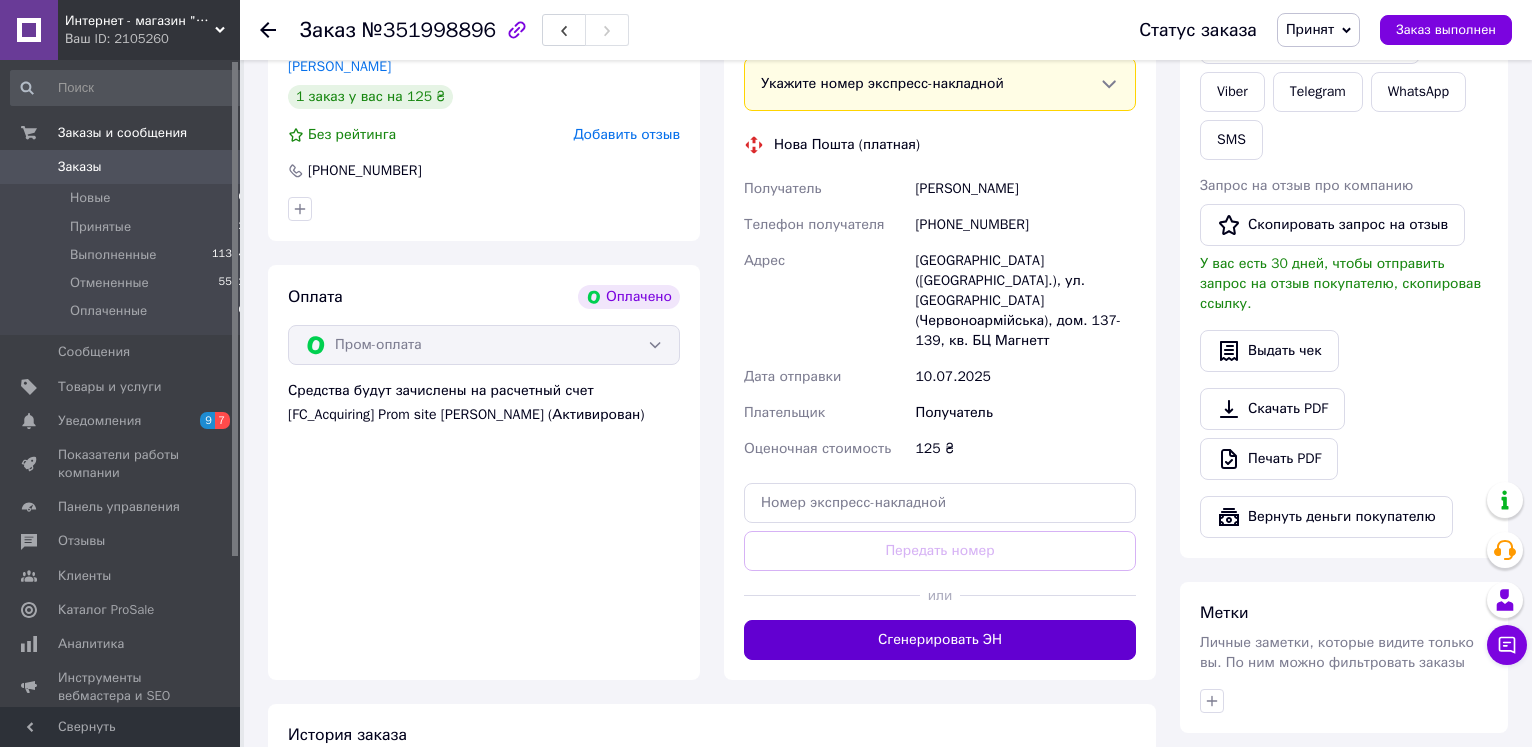 click on "Сгенерировать ЭН" at bounding box center (940, 640) 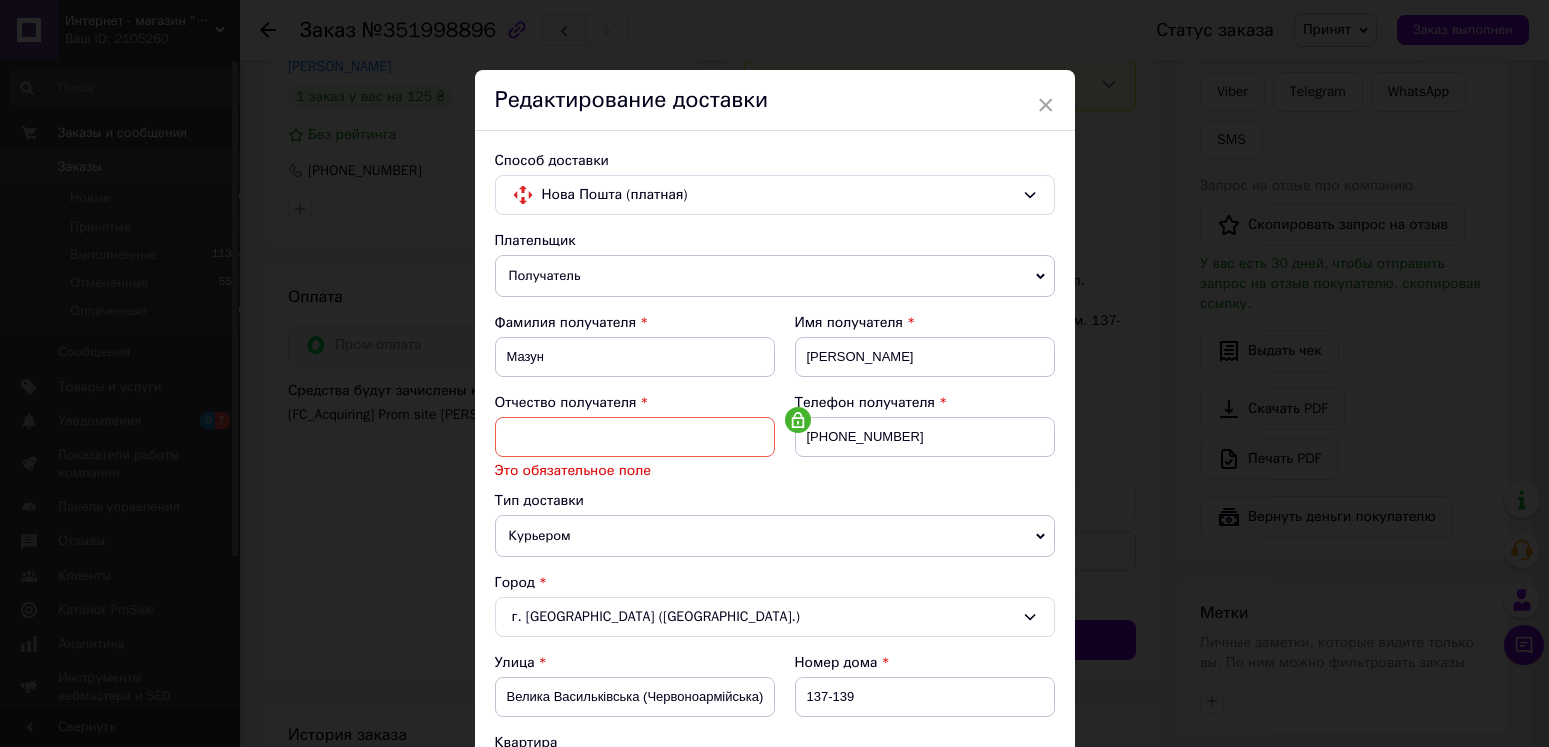 click at bounding box center [635, 437] 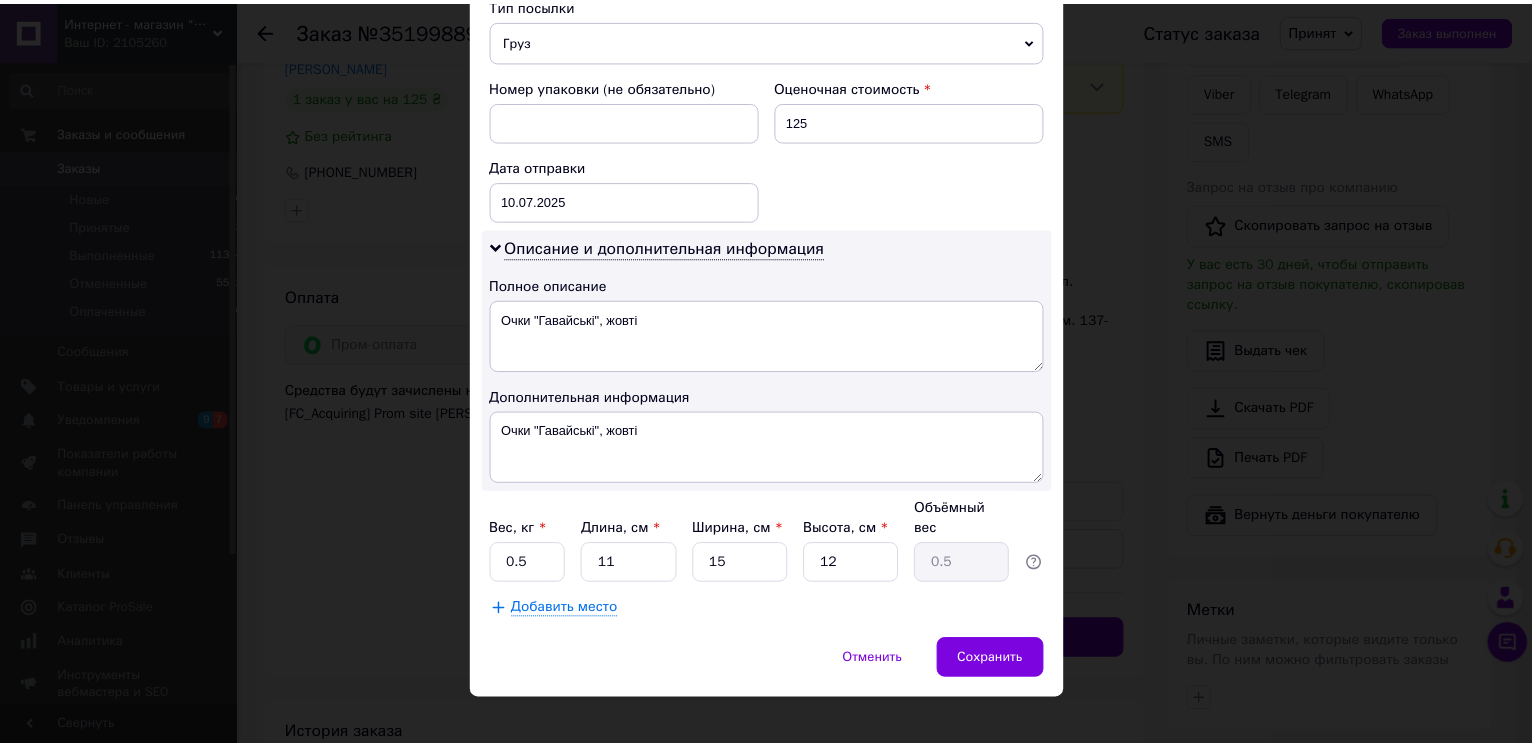 scroll, scrollTop: 905, scrollLeft: 0, axis: vertical 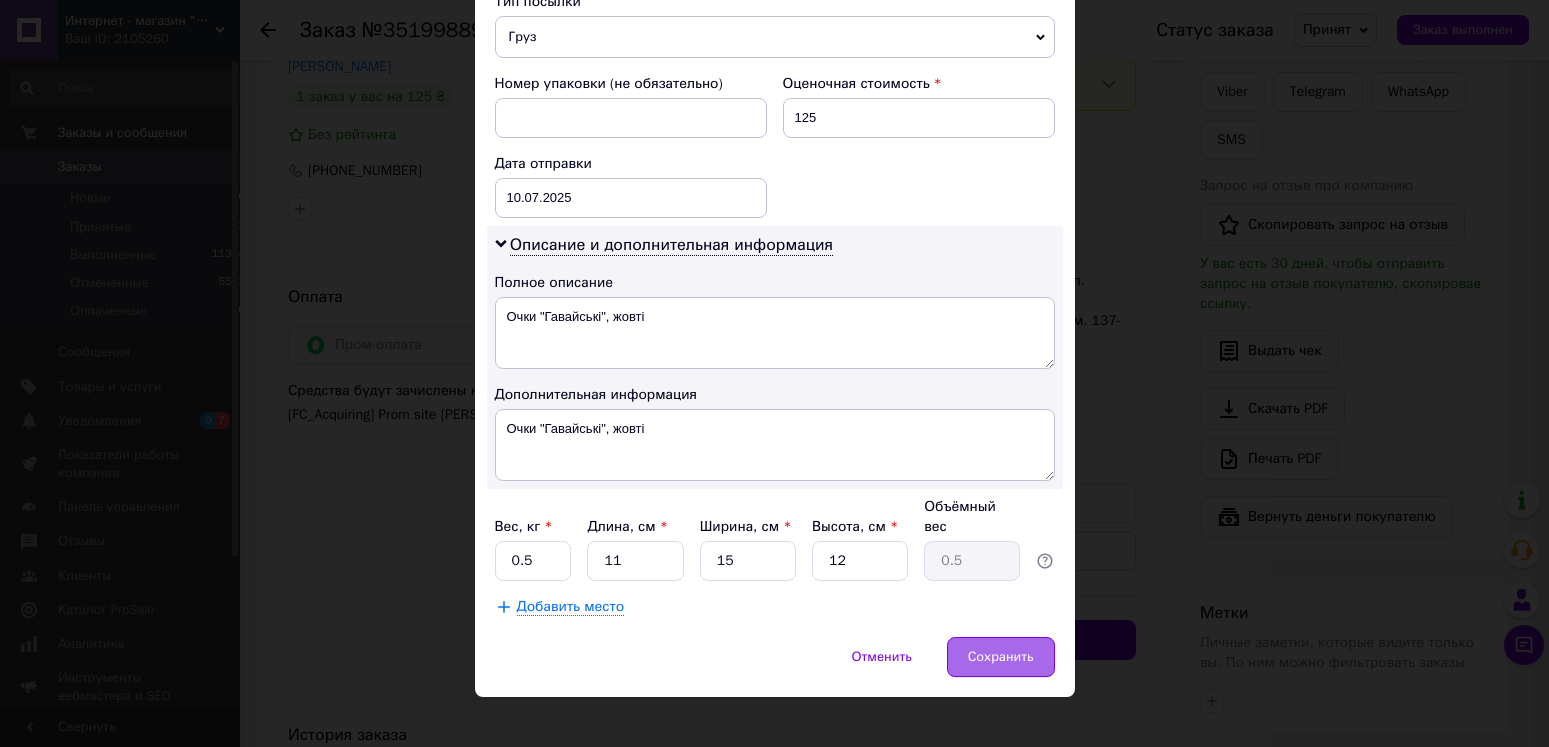 type on "аро" 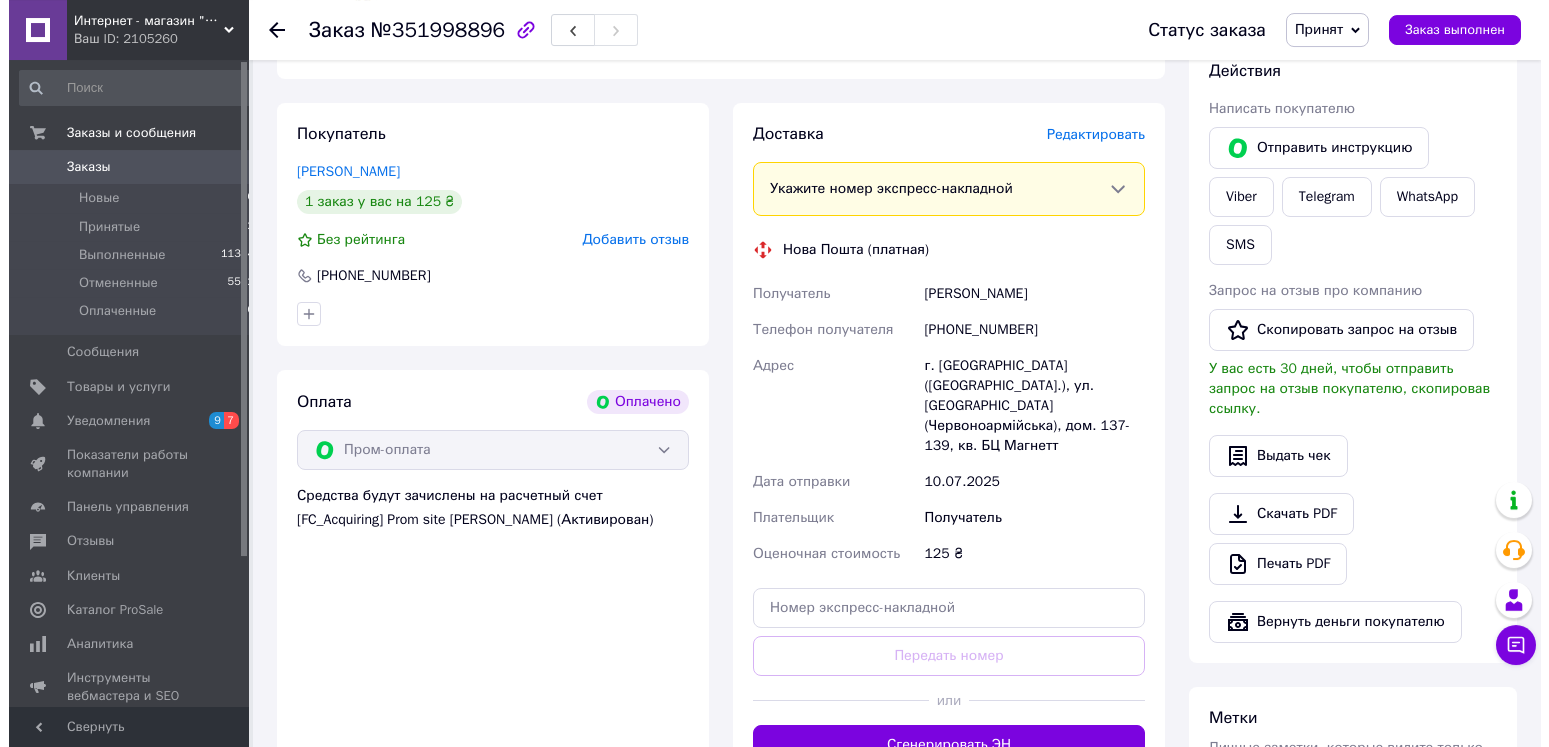 scroll, scrollTop: 816, scrollLeft: 0, axis: vertical 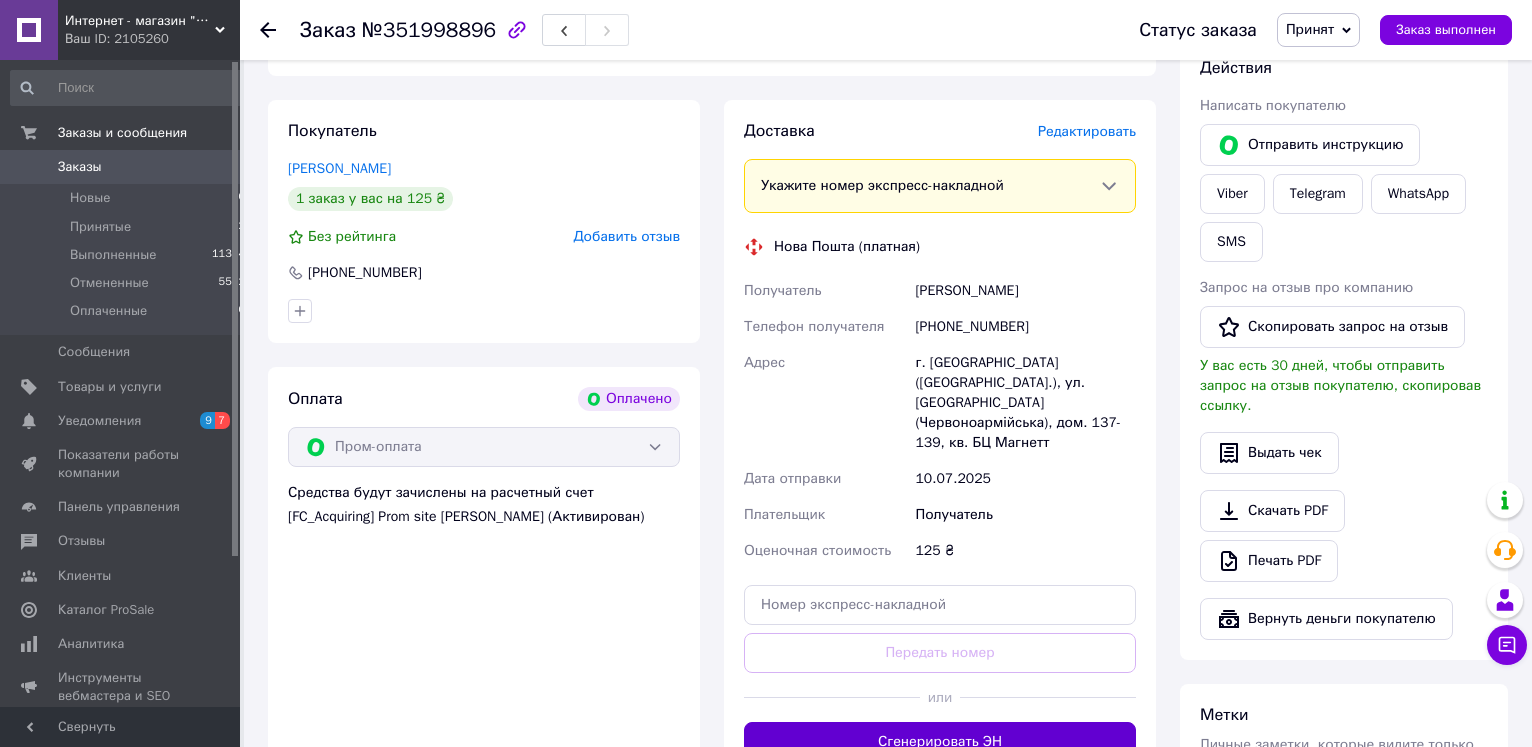 click on "Сгенерировать ЭН" at bounding box center [940, 742] 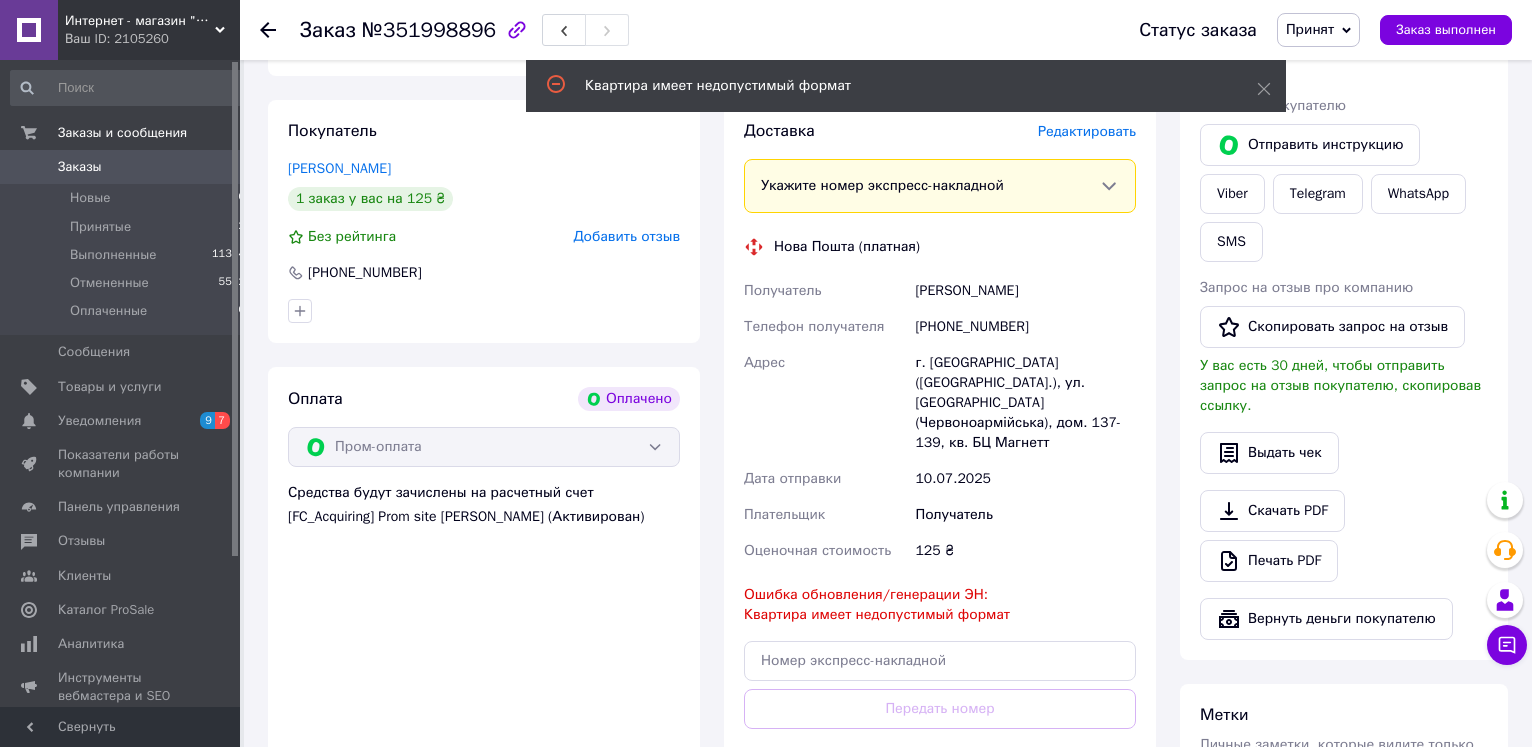 click on "Редактировать" at bounding box center (1087, 131) 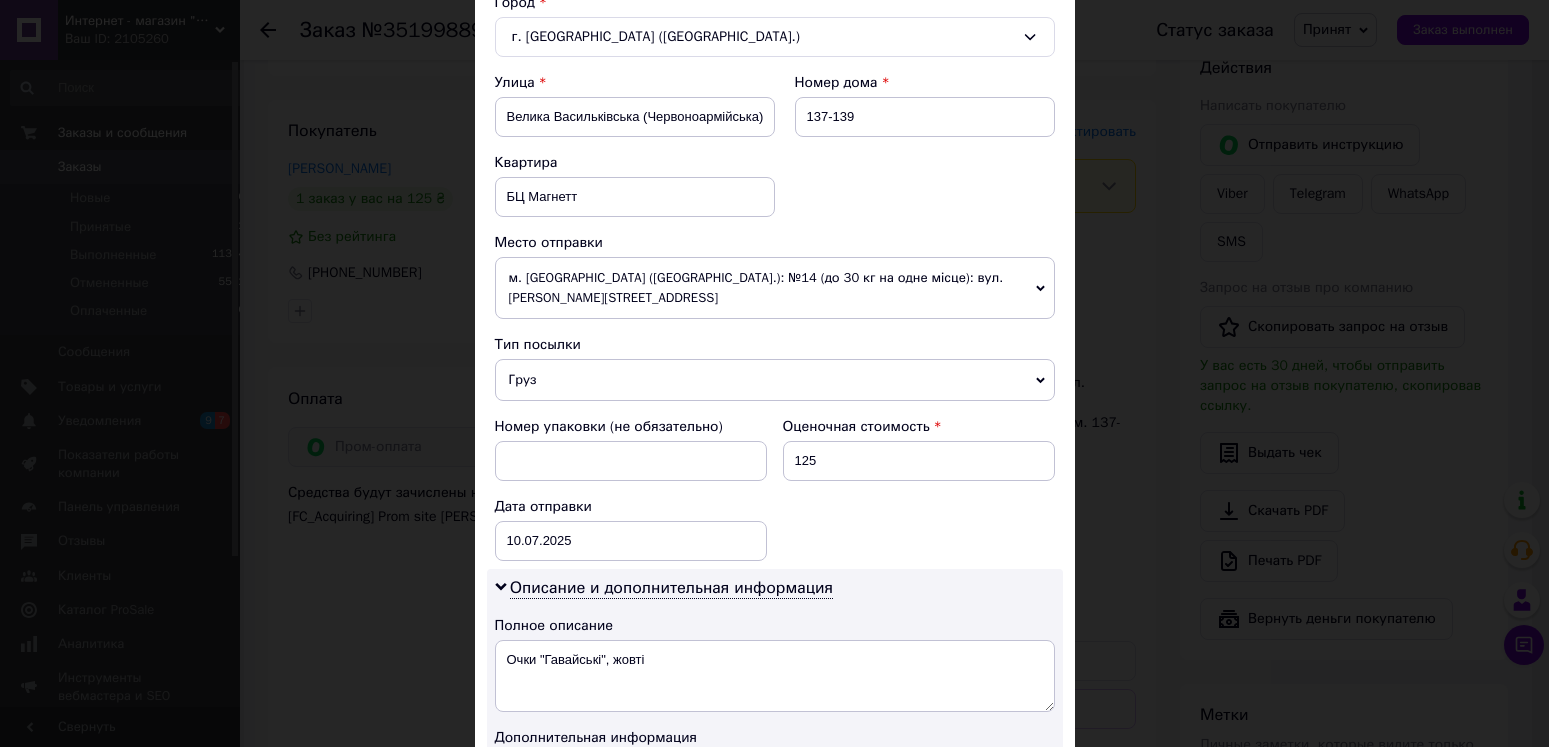 scroll, scrollTop: 570, scrollLeft: 0, axis: vertical 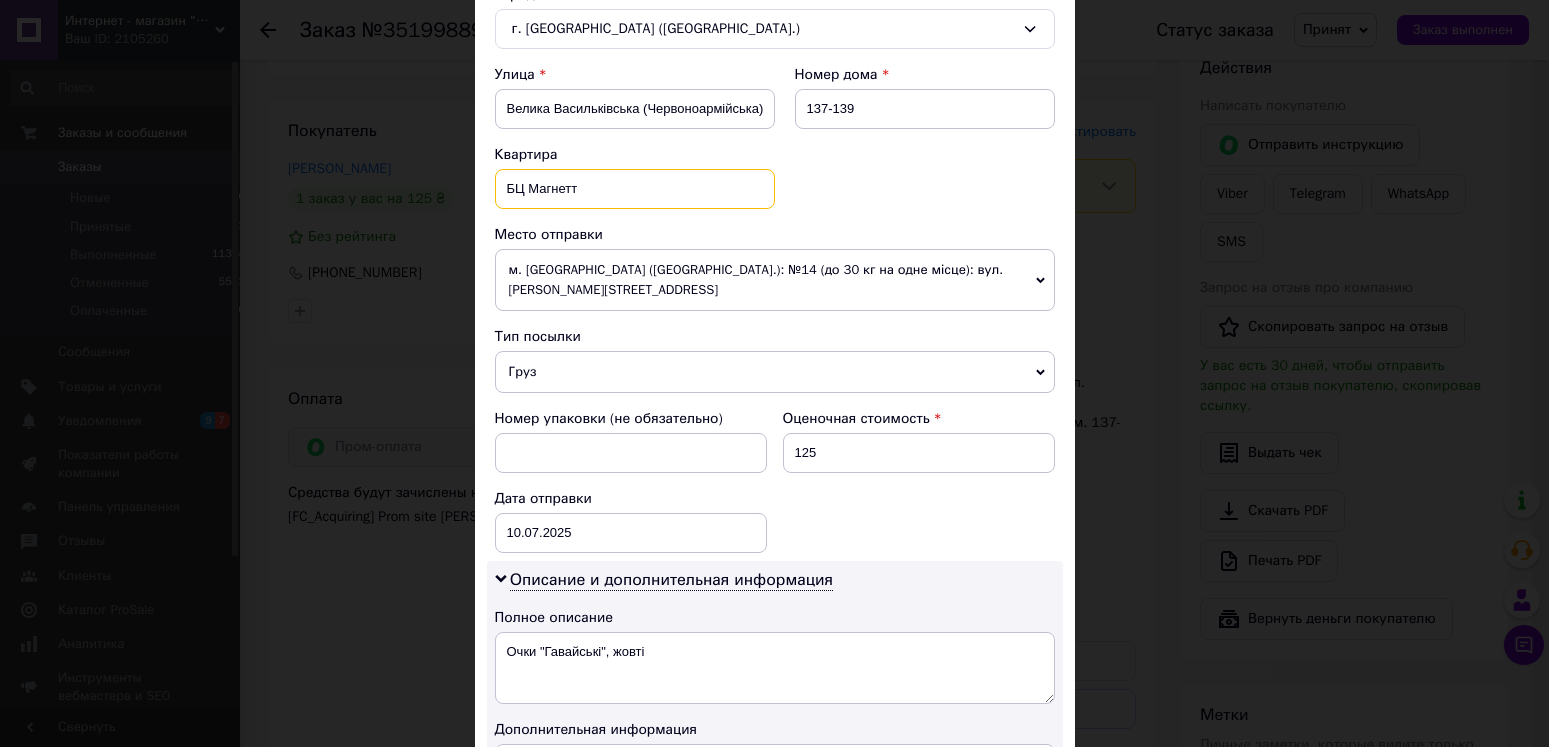 click on "БЦ Магнетт" at bounding box center (635, 189) 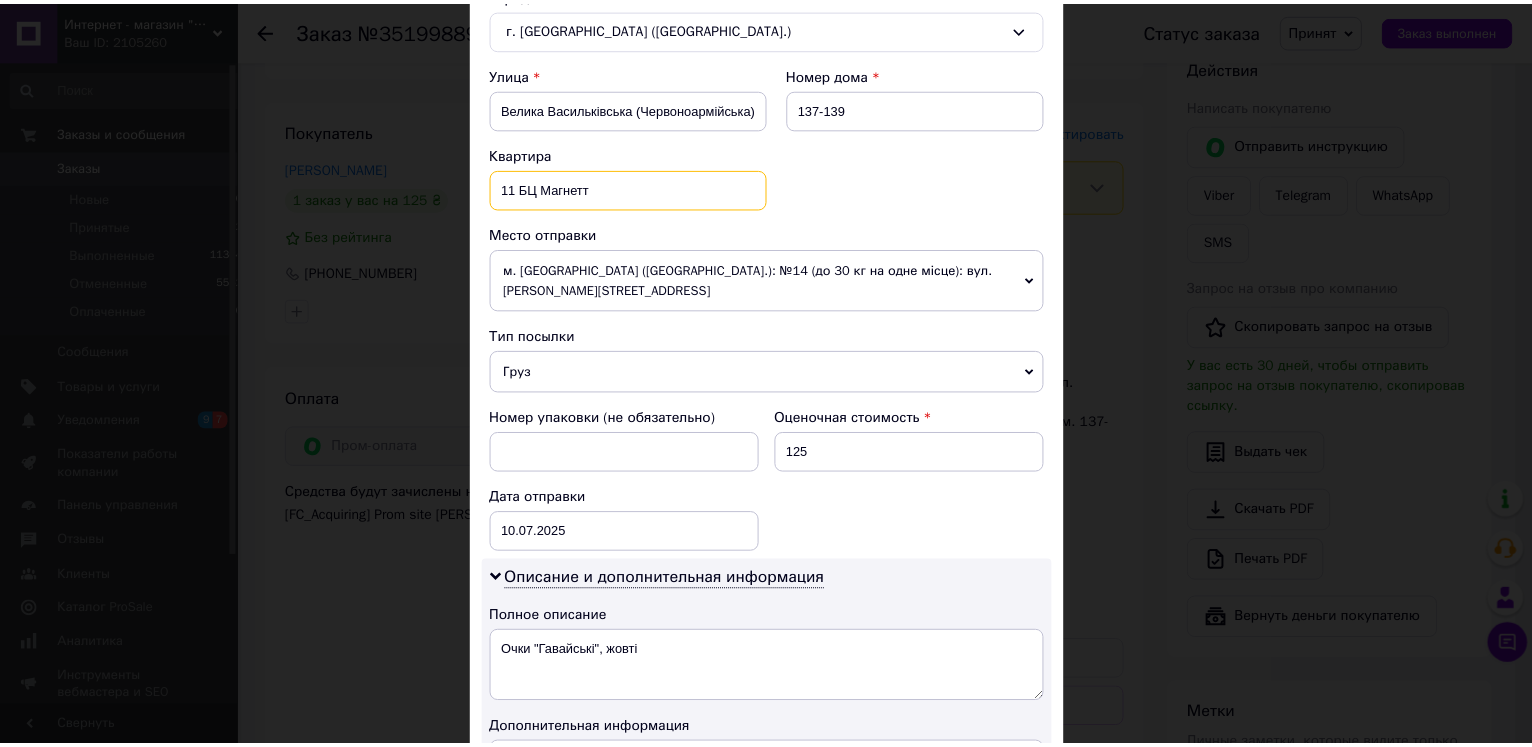 scroll, scrollTop: 905, scrollLeft: 0, axis: vertical 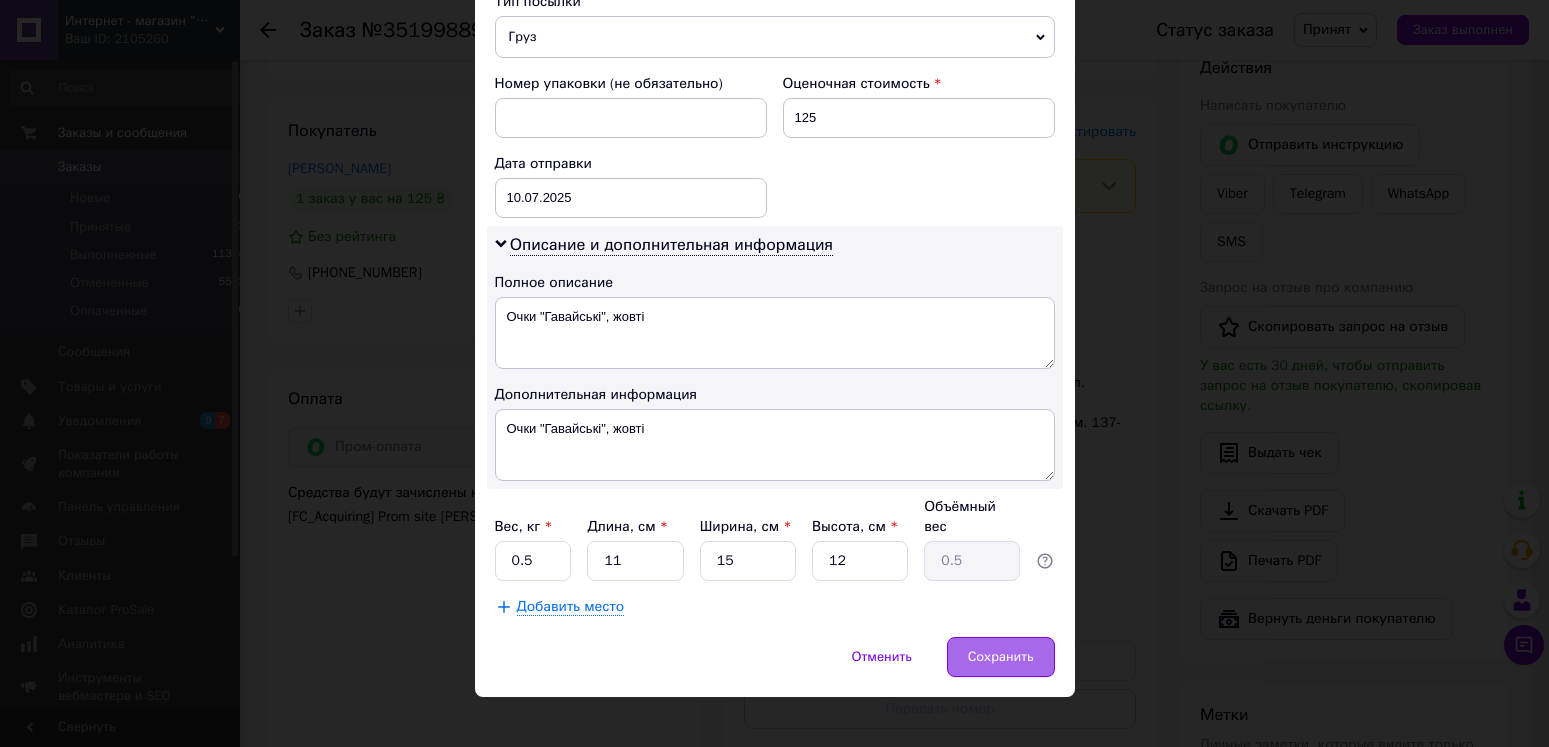 type on "11 БЦ Магнетт" 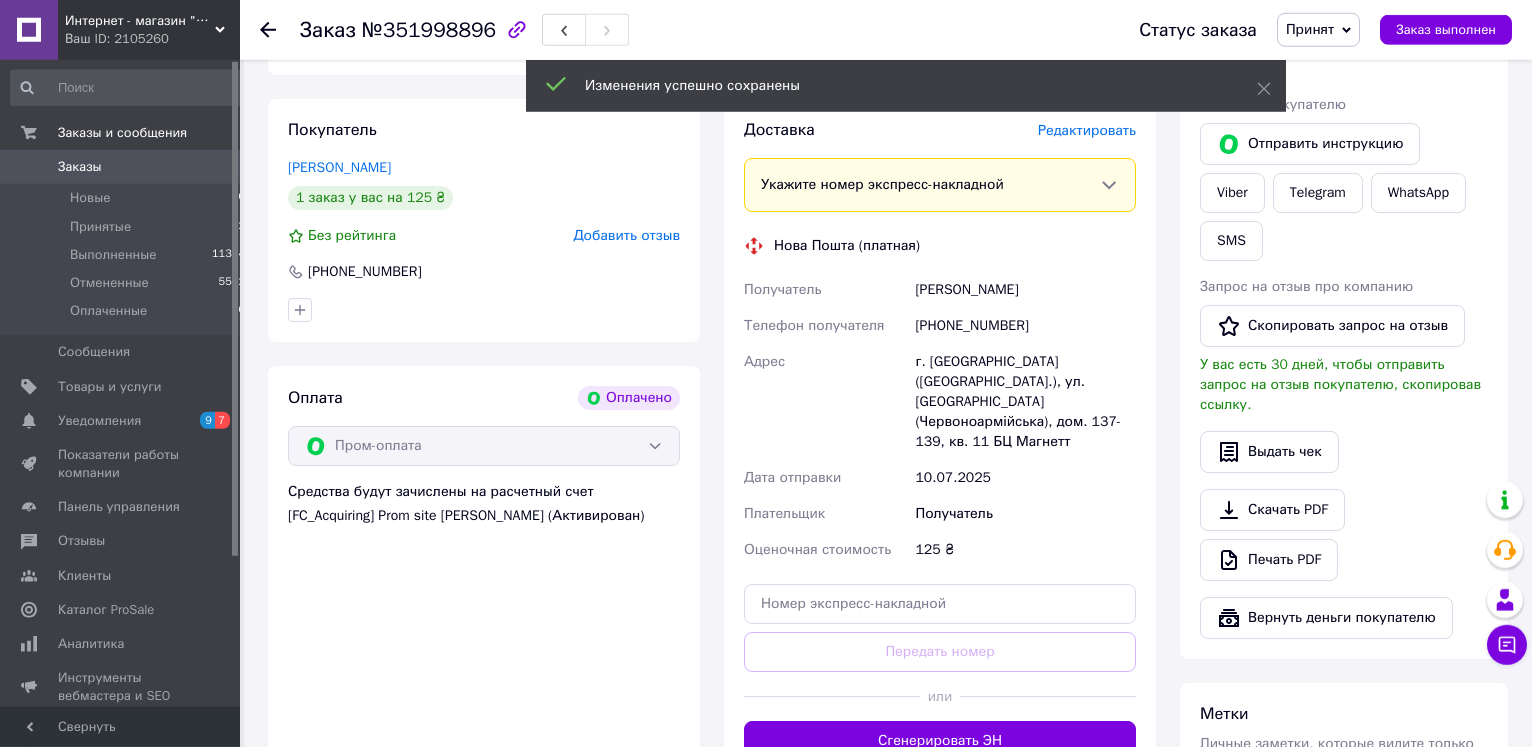 scroll, scrollTop: 918, scrollLeft: 0, axis: vertical 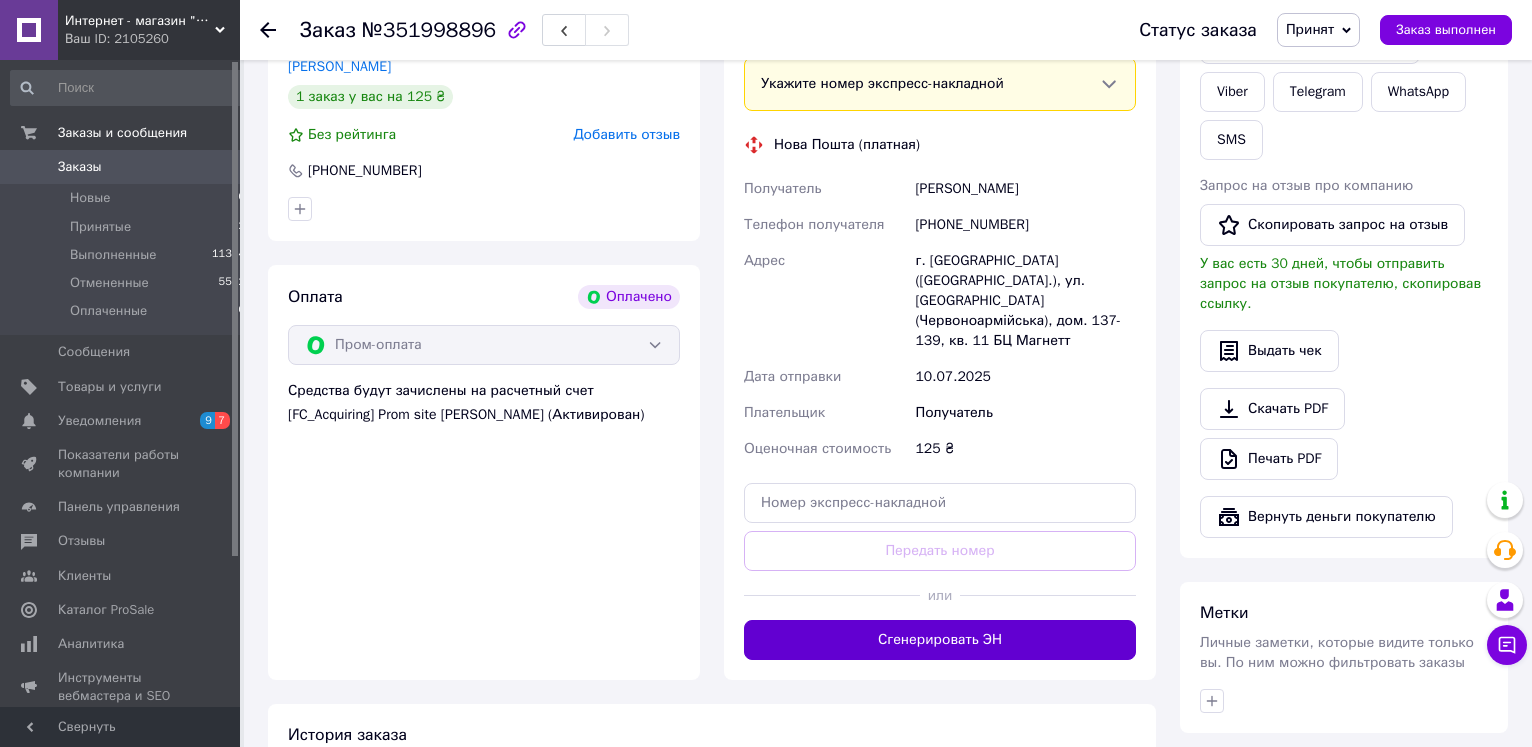 click on "Сгенерировать ЭН" at bounding box center [940, 640] 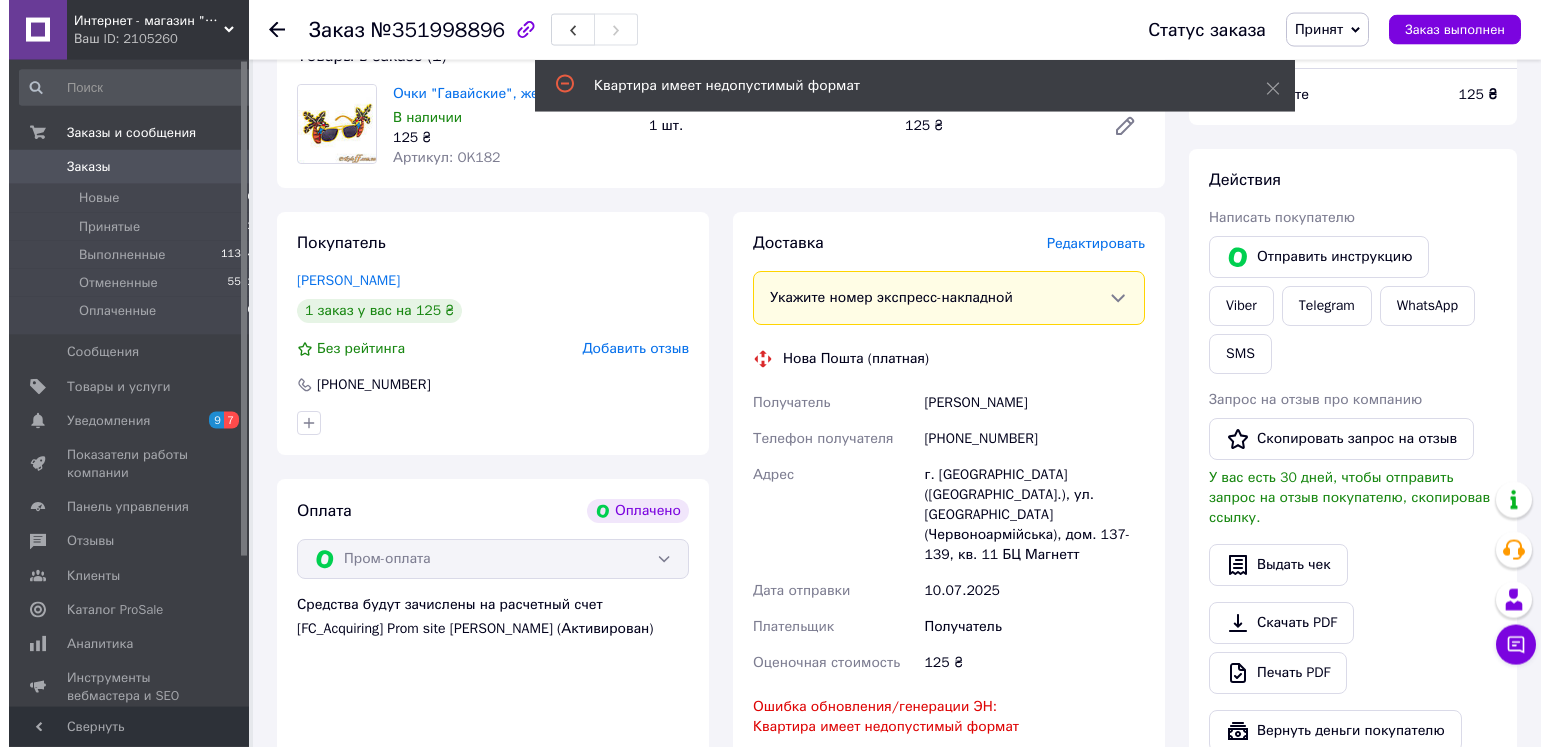 scroll, scrollTop: 612, scrollLeft: 0, axis: vertical 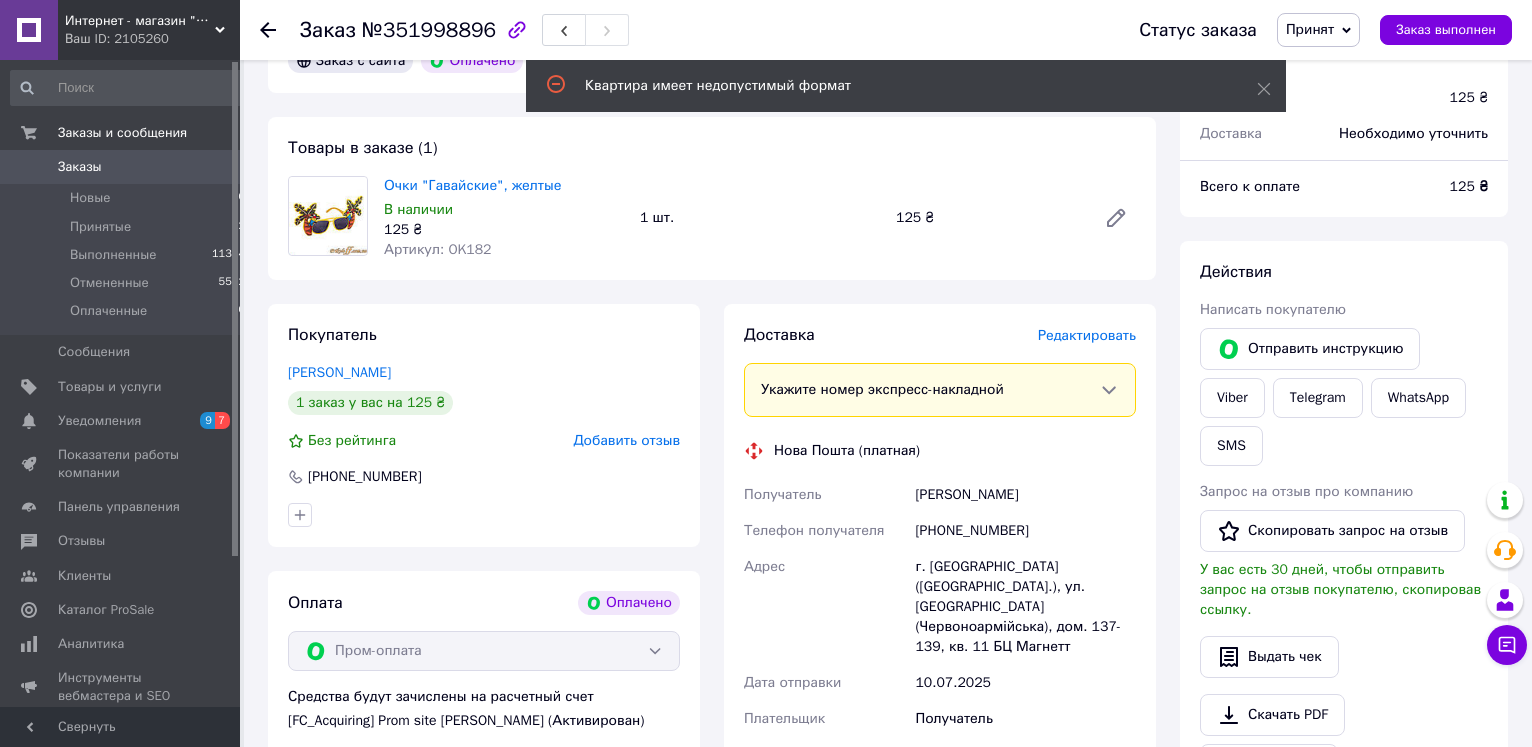 click on "Редактировать" at bounding box center (1087, 335) 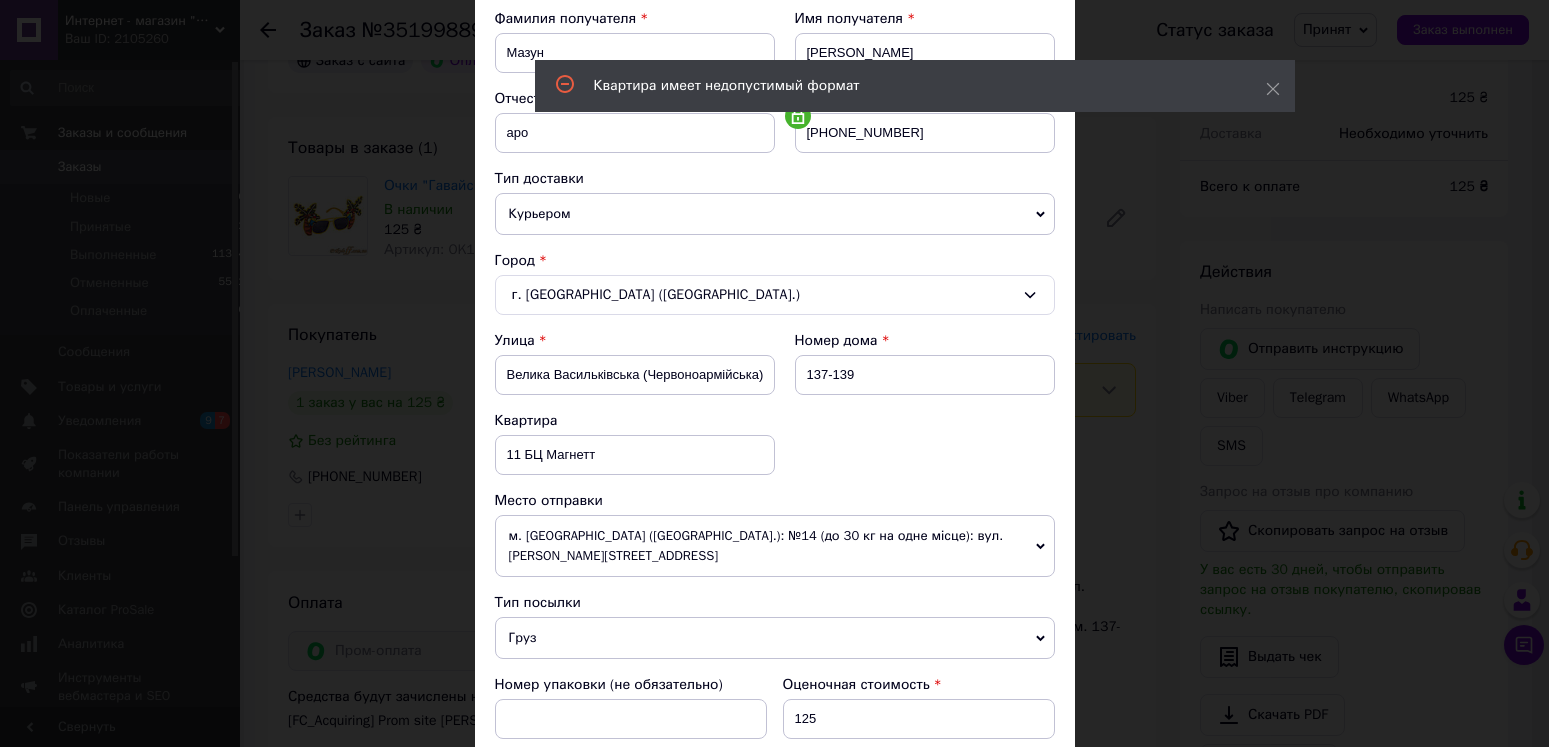 scroll, scrollTop: 342, scrollLeft: 0, axis: vertical 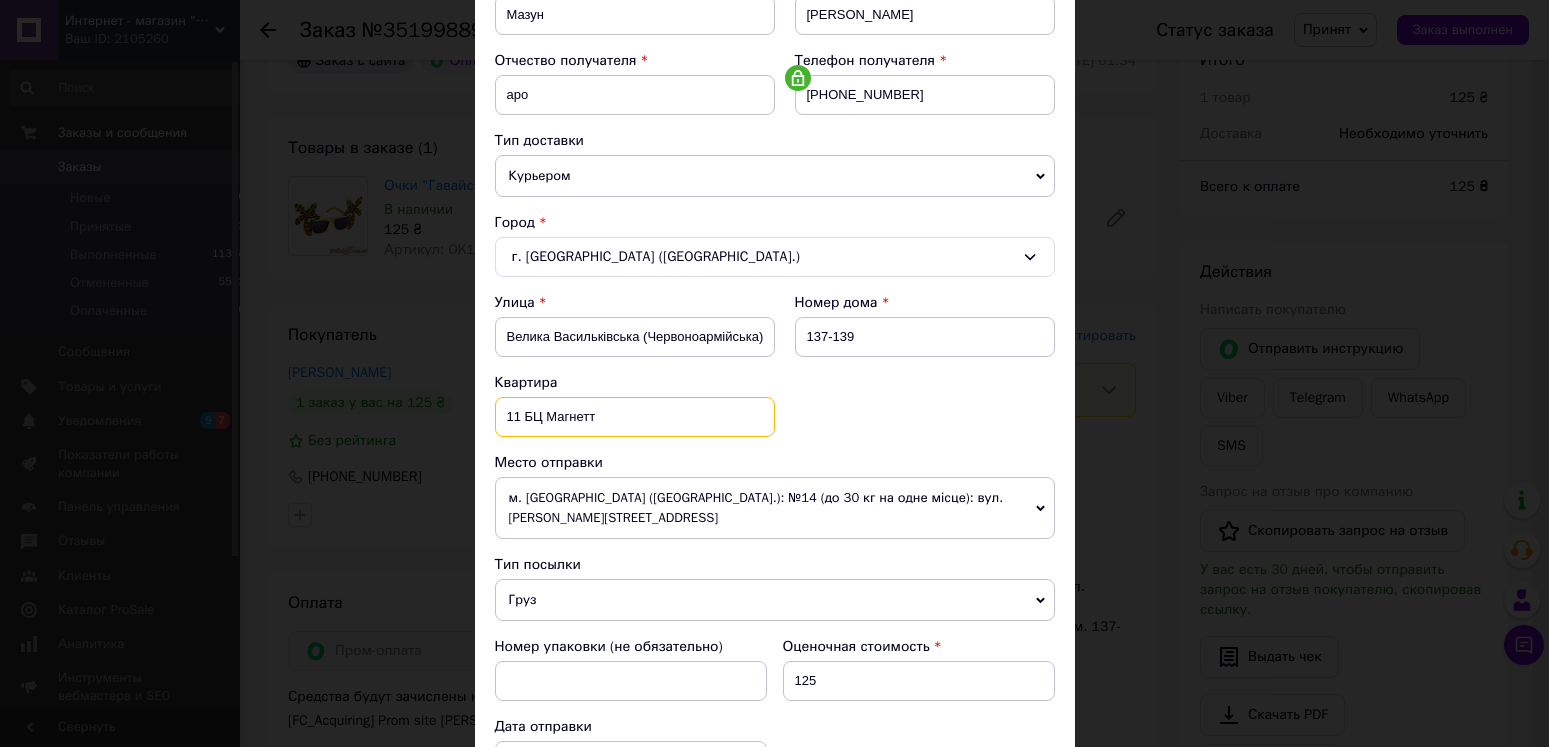 drag, startPoint x: 515, startPoint y: 417, endPoint x: 593, endPoint y: 419, distance: 78.025635 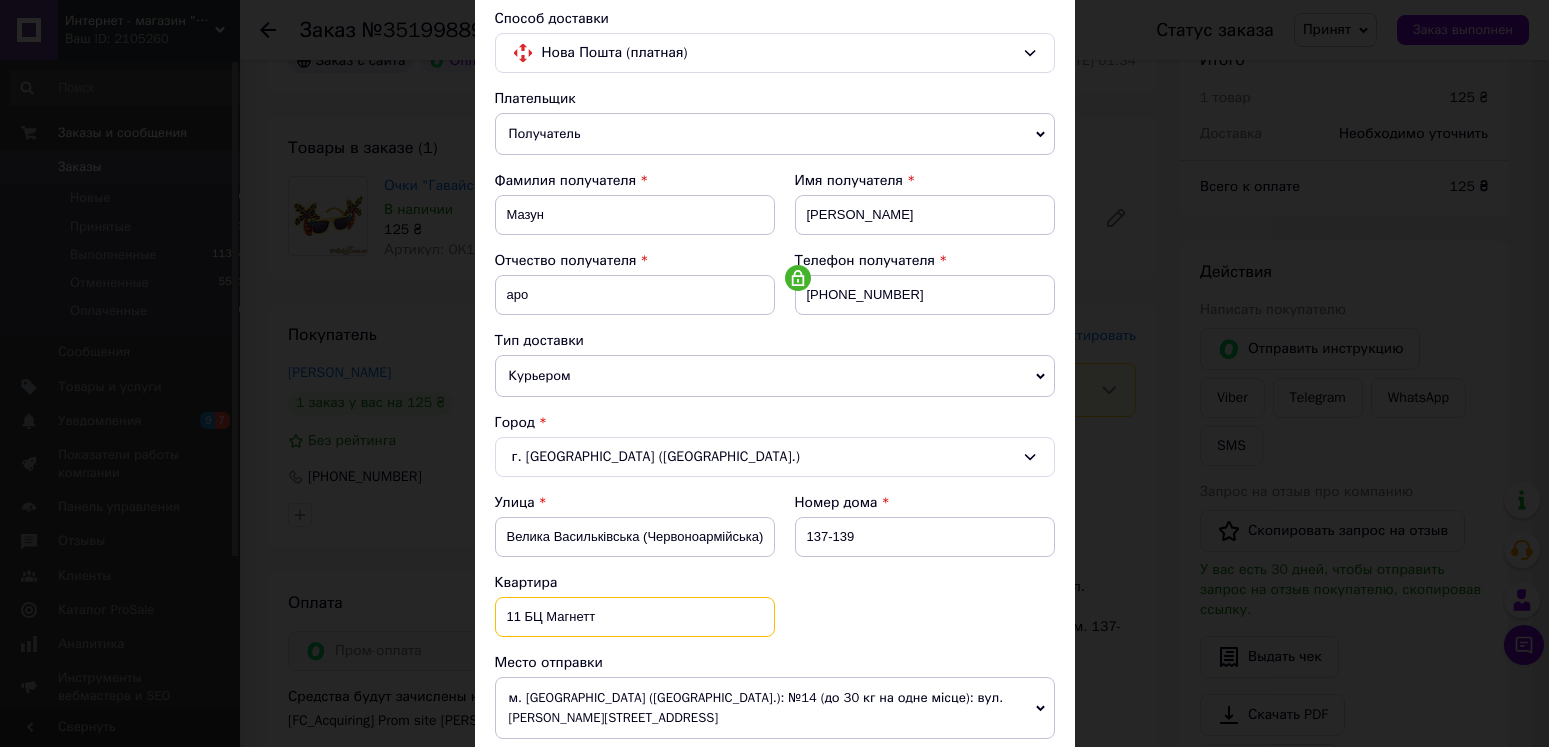 scroll, scrollTop: 114, scrollLeft: 0, axis: vertical 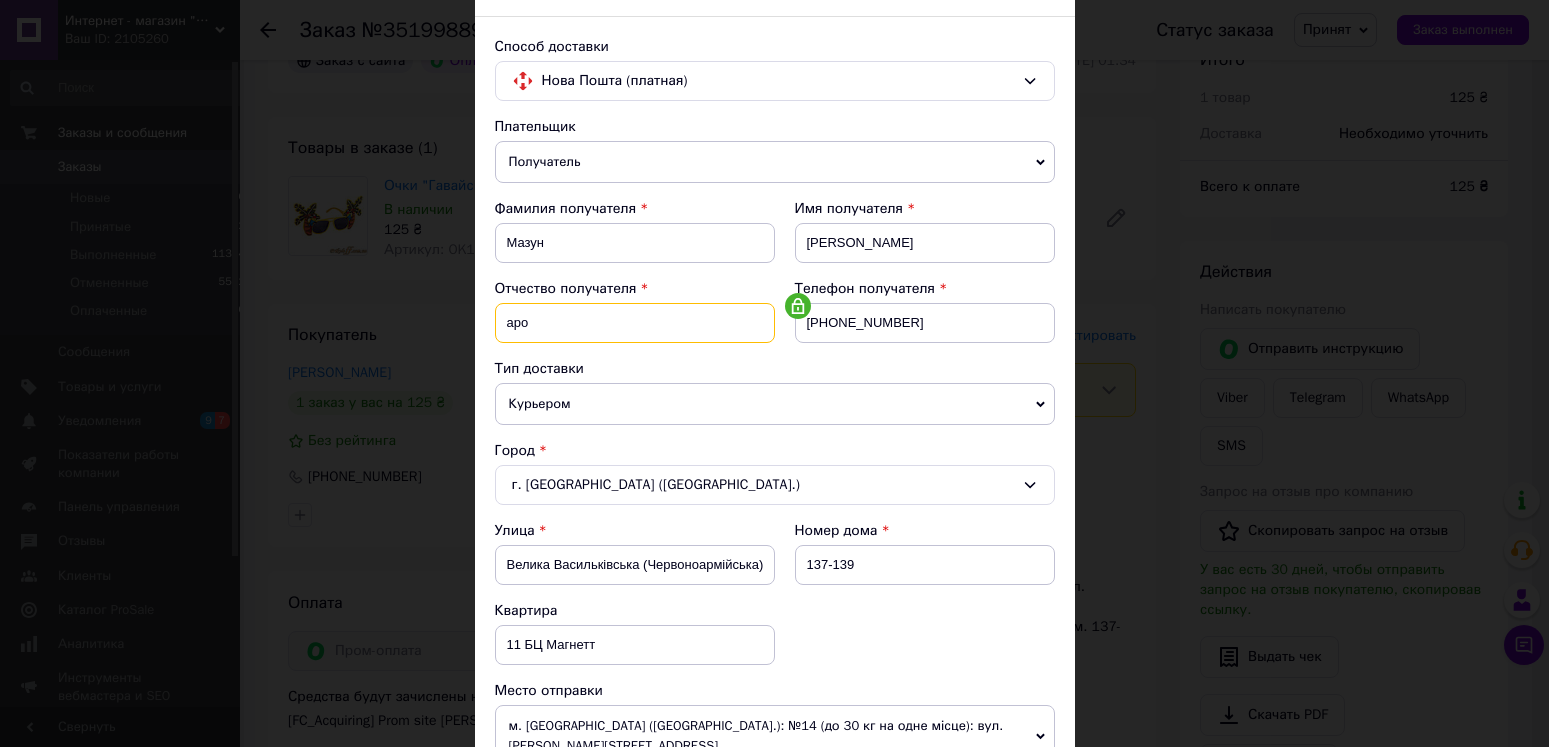 drag, startPoint x: 523, startPoint y: 324, endPoint x: 460, endPoint y: 311, distance: 64.327286 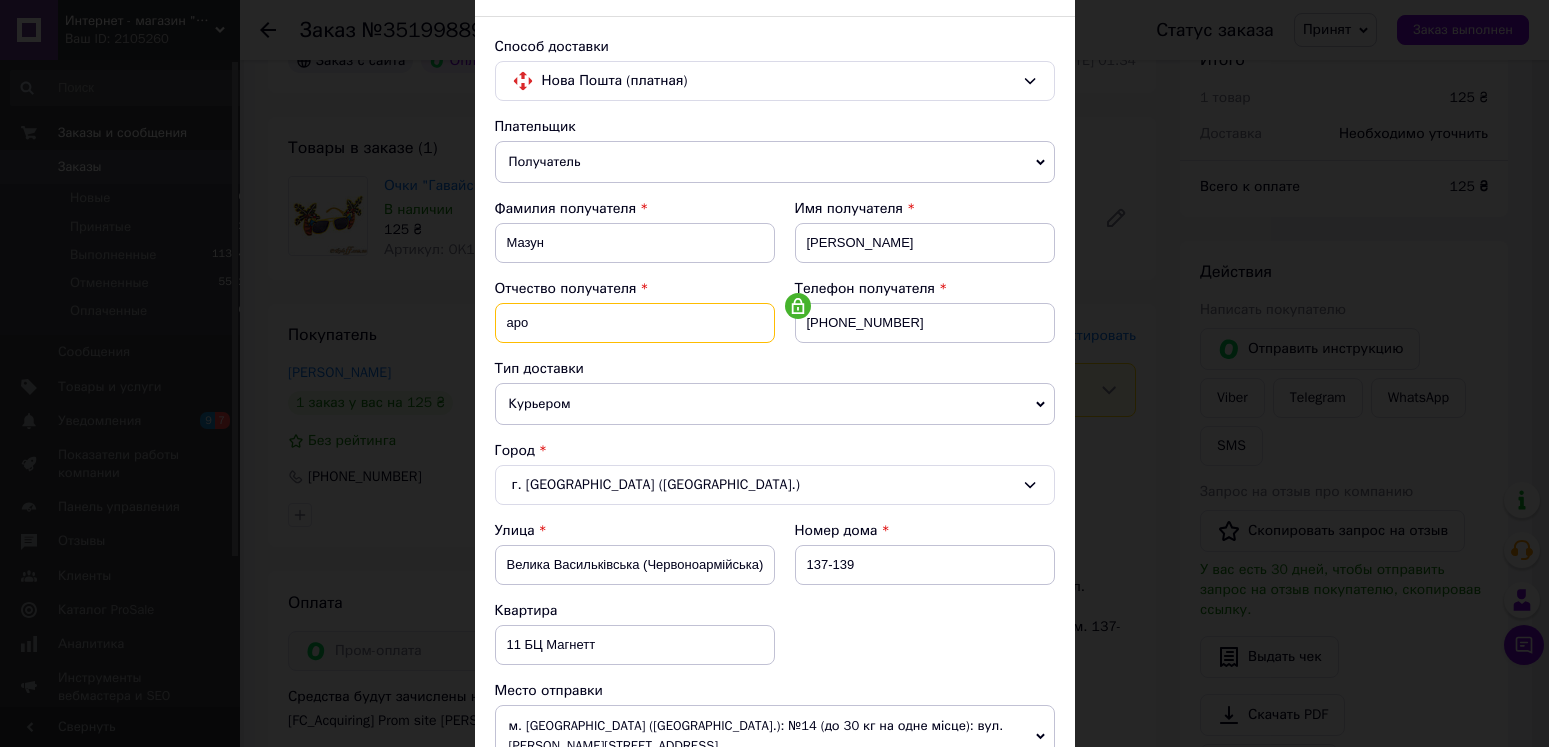 click on "аро" at bounding box center (635, 323) 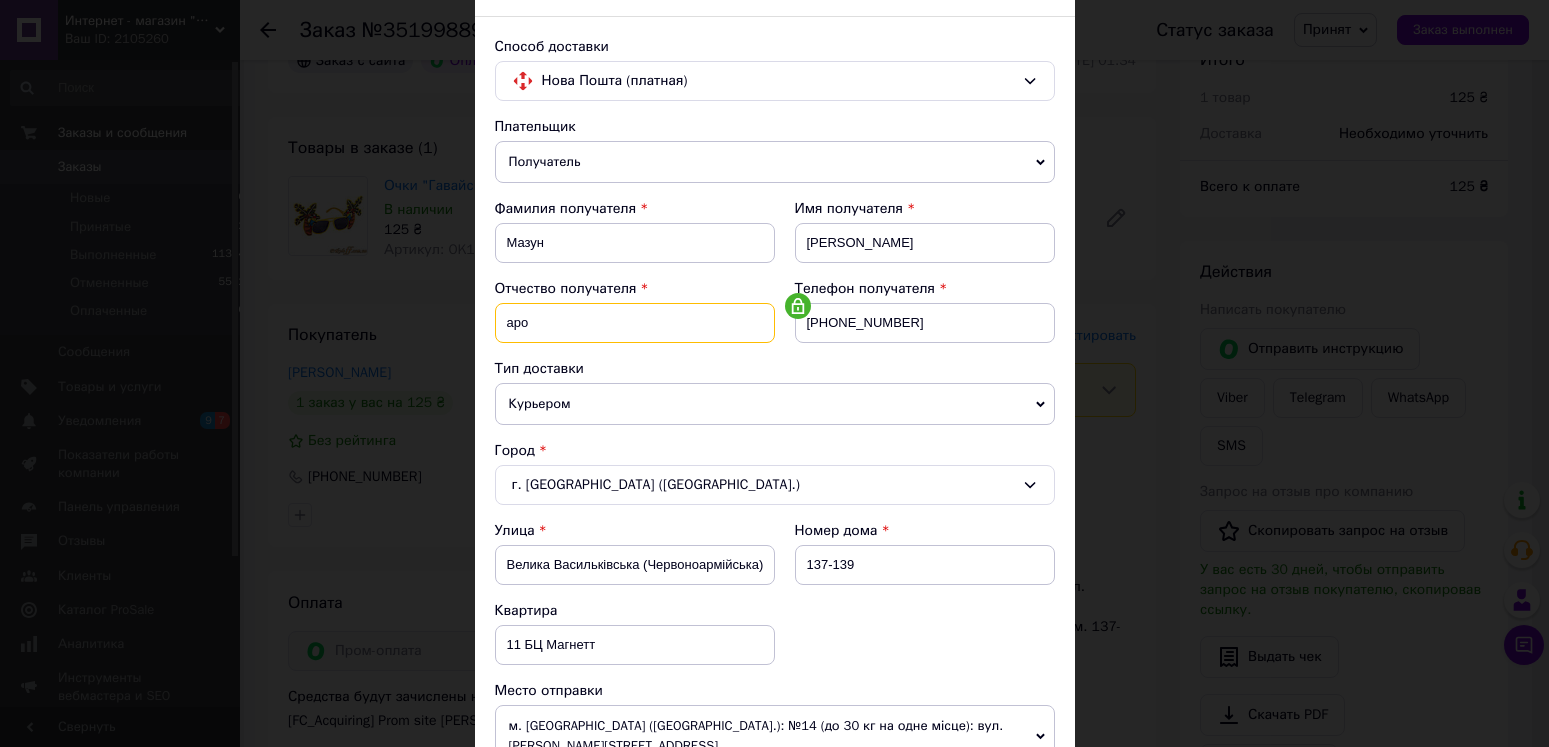 paste on "Ц Магнетт" 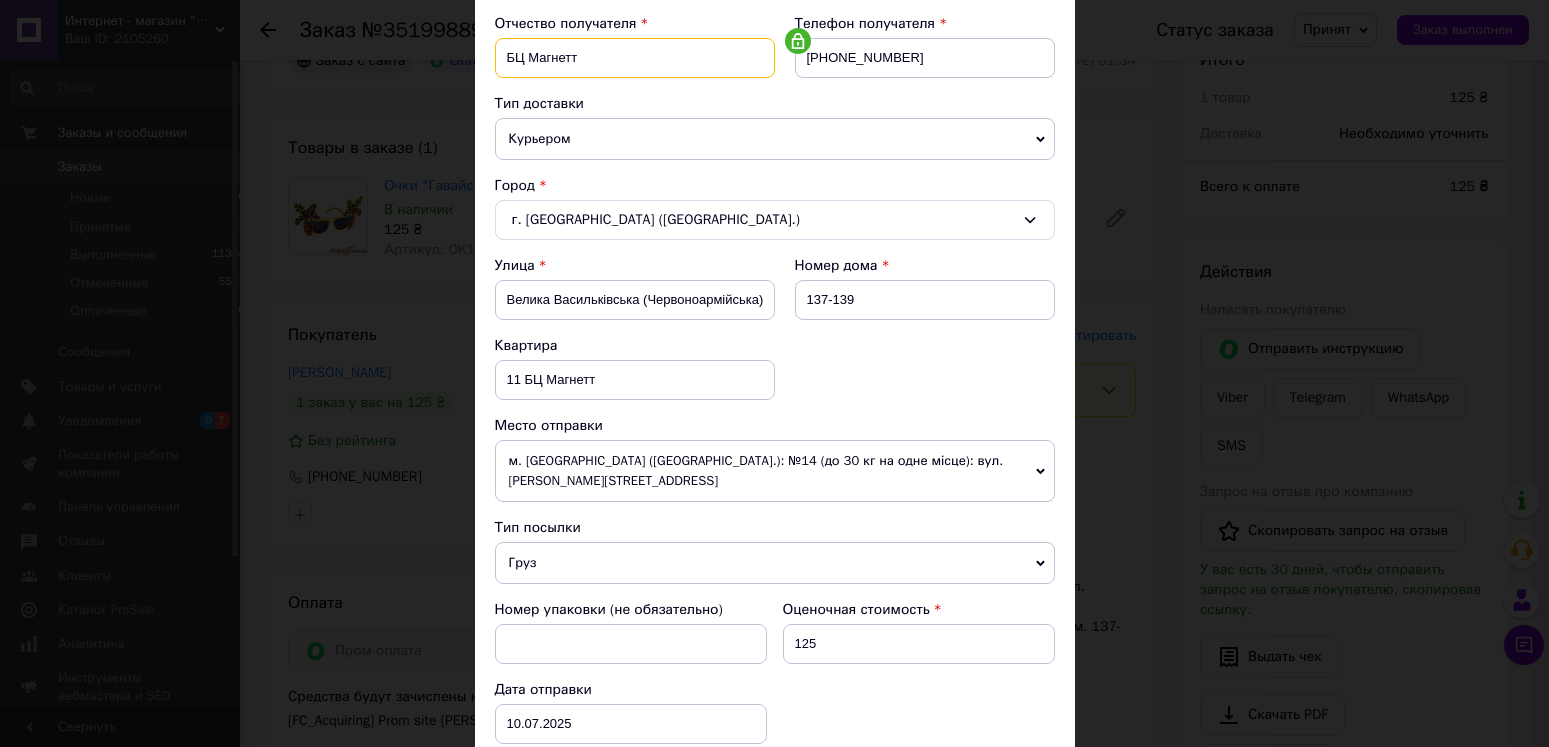 scroll, scrollTop: 456, scrollLeft: 0, axis: vertical 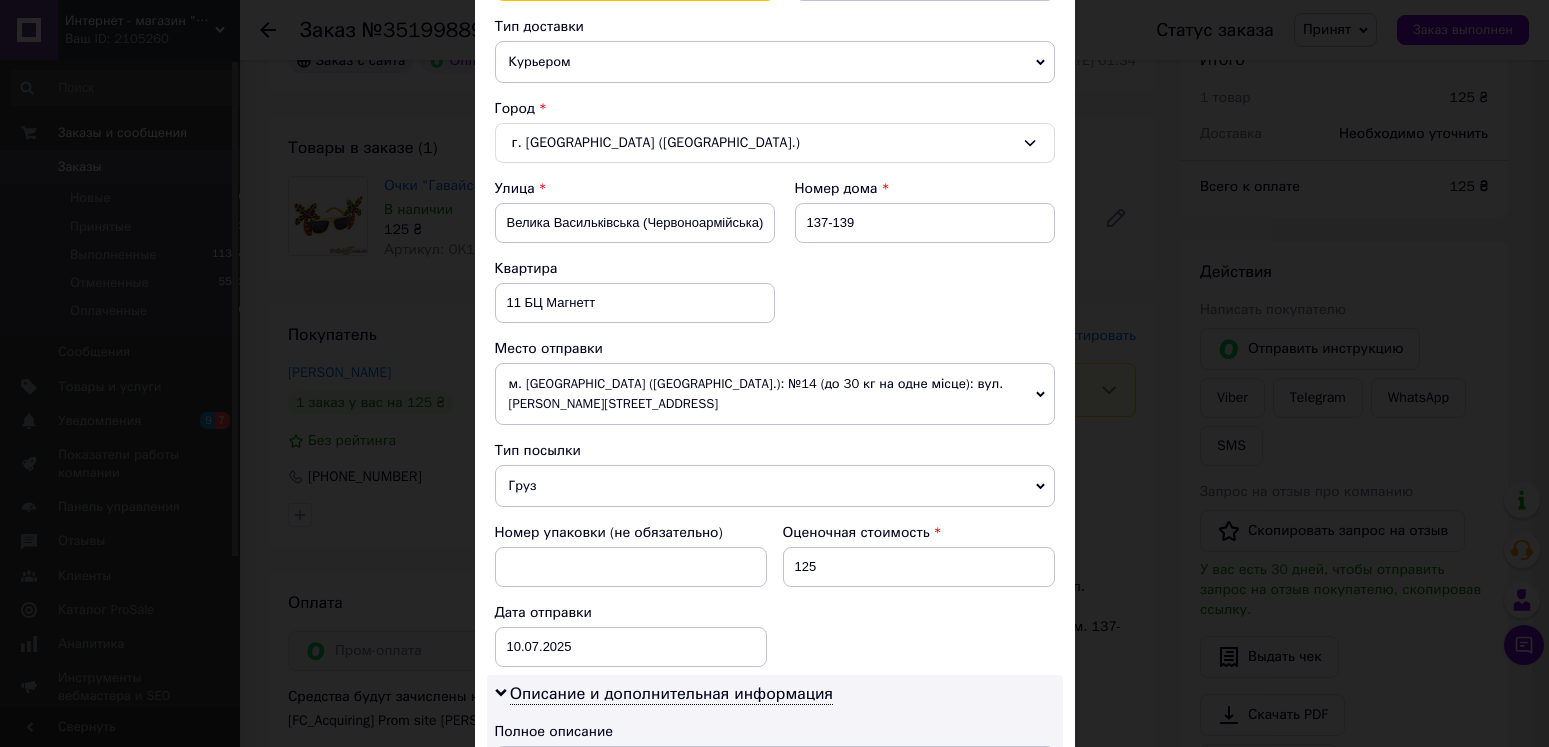 type on "БЦ Магнетт" 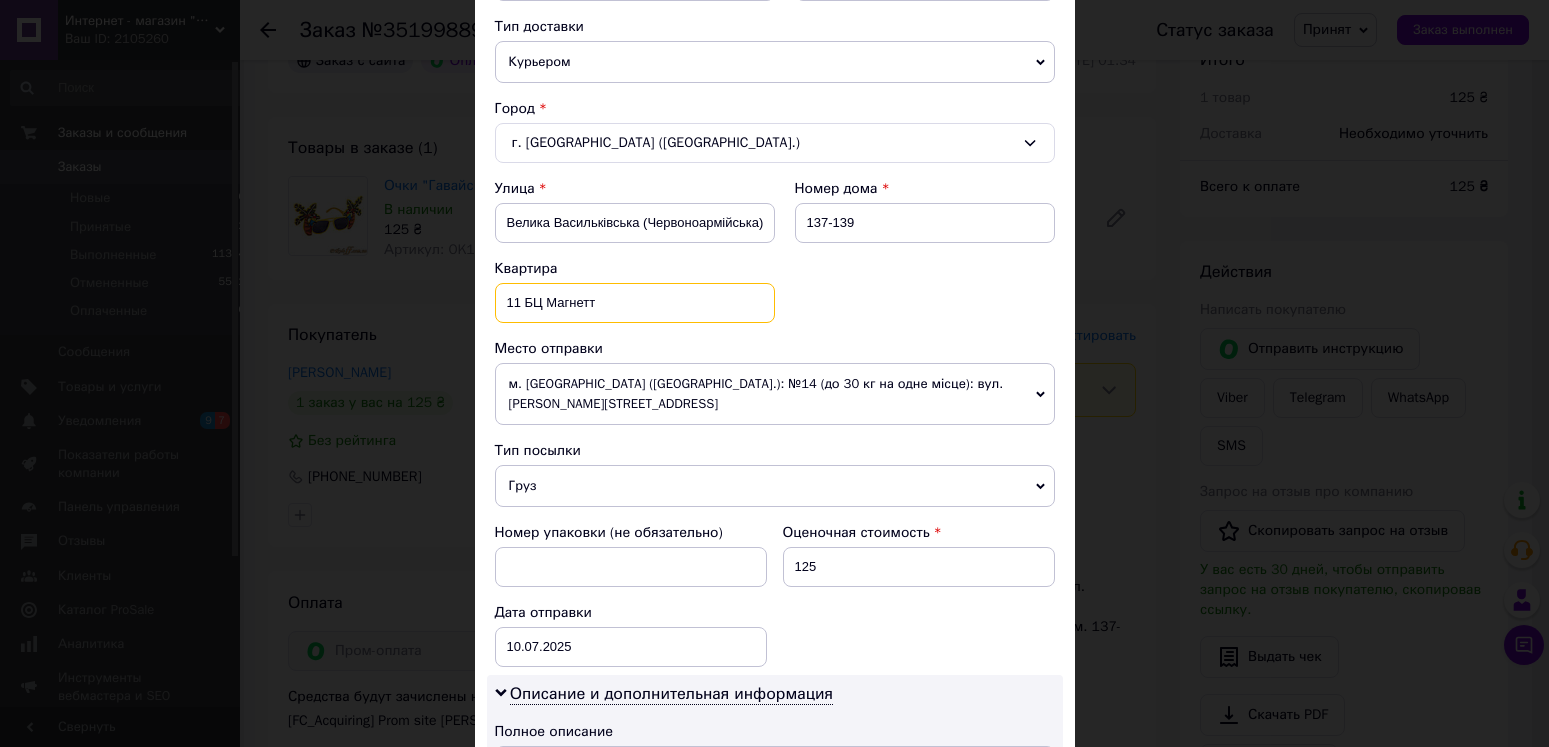 drag, startPoint x: 514, startPoint y: 303, endPoint x: 590, endPoint y: 314, distance: 76.79192 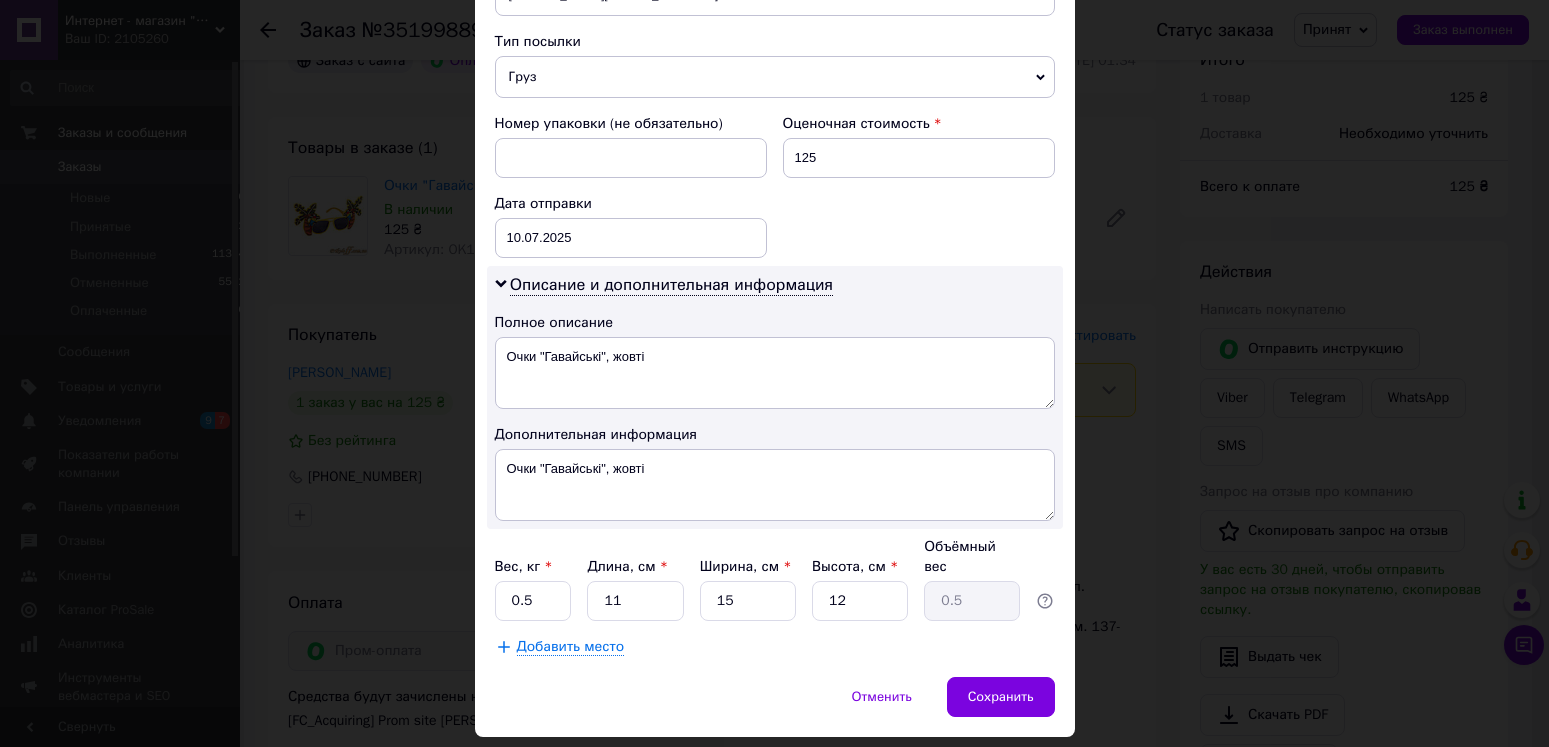 scroll, scrollTop: 905, scrollLeft: 0, axis: vertical 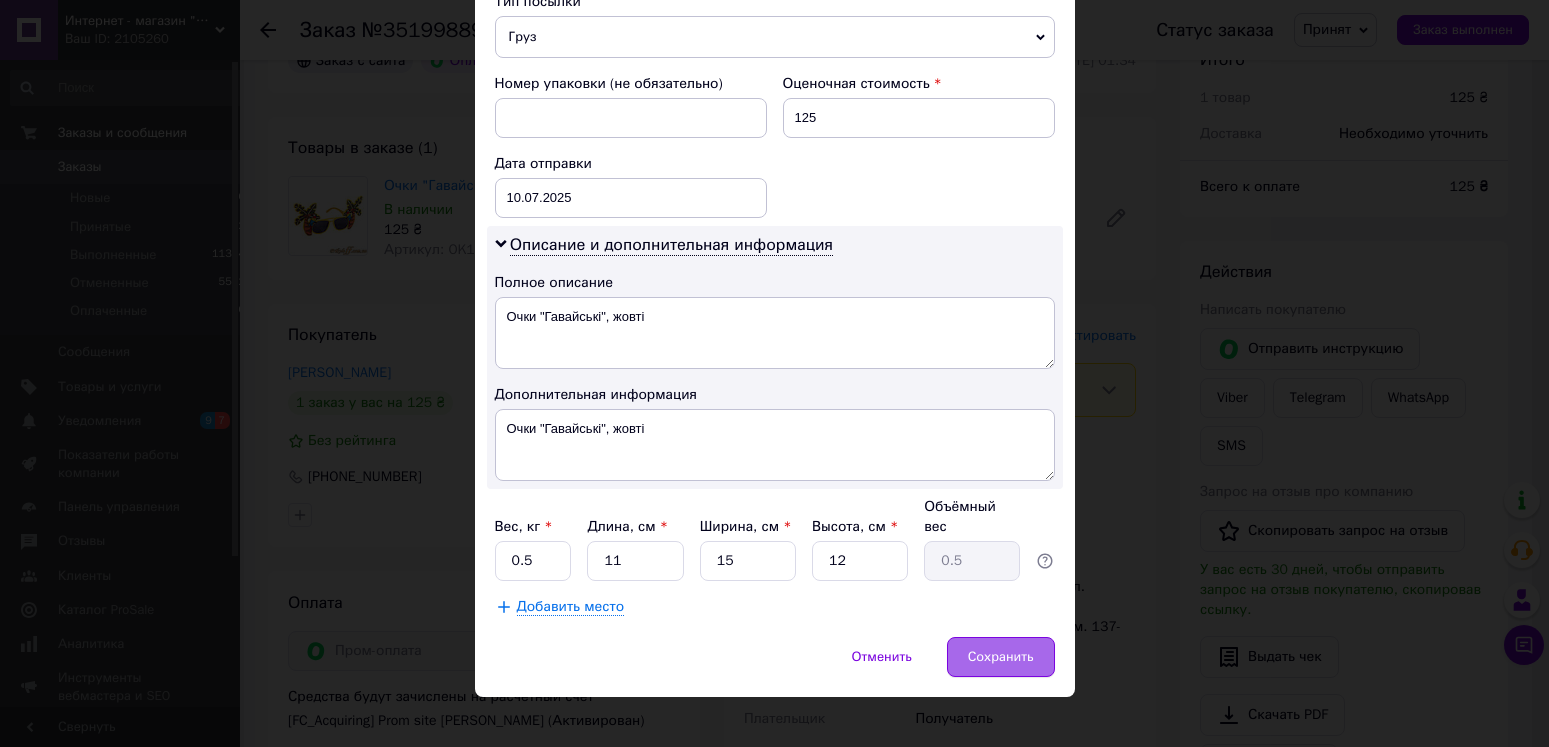 type on "11" 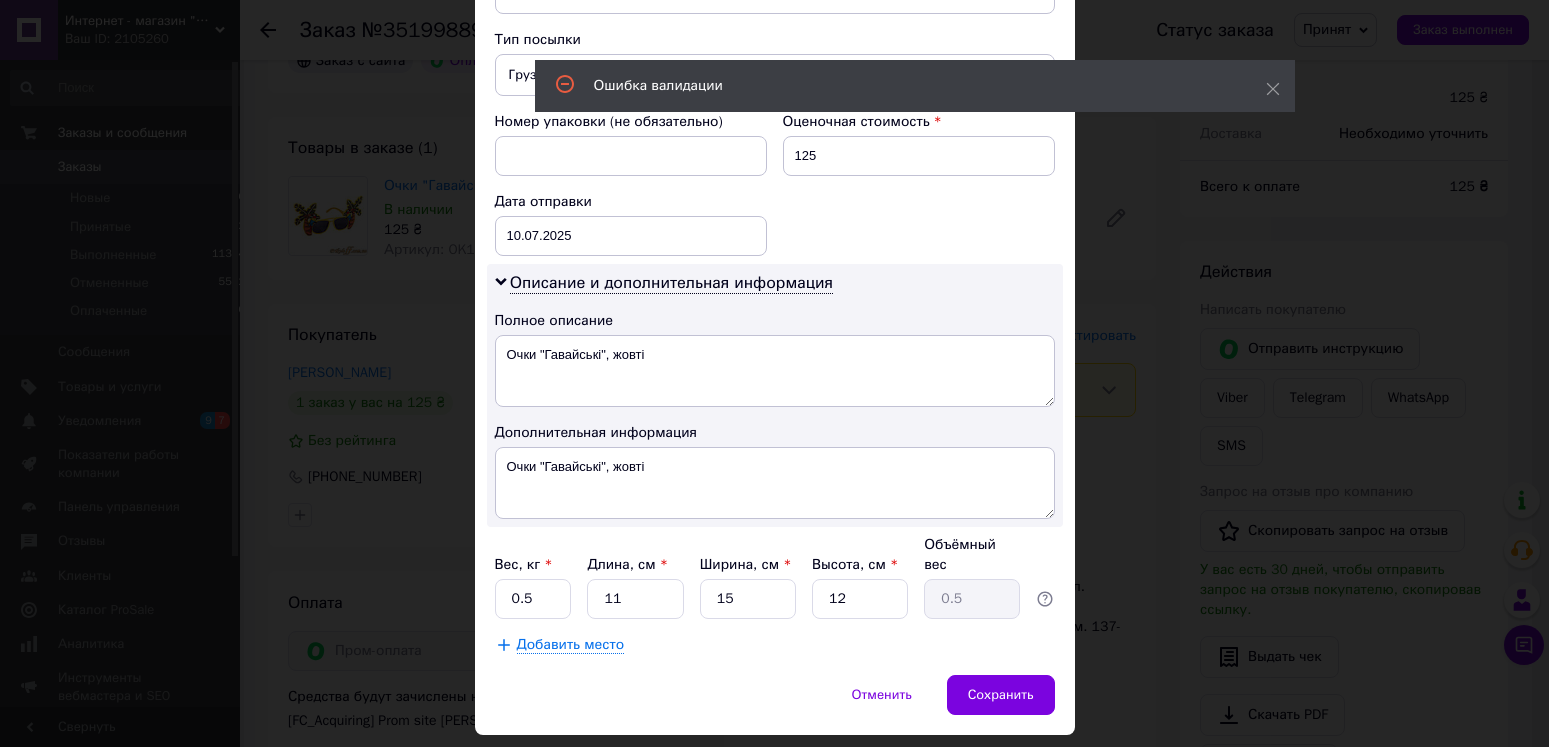 scroll, scrollTop: 73, scrollLeft: 0, axis: vertical 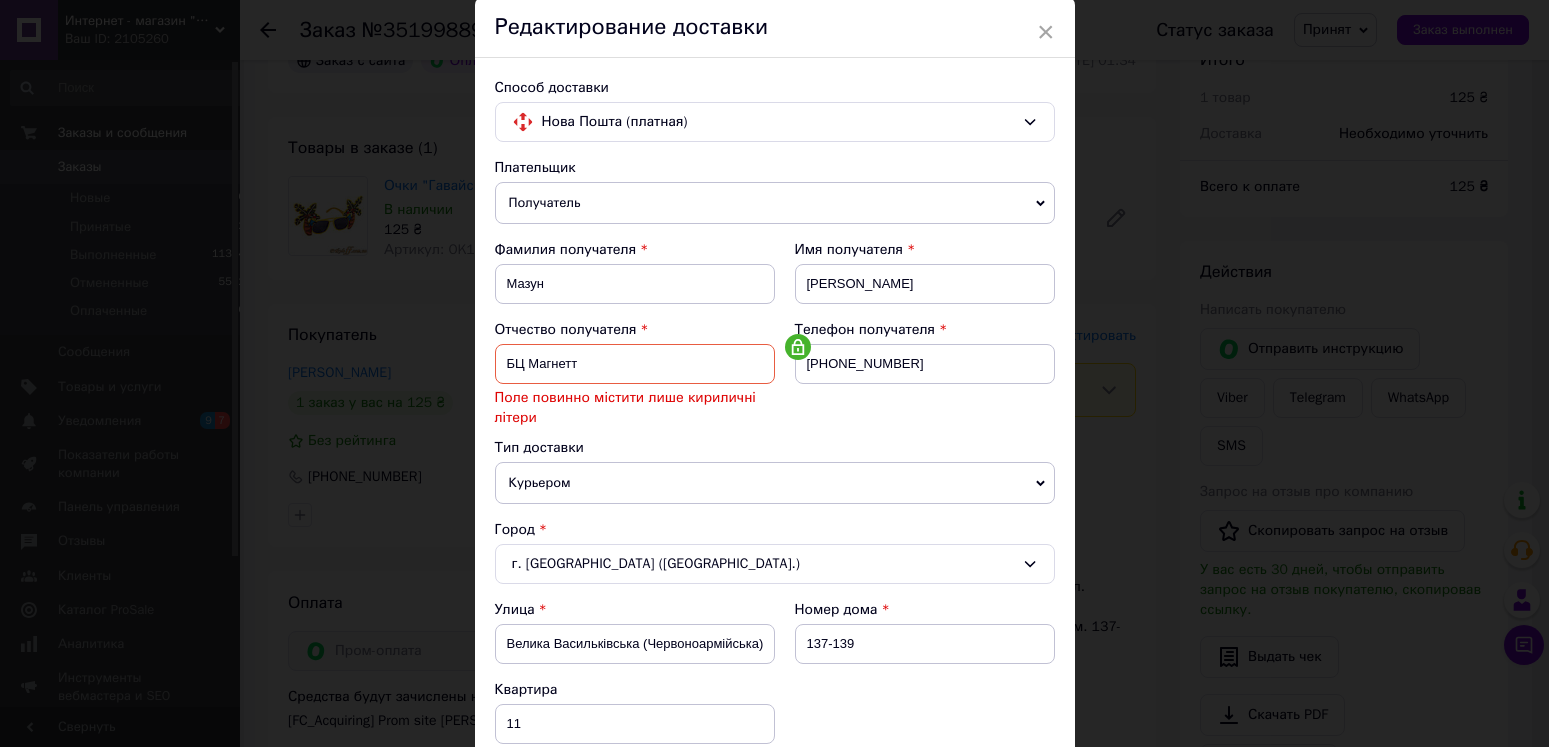 drag, startPoint x: 517, startPoint y: 367, endPoint x: 486, endPoint y: 367, distance: 31 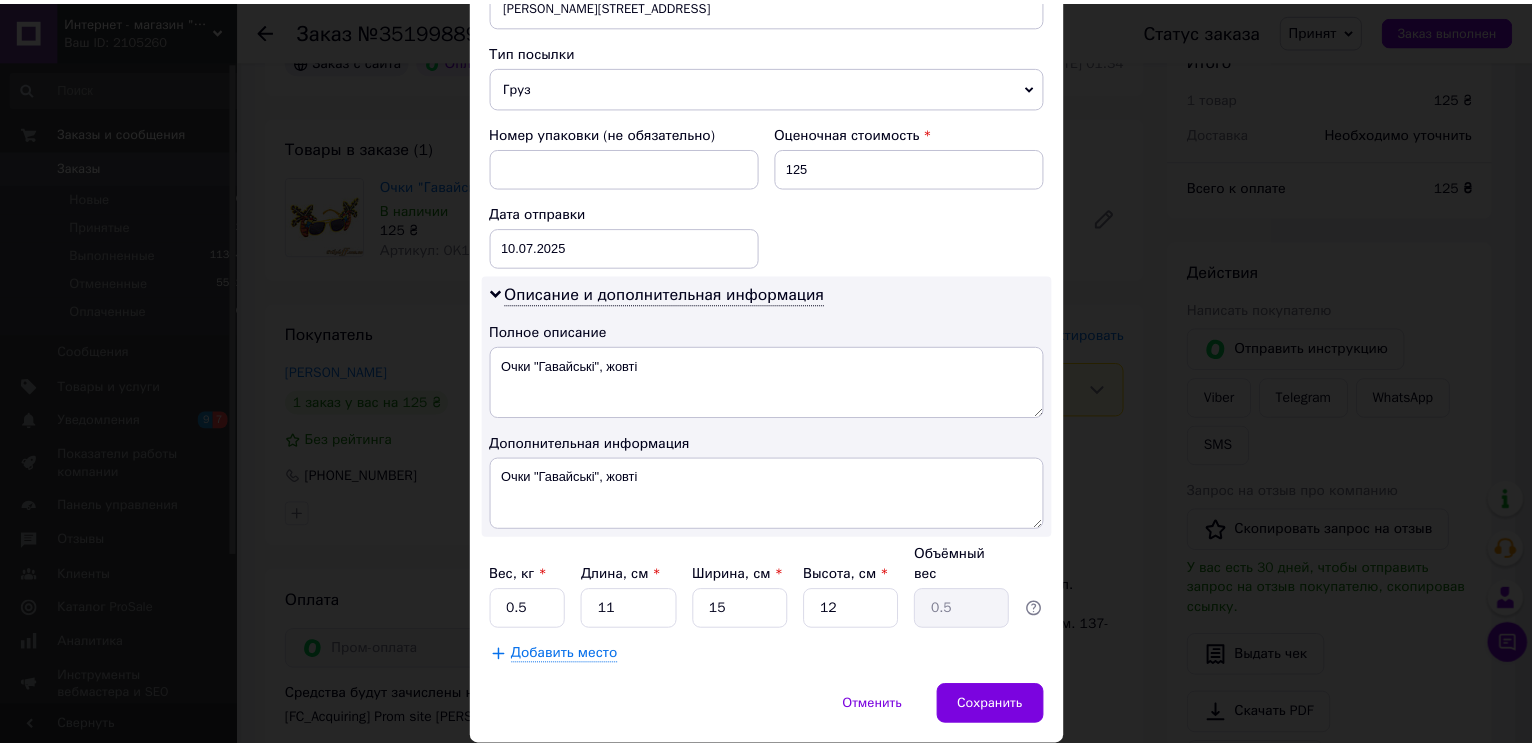 scroll, scrollTop: 905, scrollLeft: 0, axis: vertical 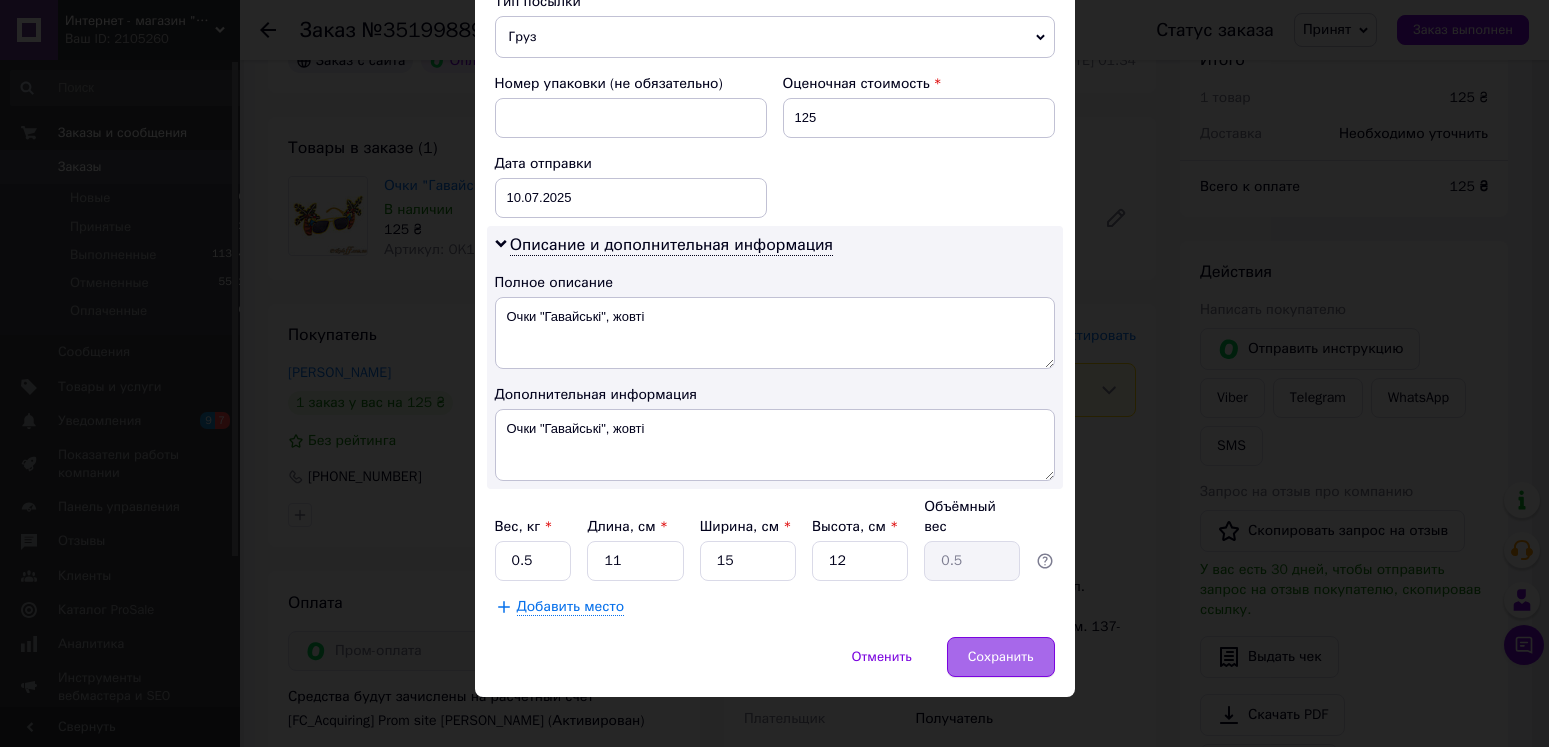 type on "Магнетт" 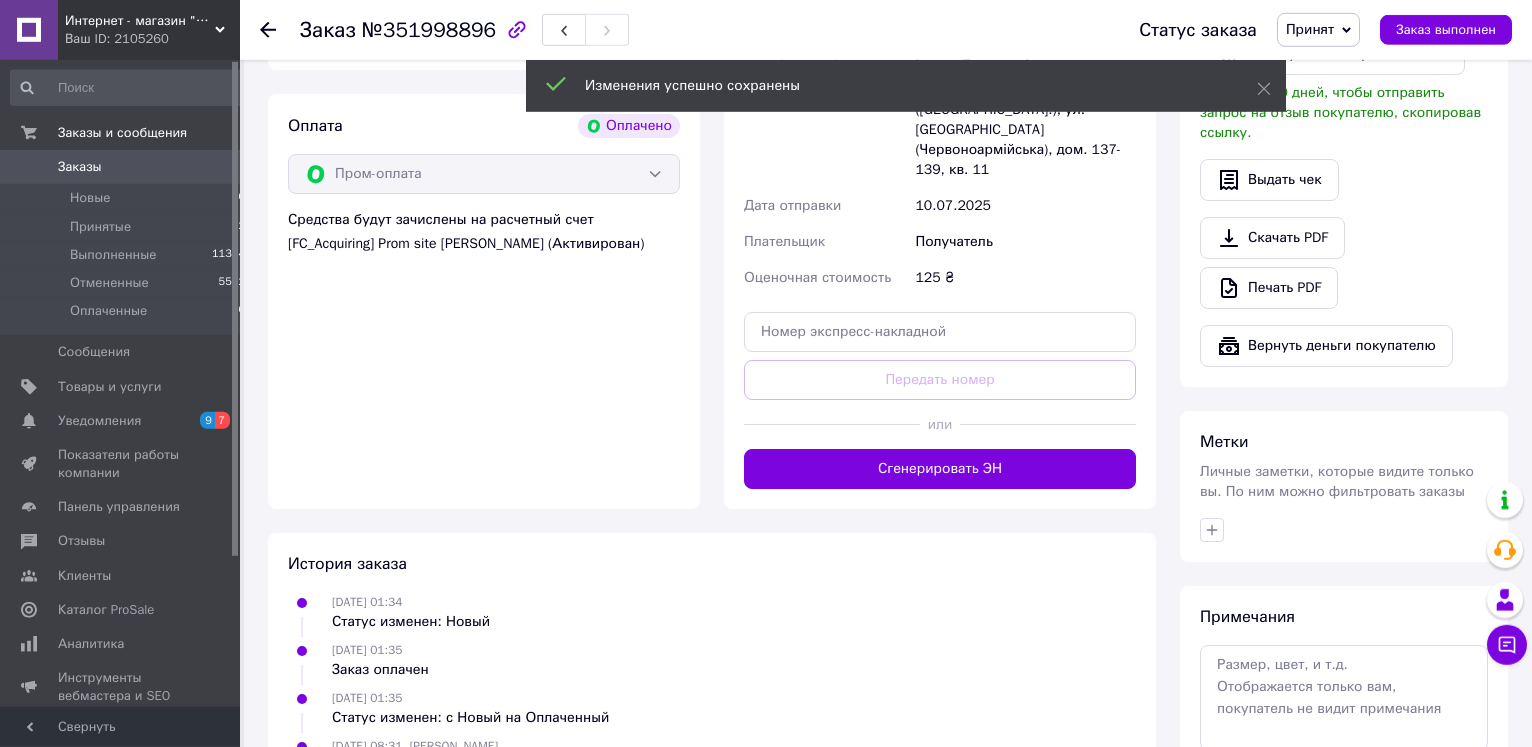 scroll, scrollTop: 1122, scrollLeft: 0, axis: vertical 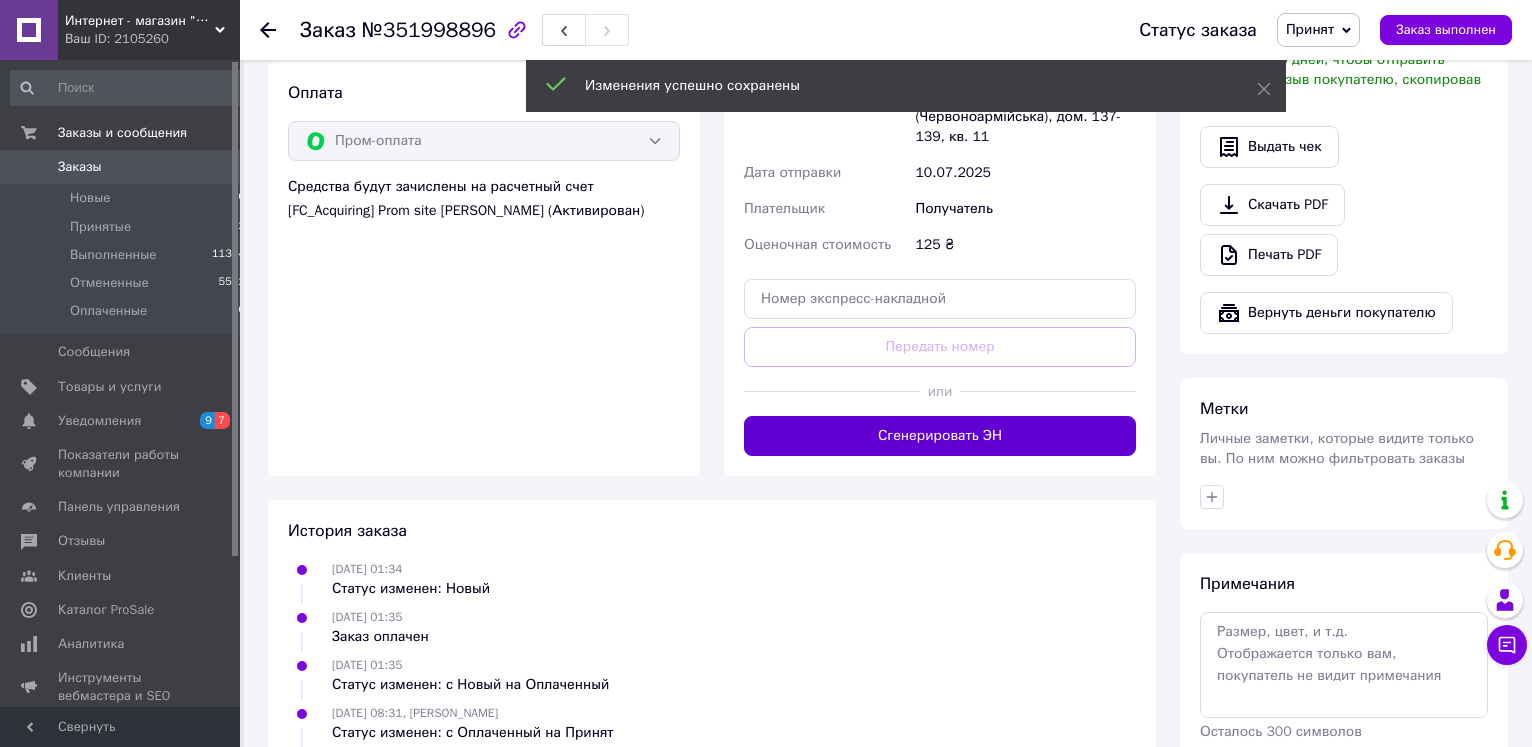 click on "Сгенерировать ЭН" at bounding box center [940, 436] 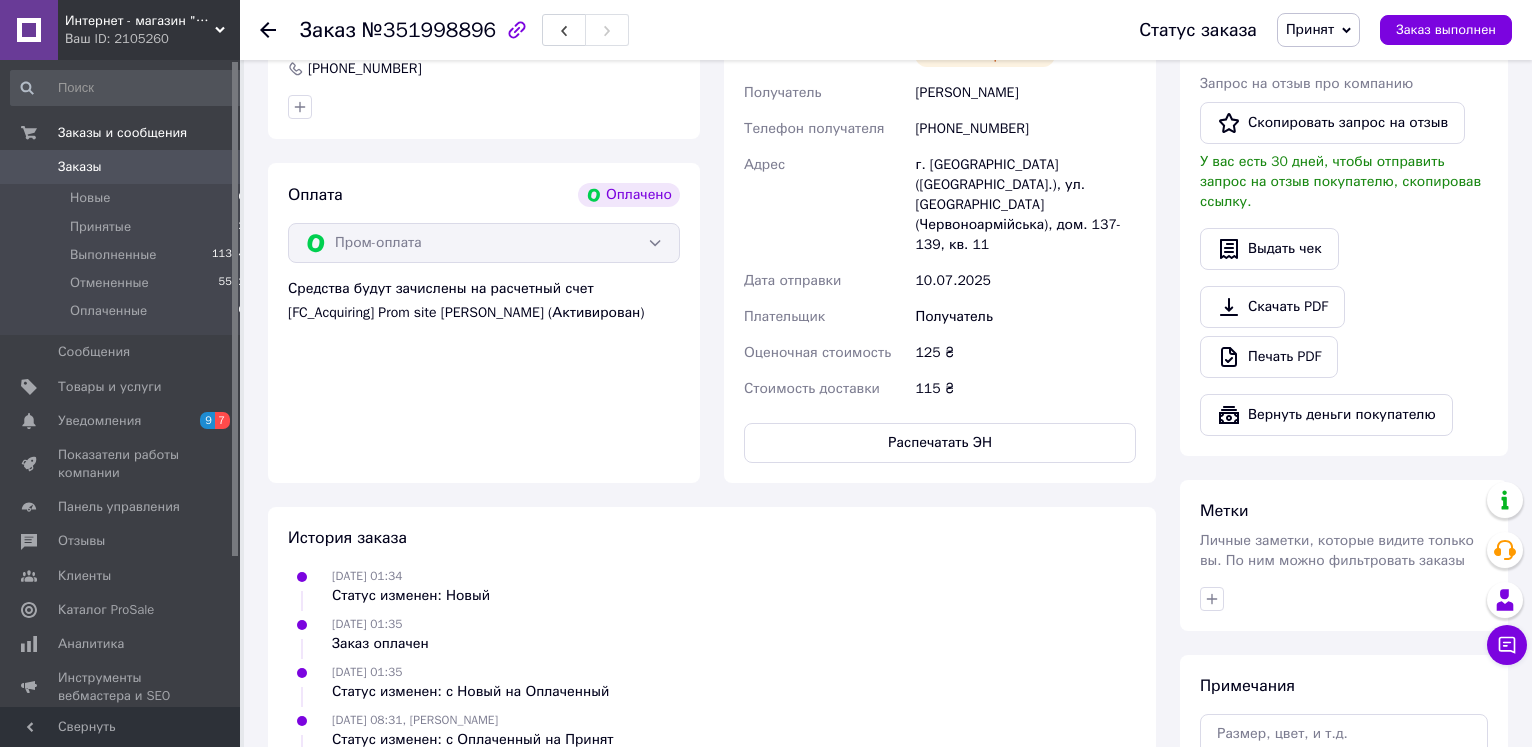 scroll, scrollTop: 612, scrollLeft: 0, axis: vertical 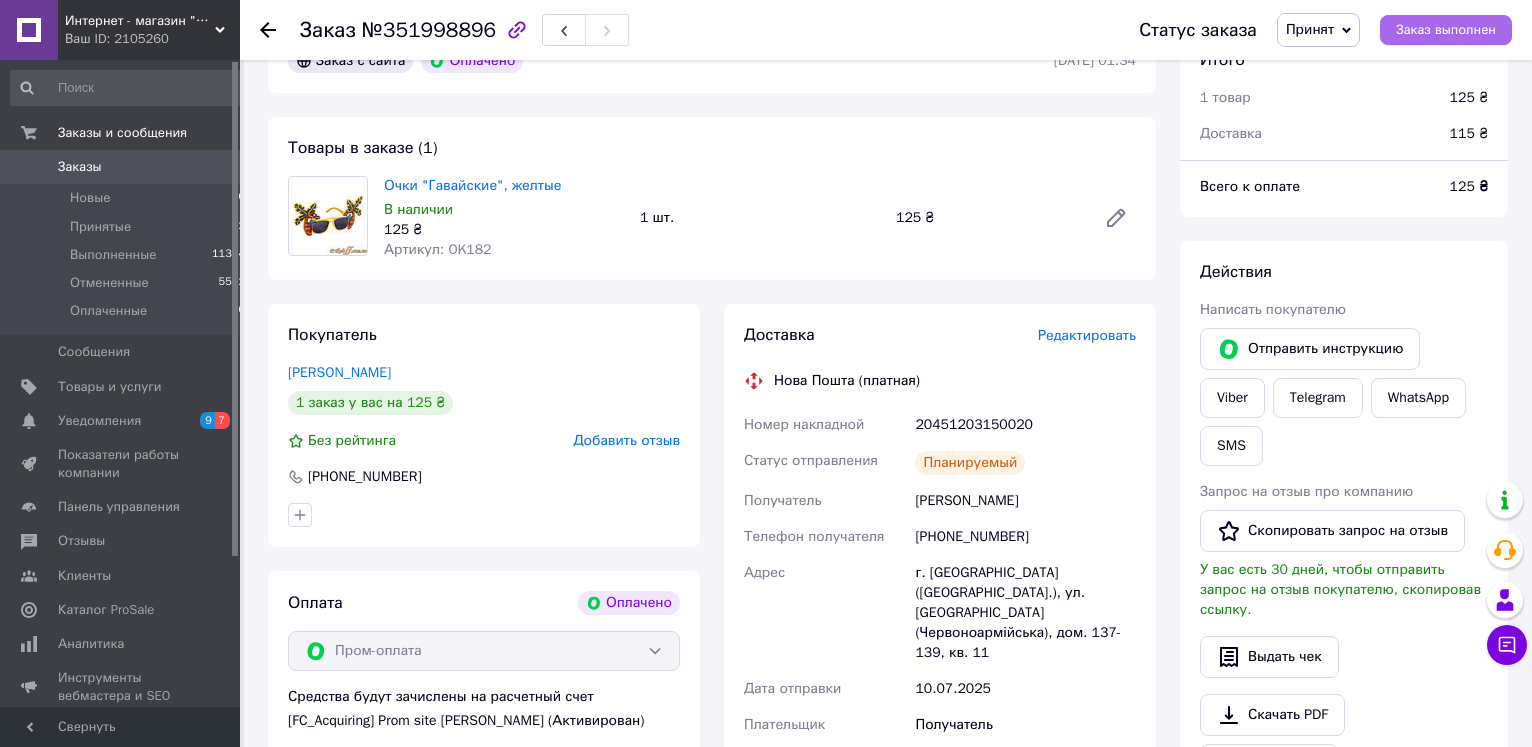 click on "Заказ выполнен" at bounding box center (1446, 30) 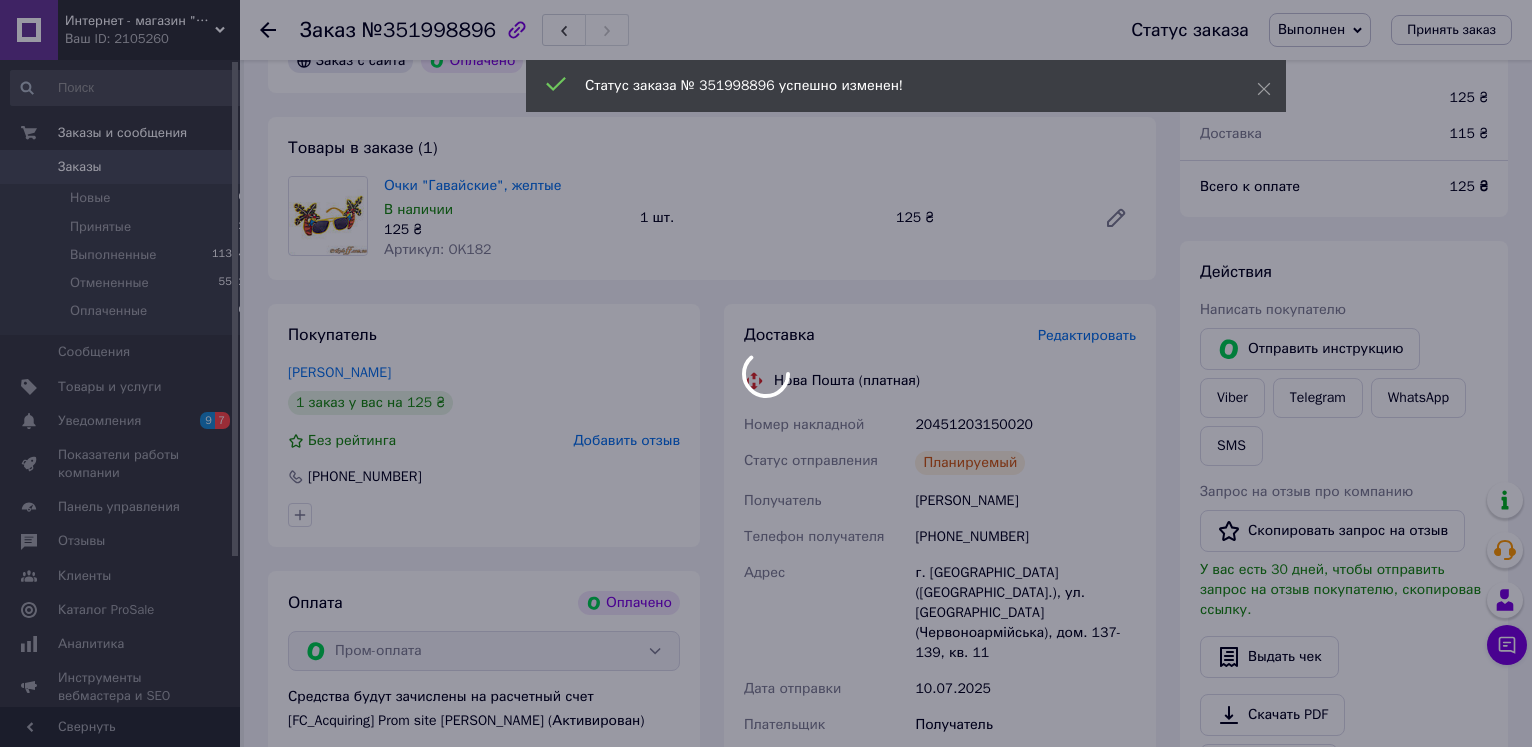 click at bounding box center (766, 373) 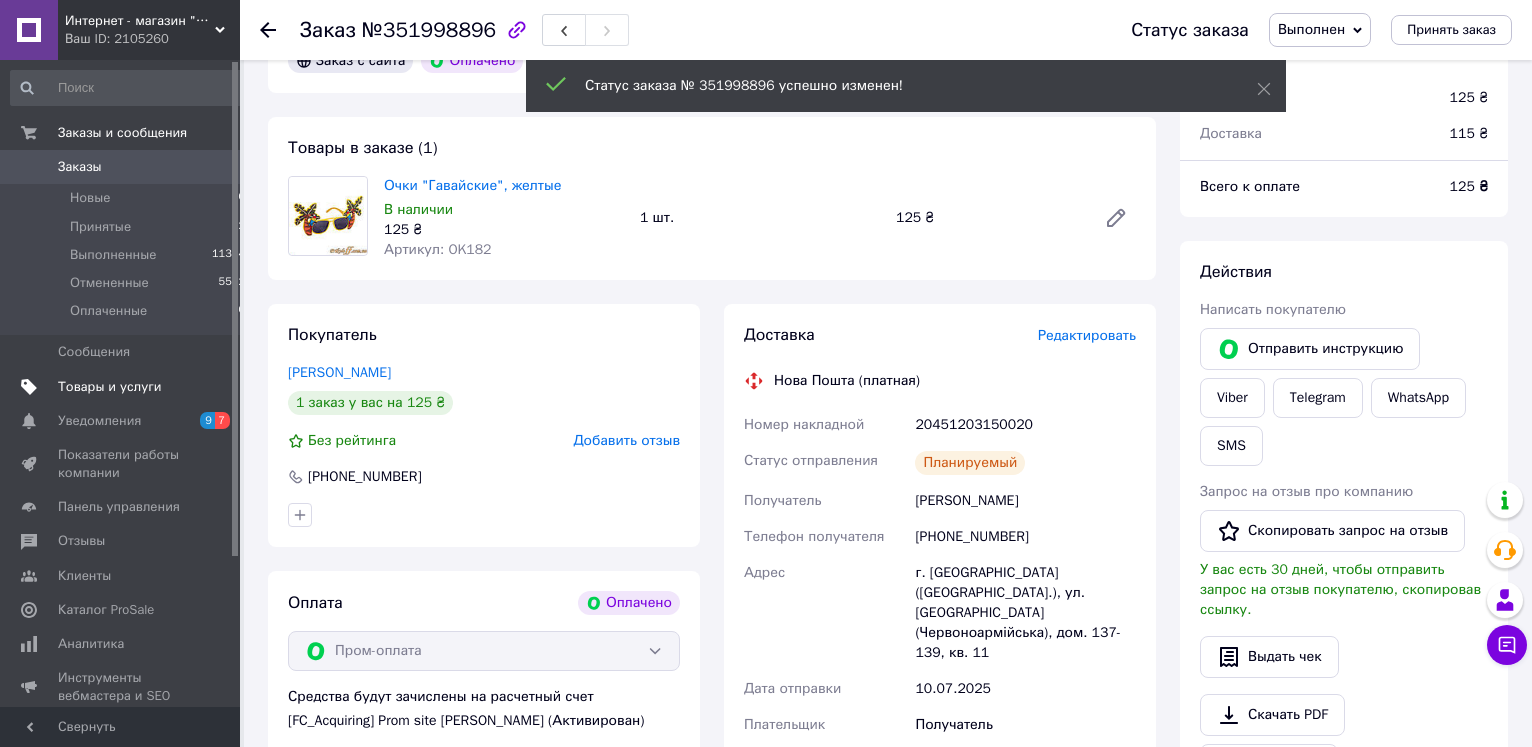click on "Товары и услуги" at bounding box center [110, 387] 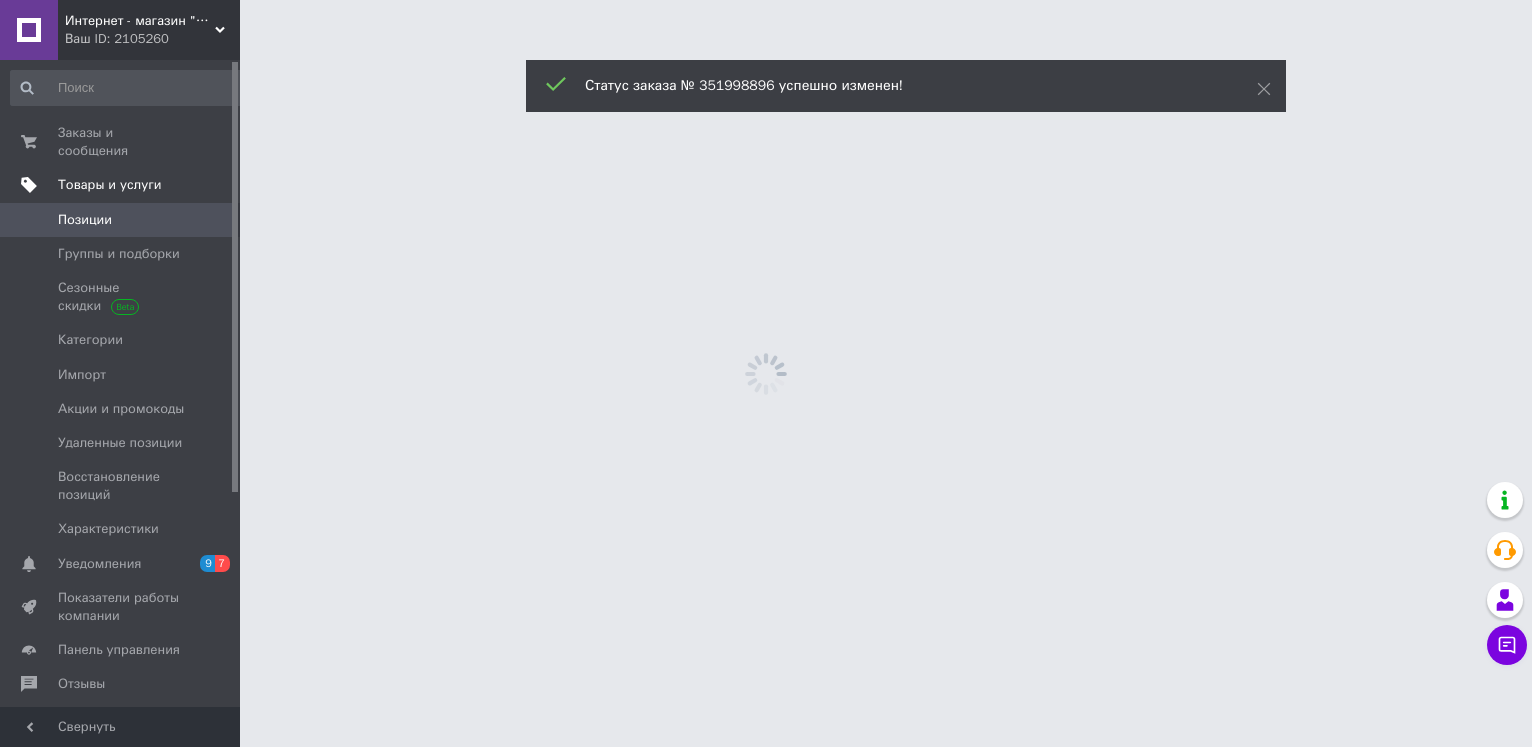 scroll, scrollTop: 0, scrollLeft: 0, axis: both 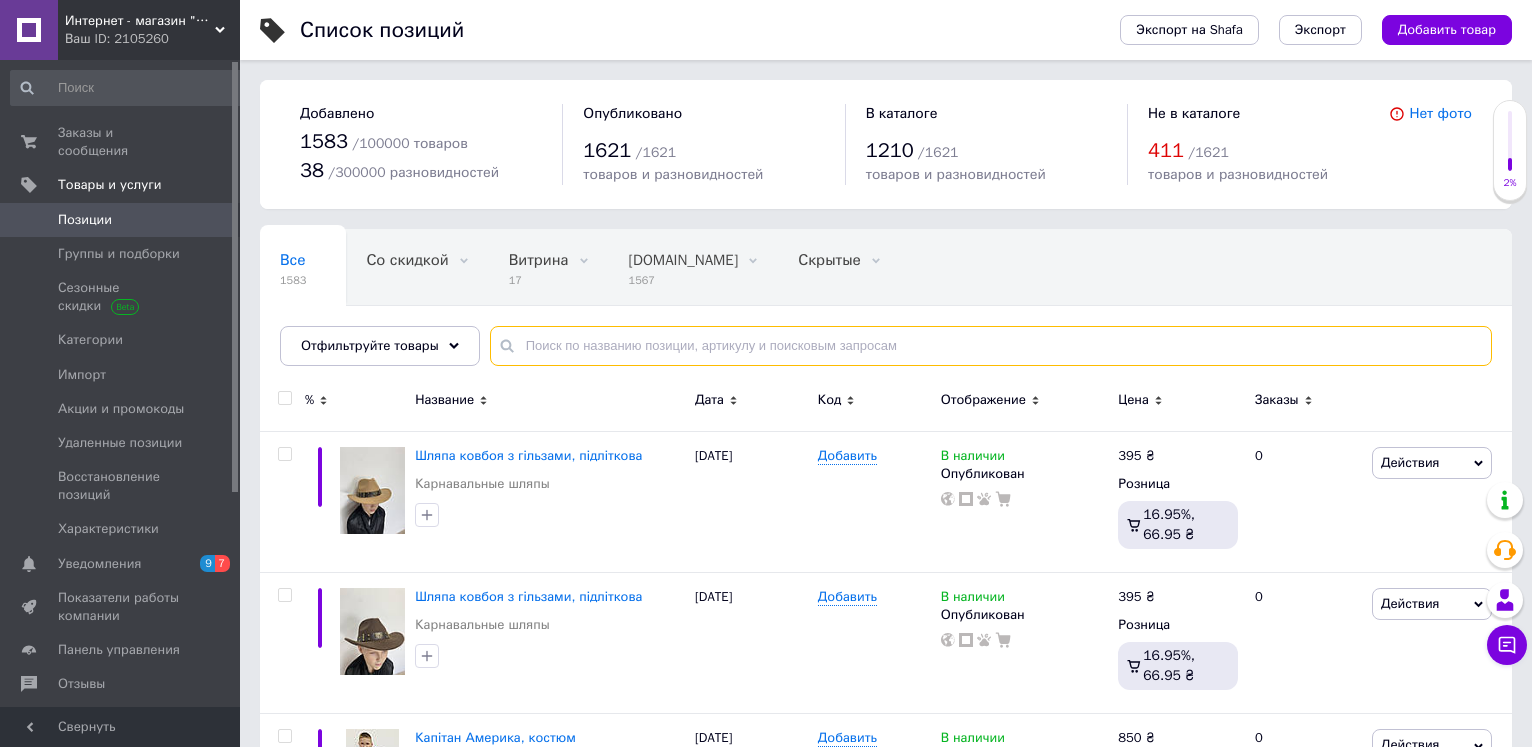 click at bounding box center [991, 346] 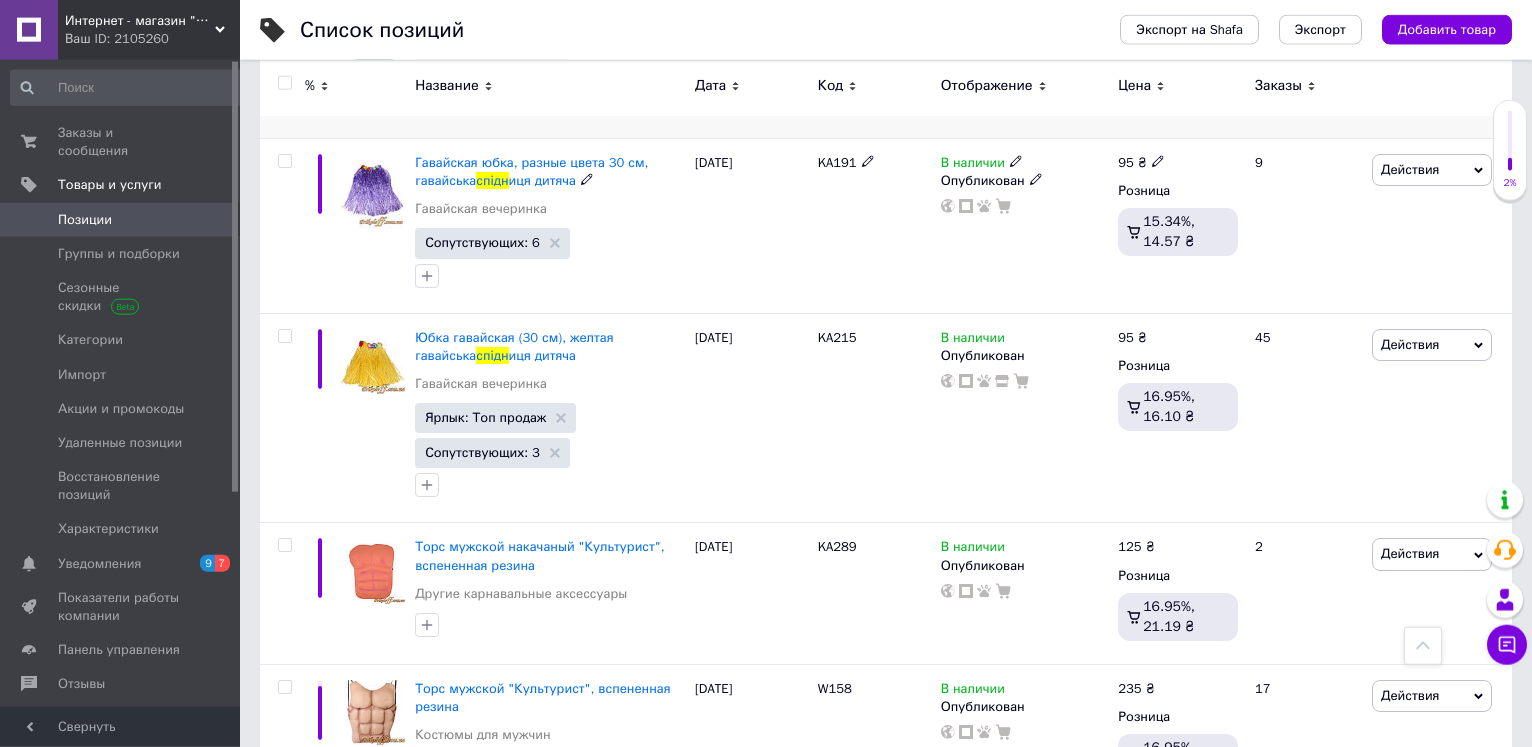 scroll, scrollTop: 612, scrollLeft: 0, axis: vertical 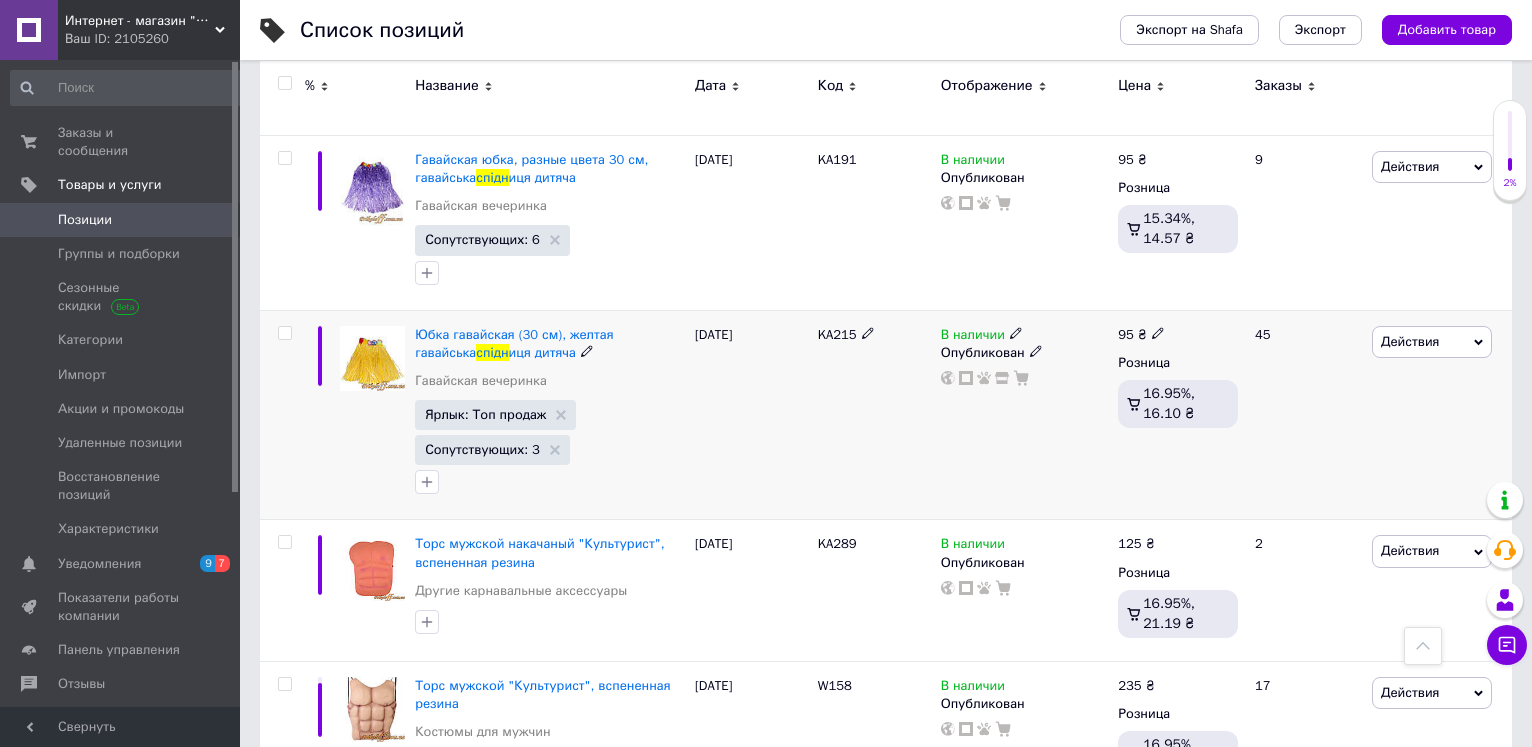 click 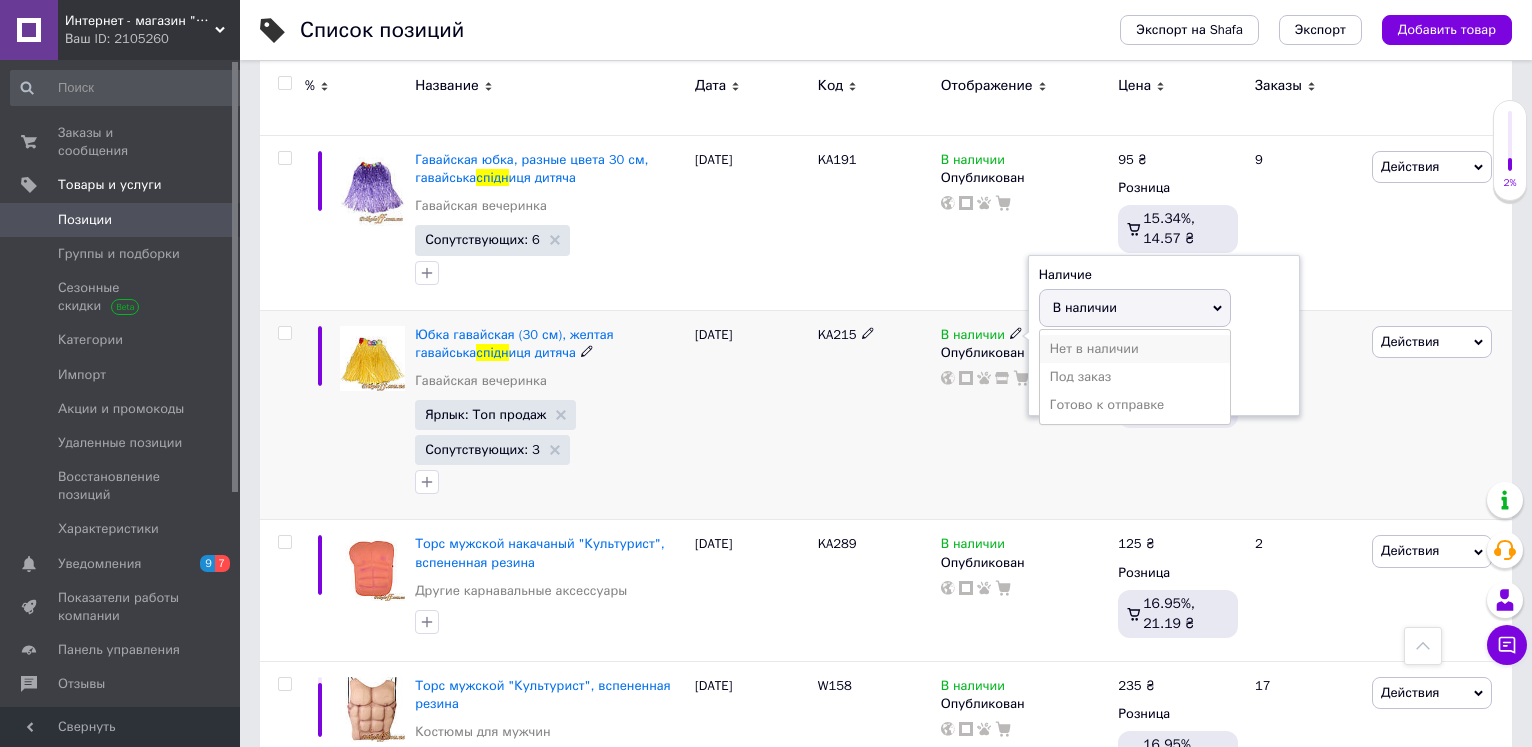 click on "Нет в наличии" at bounding box center (1135, 349) 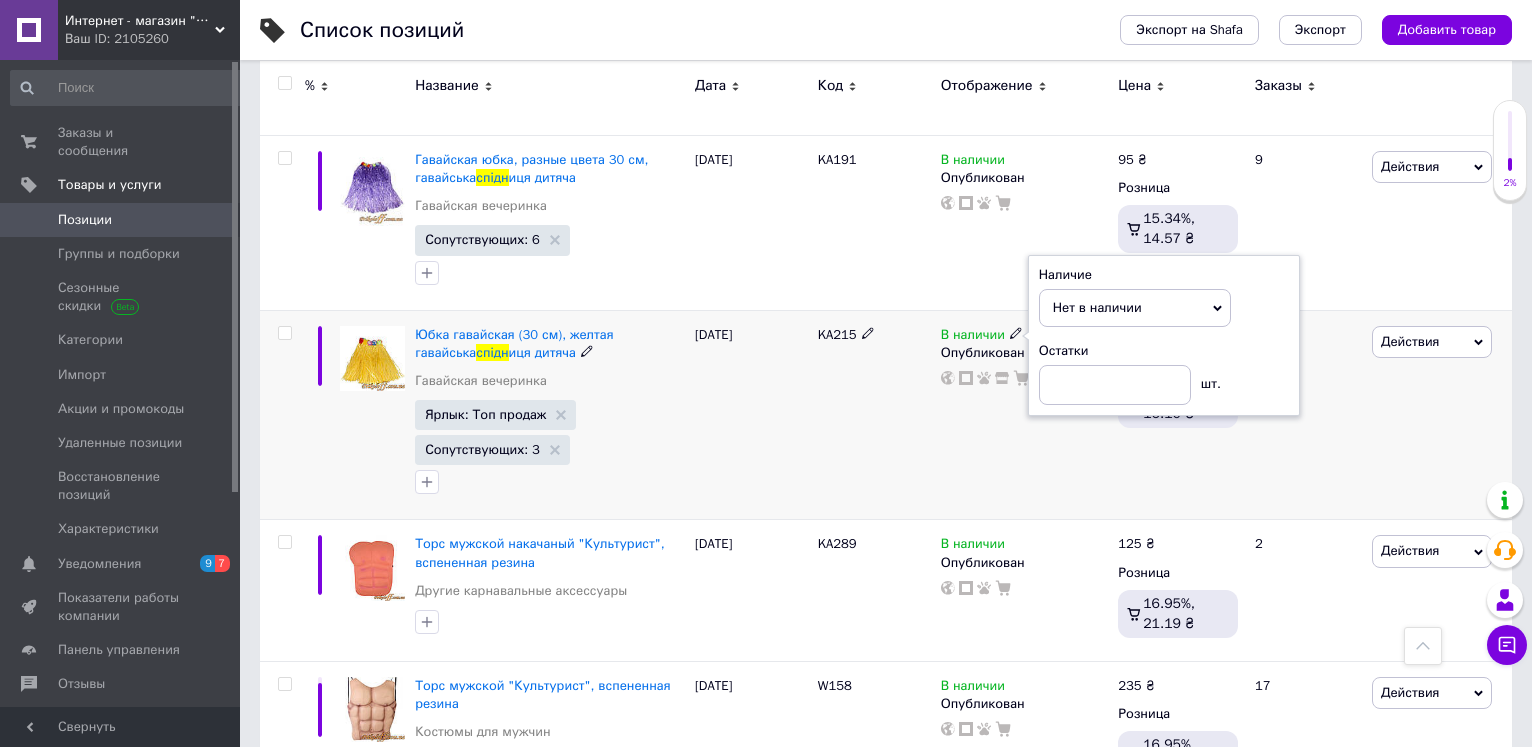 click on "KA215" at bounding box center [874, 415] 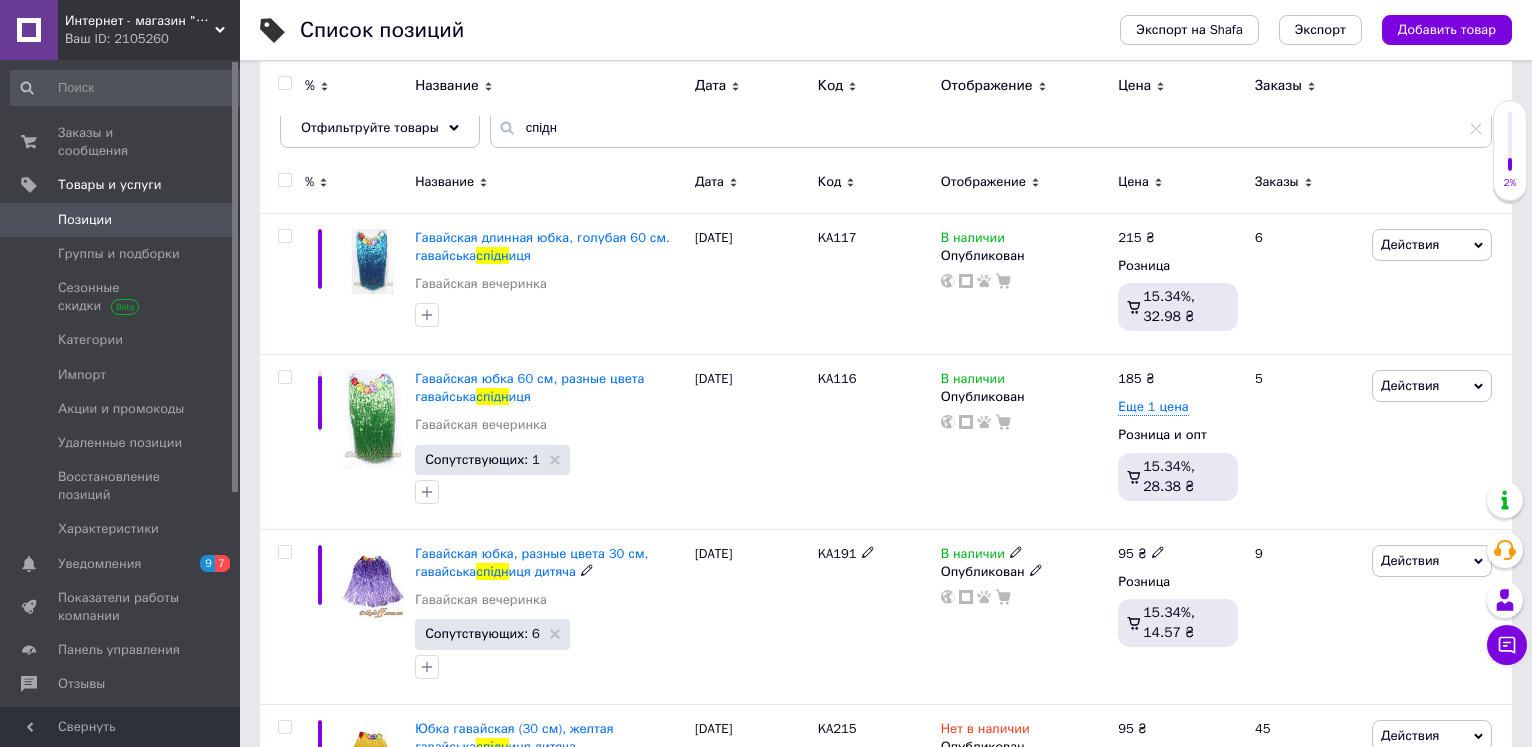scroll, scrollTop: 0, scrollLeft: 0, axis: both 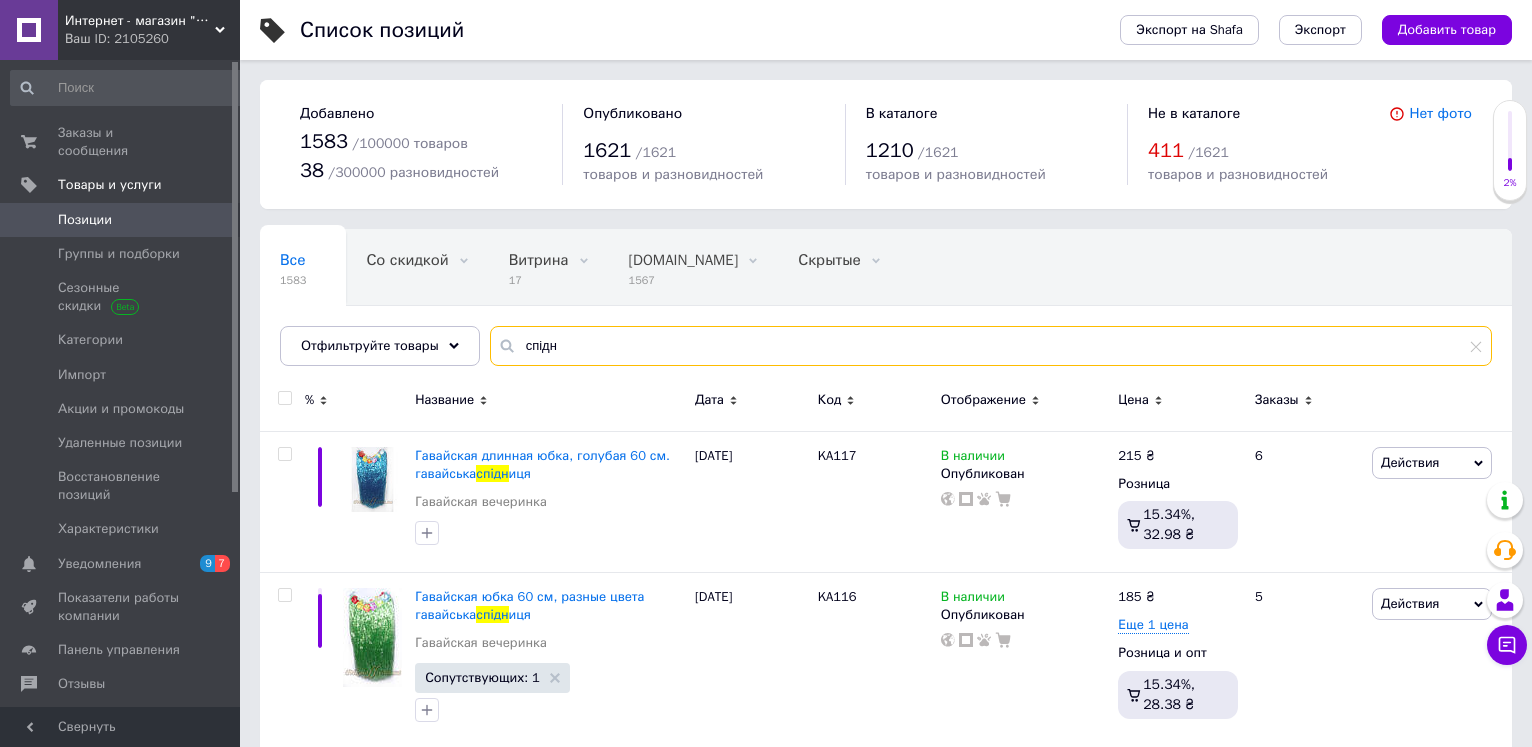 drag, startPoint x: 561, startPoint y: 351, endPoint x: 515, endPoint y: 346, distance: 46.270943 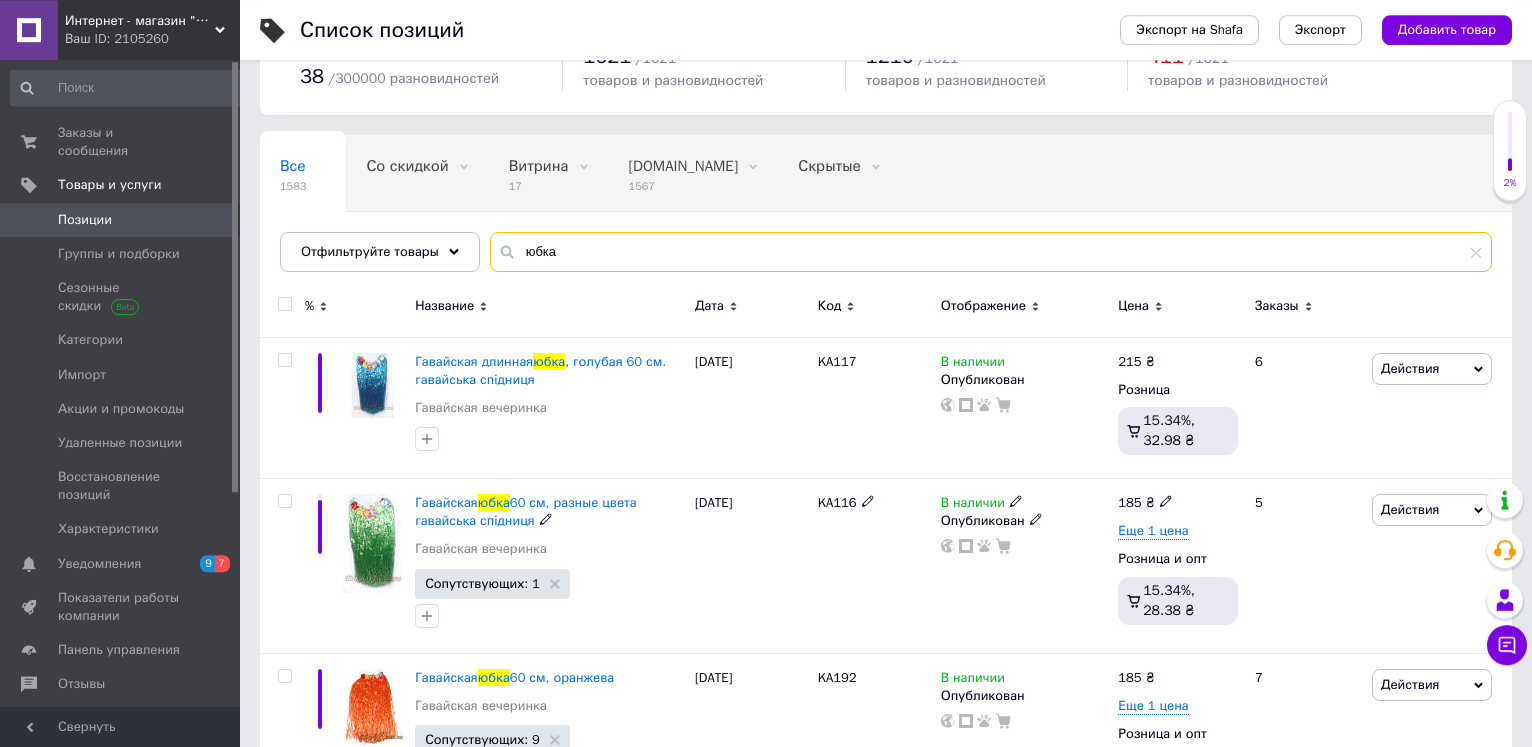 scroll, scrollTop: 60, scrollLeft: 0, axis: vertical 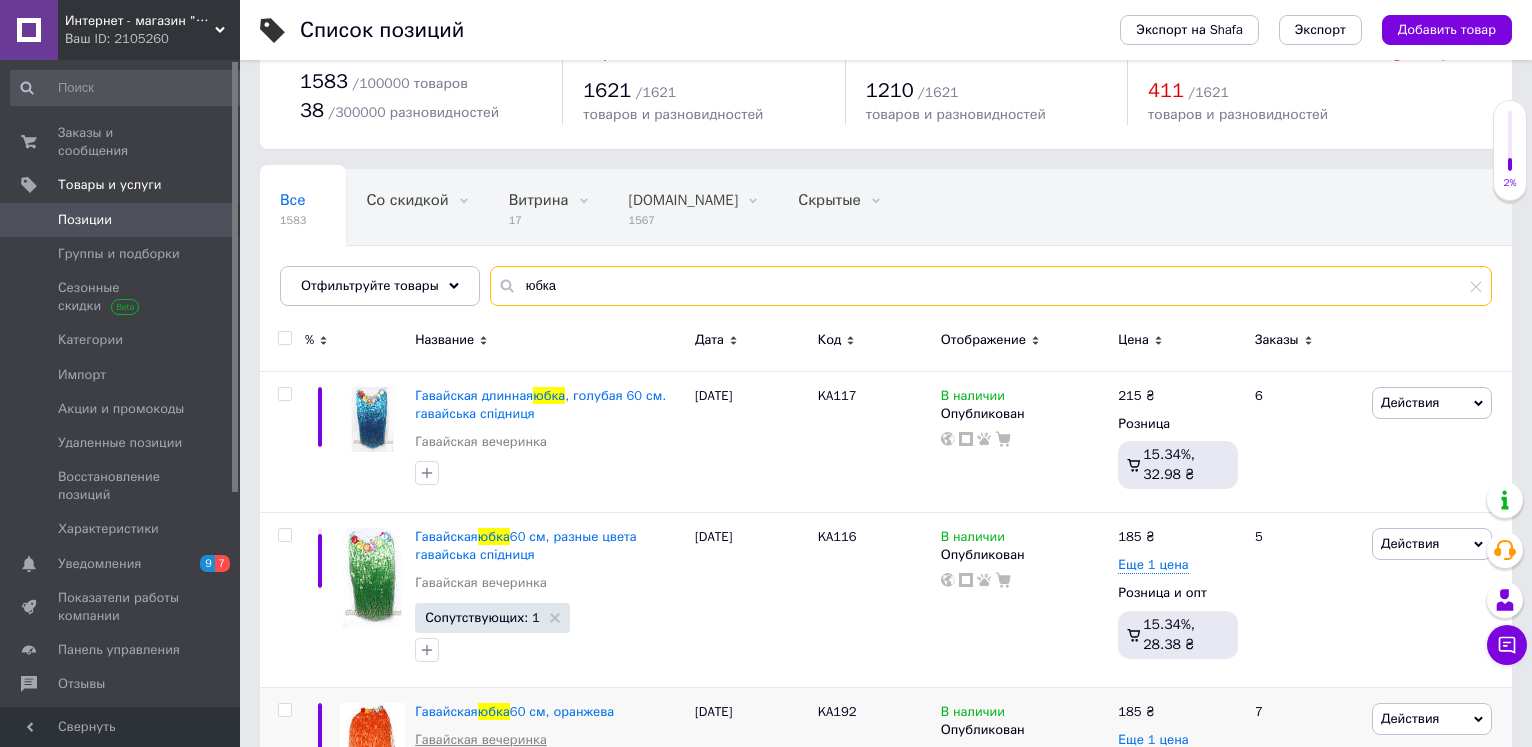 type on "юбка" 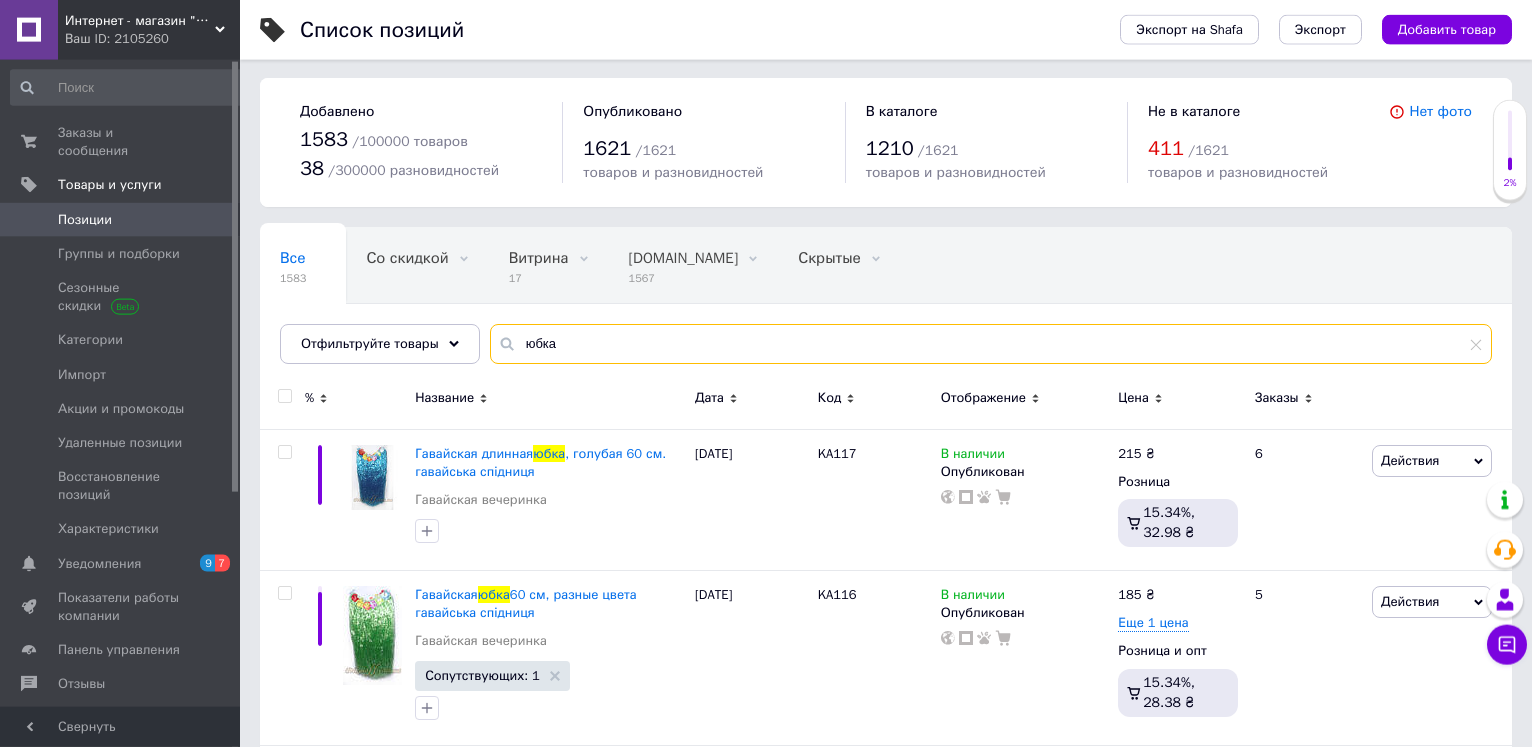 scroll, scrollTop: 0, scrollLeft: 0, axis: both 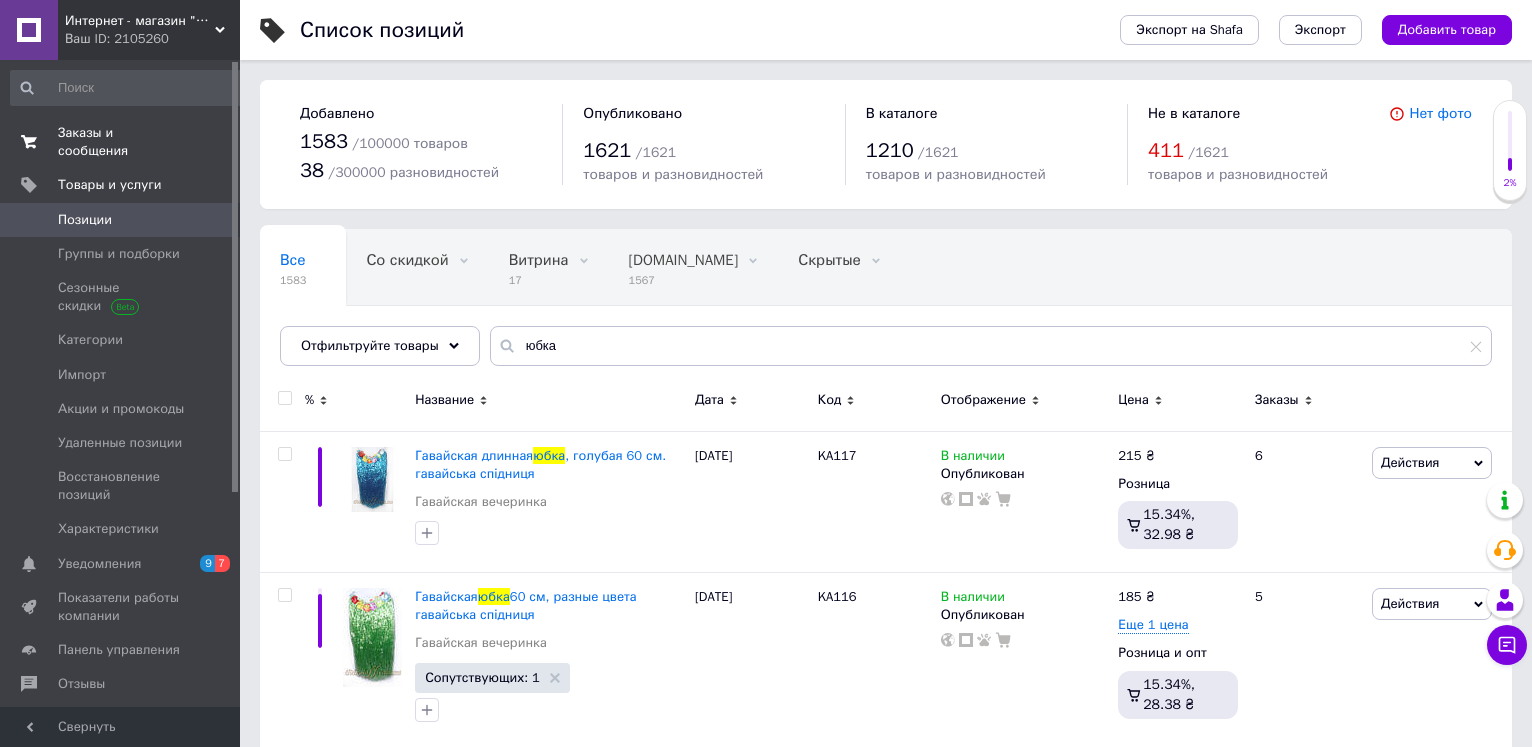 click on "Заказы и сообщения" at bounding box center [121, 142] 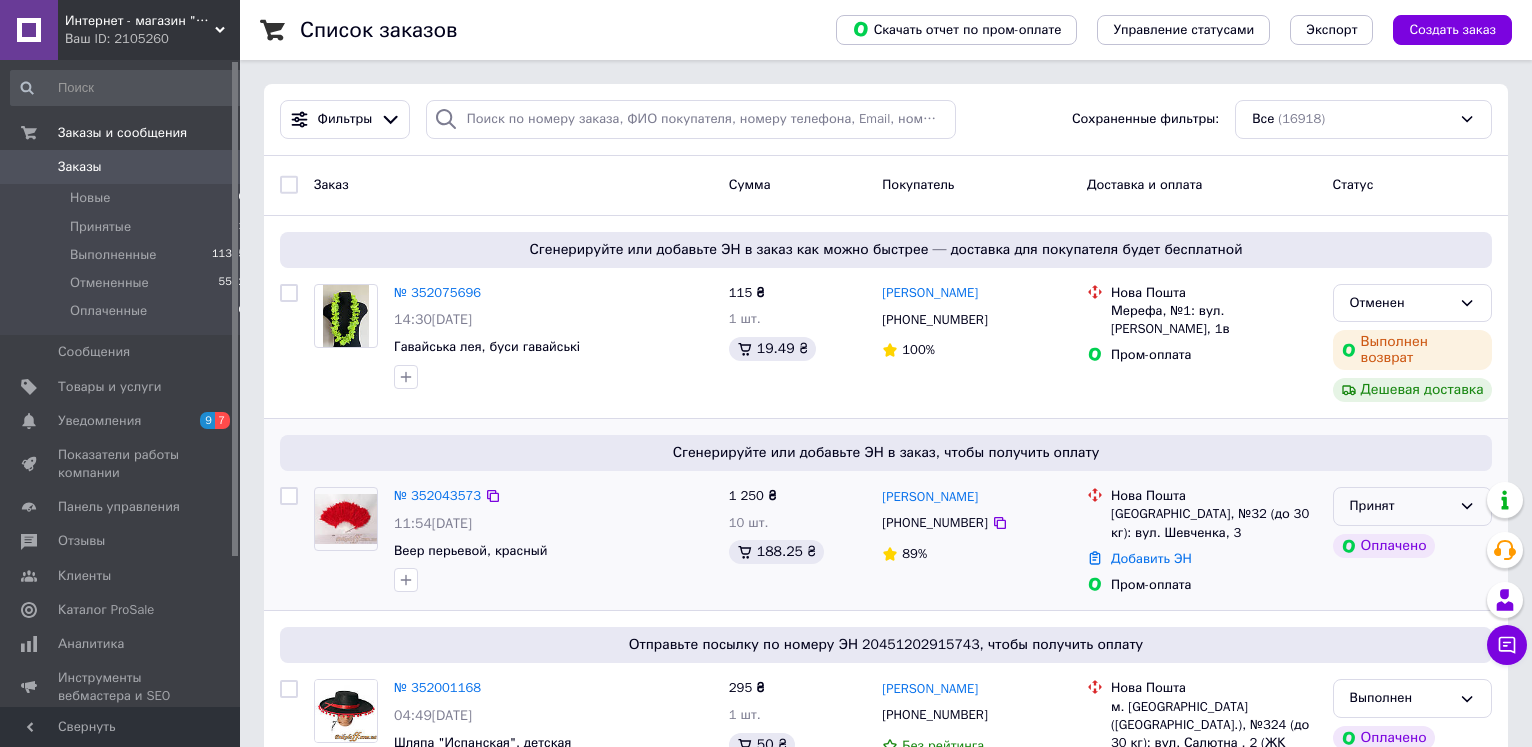 click on "Принят" at bounding box center (1412, 506) 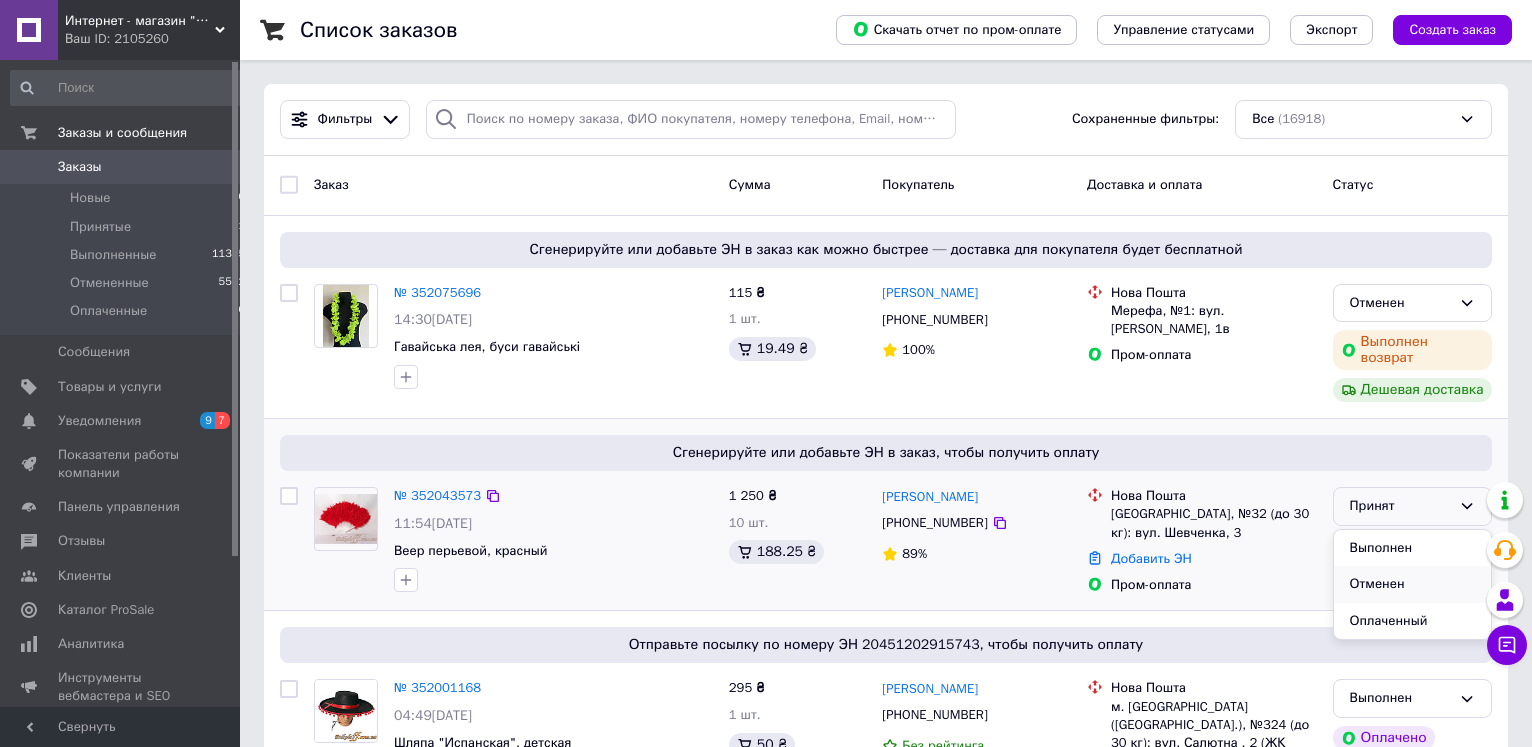 click on "Отменен" at bounding box center [1412, 584] 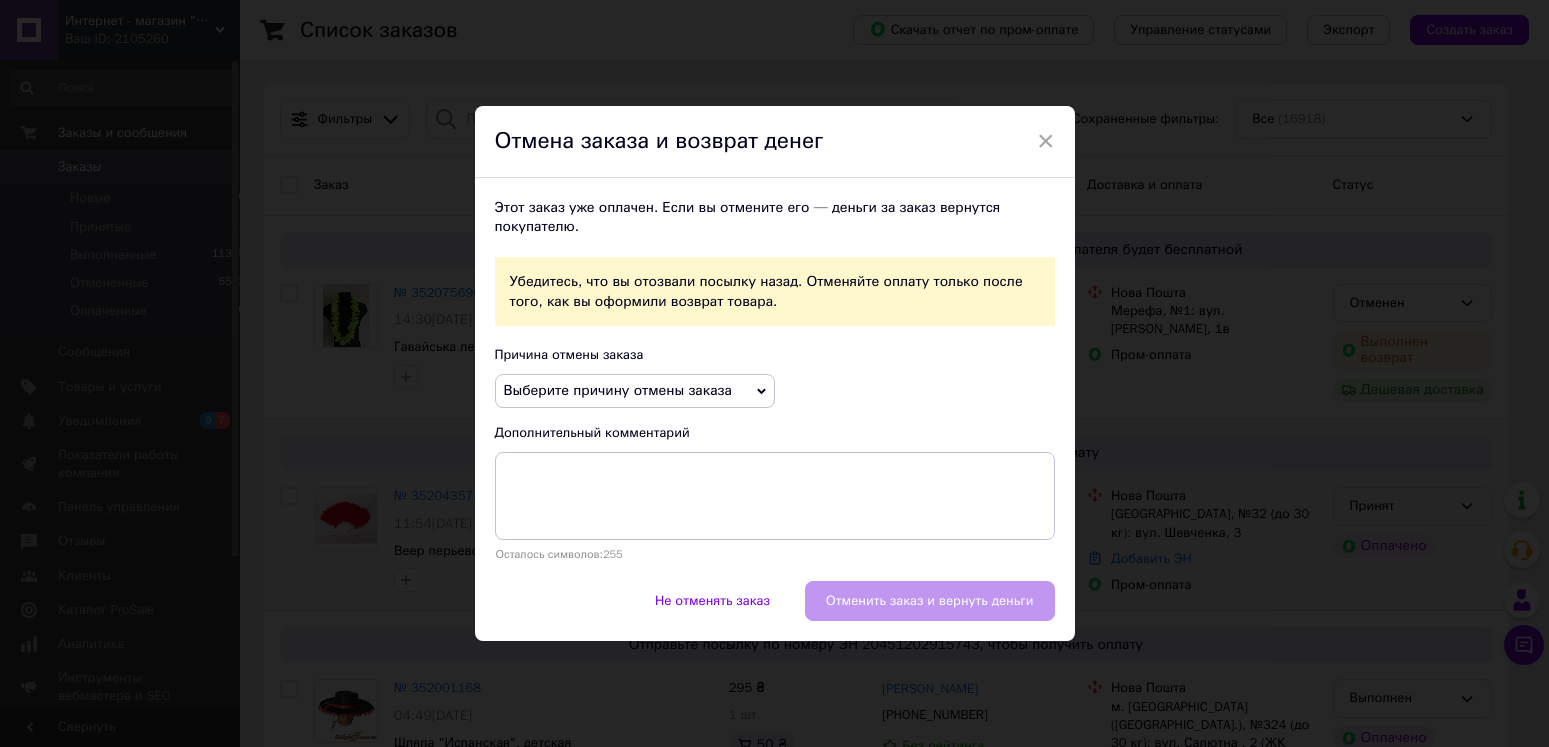 click on "Выберите причину отмены заказа" at bounding box center (635, 391) 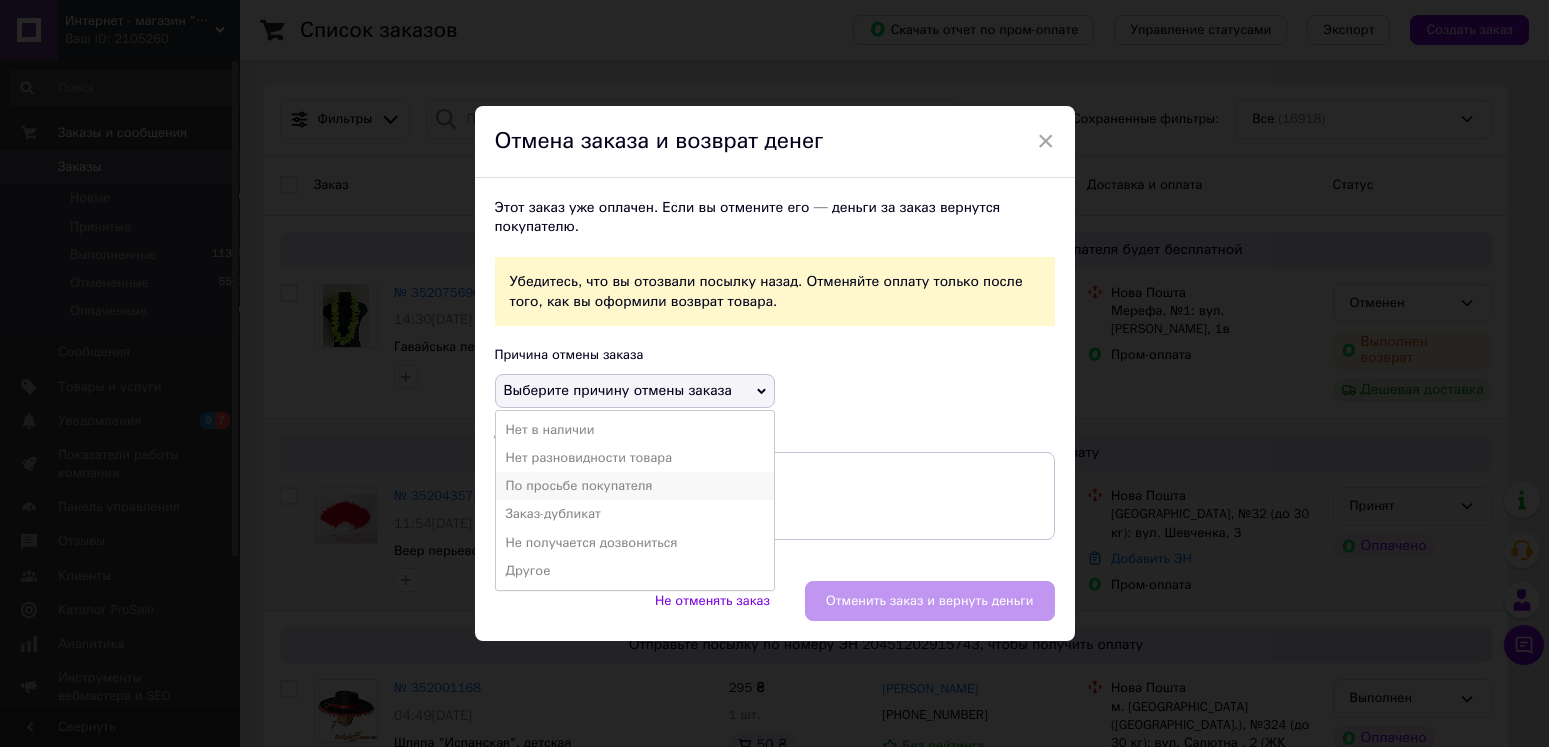 click on "По просьбе покупателя" at bounding box center [635, 486] 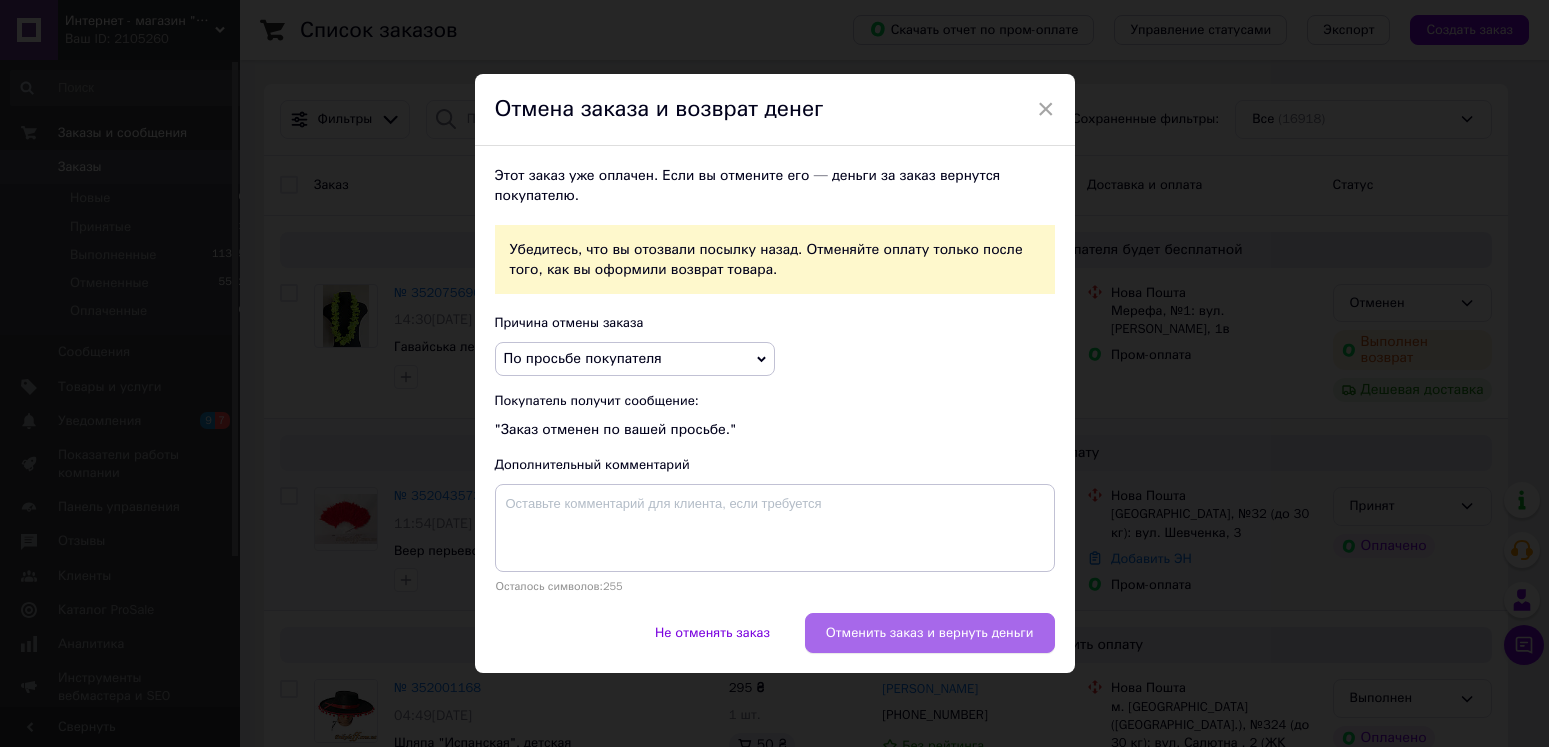 click on "Отменить заказ и вернуть деньги" at bounding box center (930, 633) 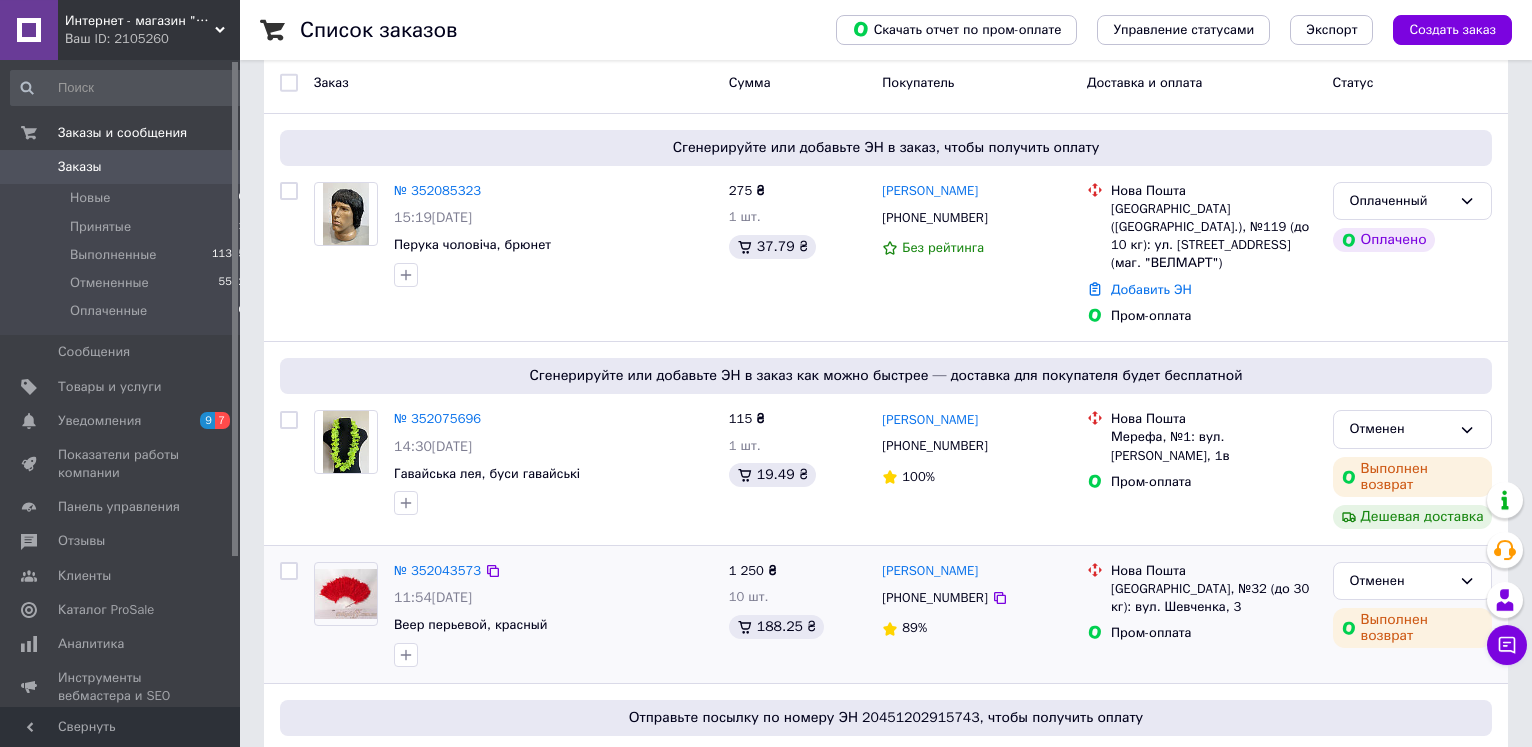 scroll, scrollTop: 0, scrollLeft: 0, axis: both 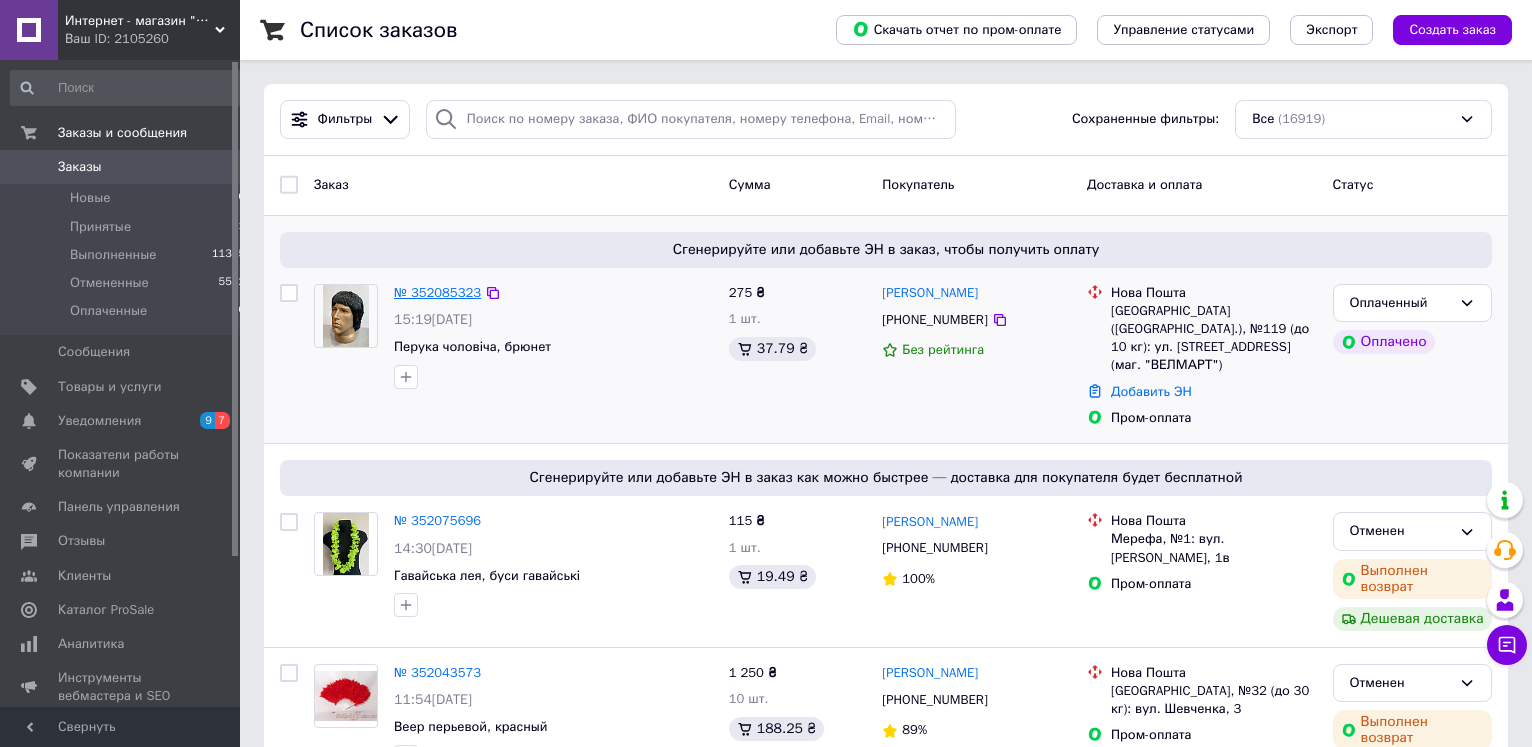 click on "№ 352085323" at bounding box center [437, 292] 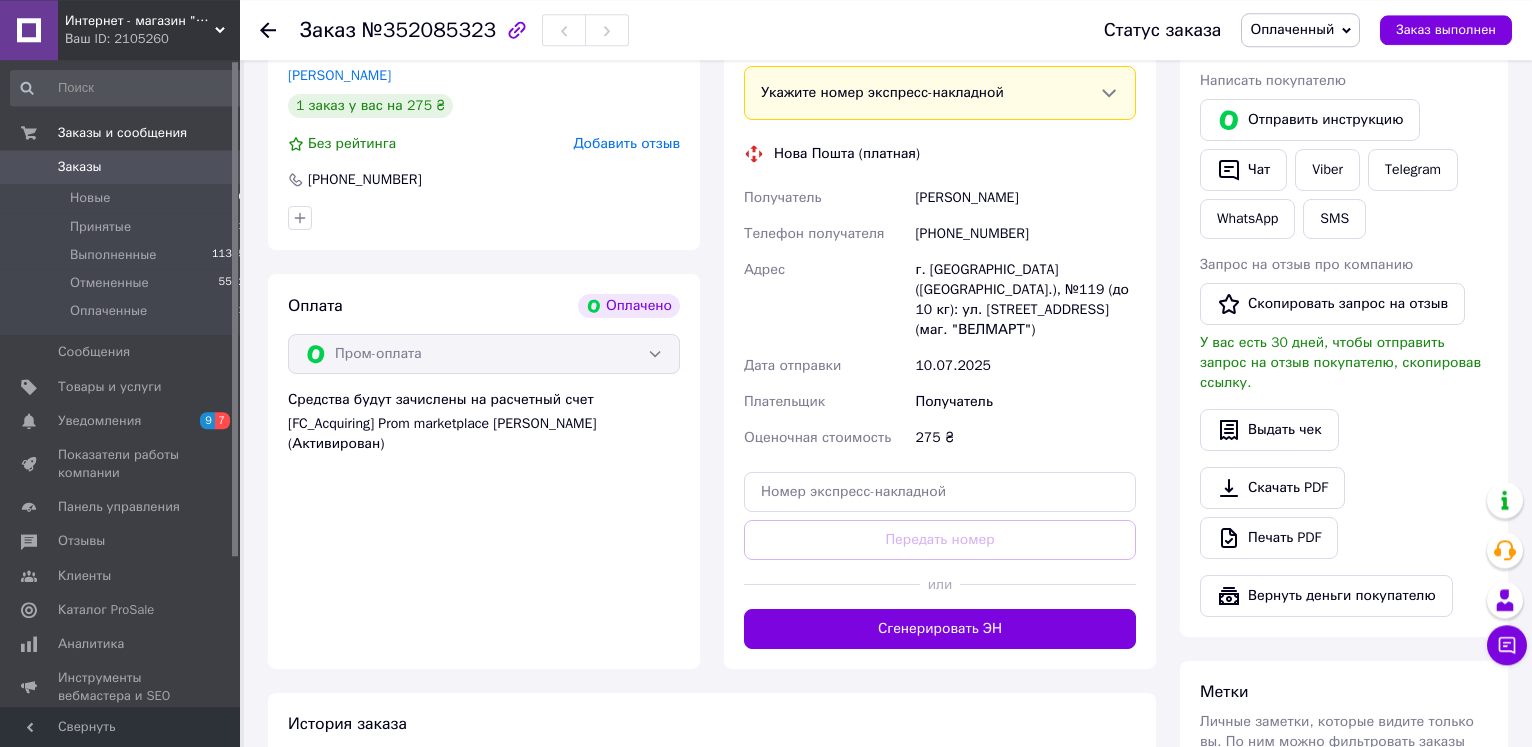 scroll, scrollTop: 918, scrollLeft: 0, axis: vertical 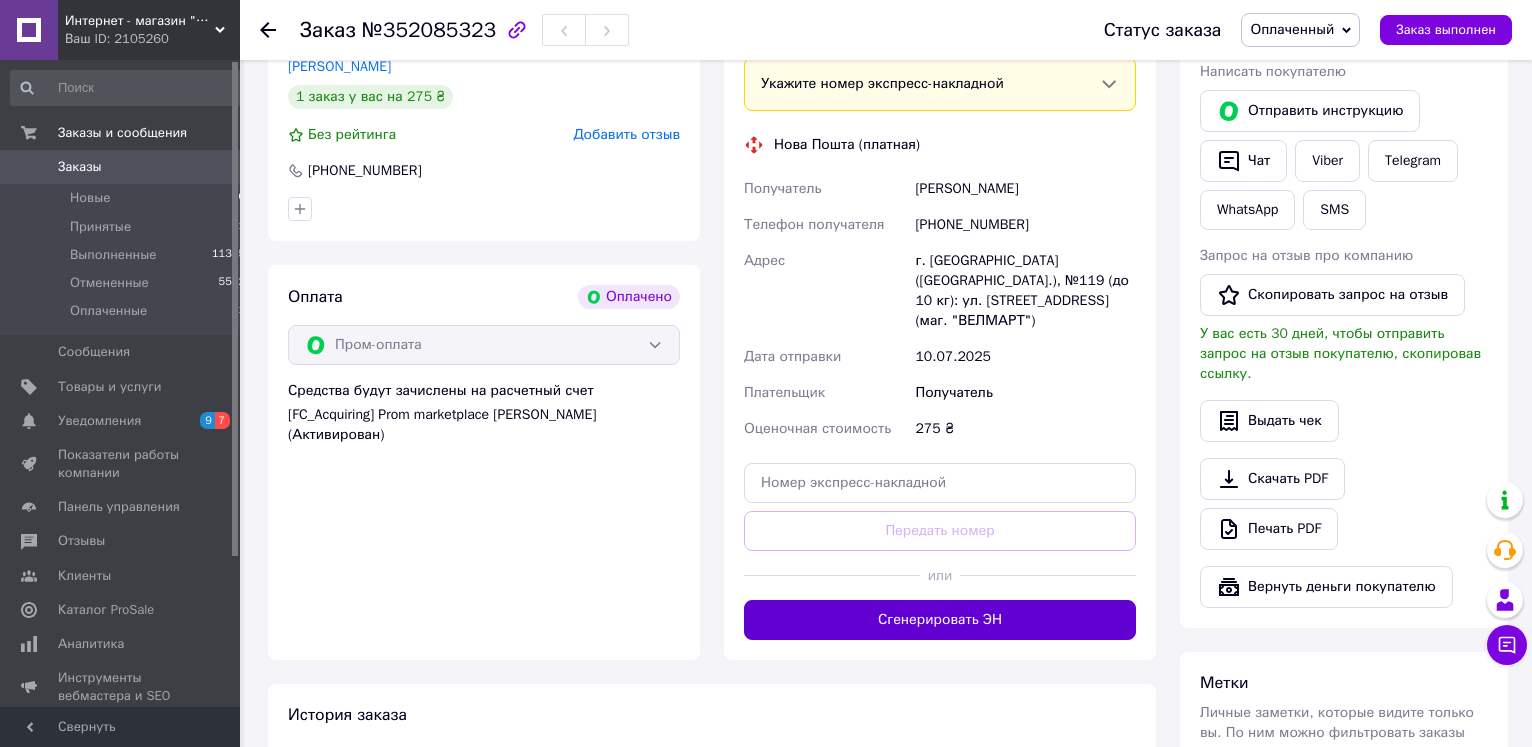 click on "Сгенерировать ЭН" at bounding box center [940, 620] 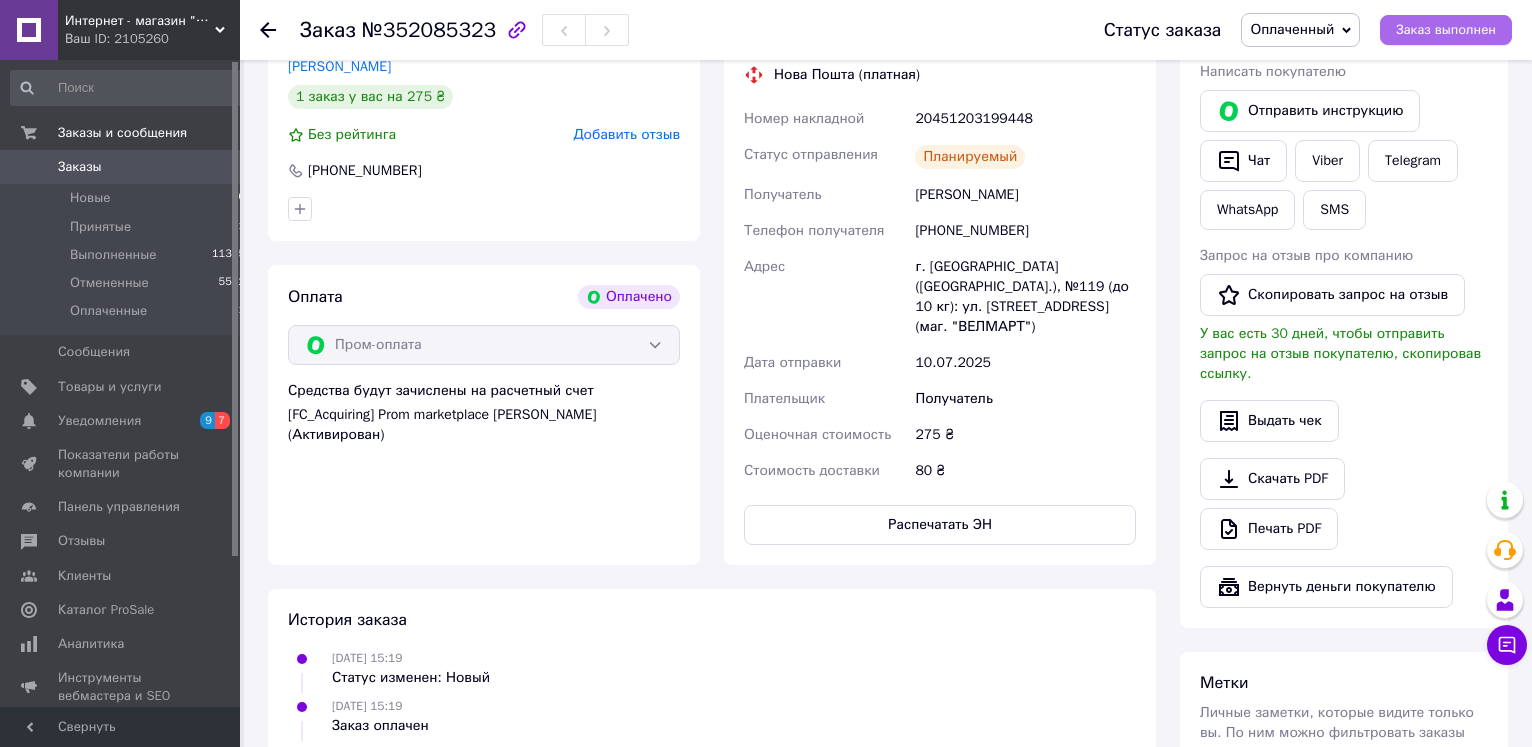 click on "Заказ выполнен" at bounding box center [1446, 30] 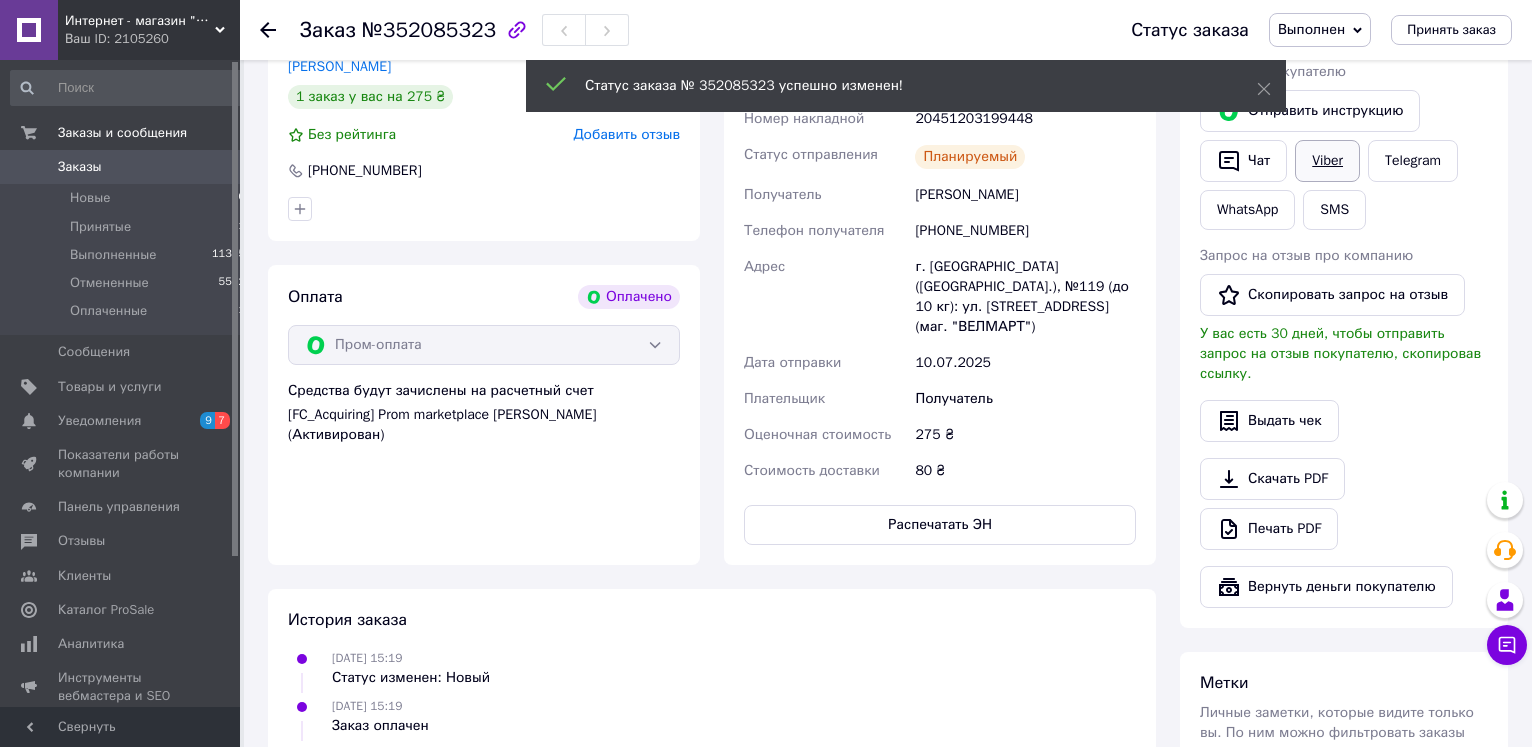 type 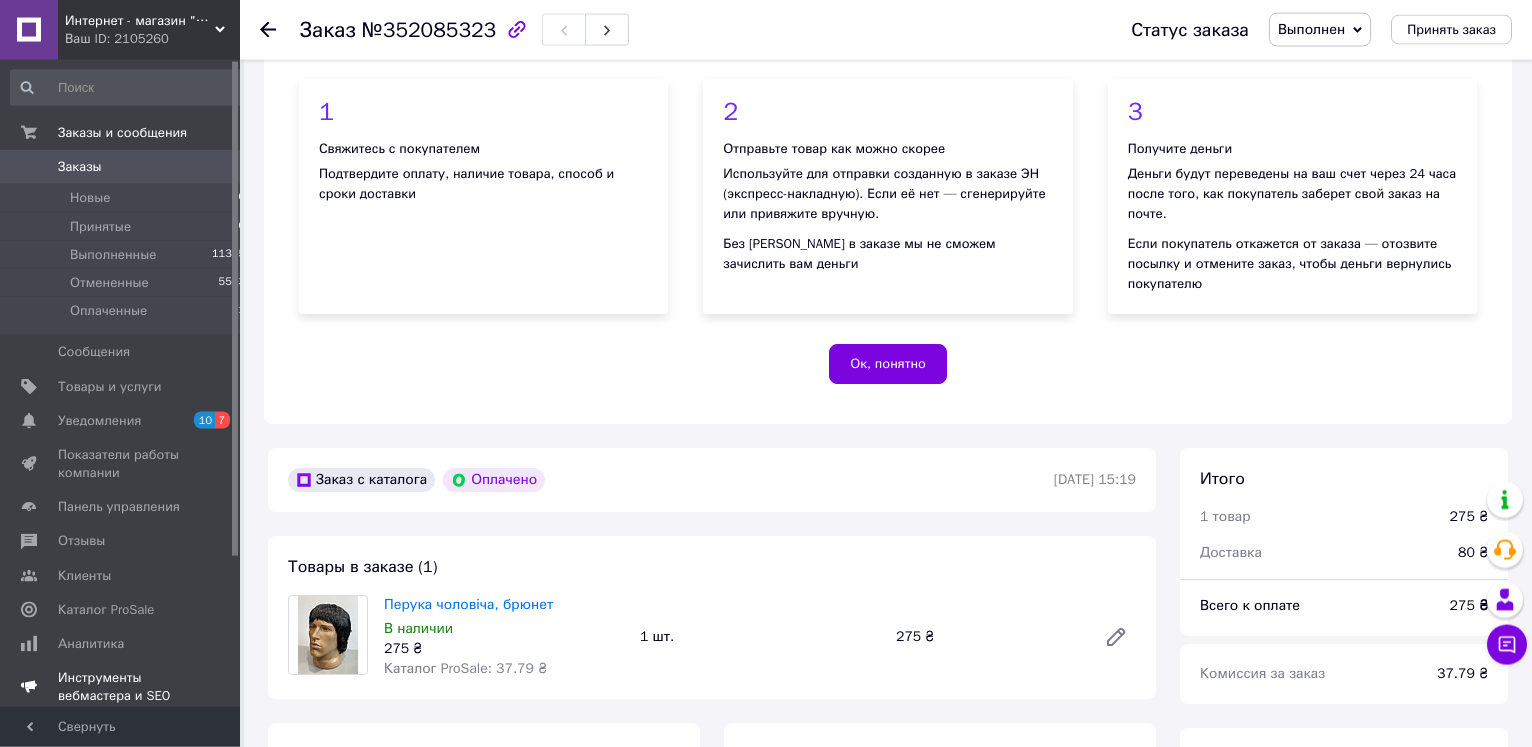 scroll, scrollTop: 204, scrollLeft: 0, axis: vertical 